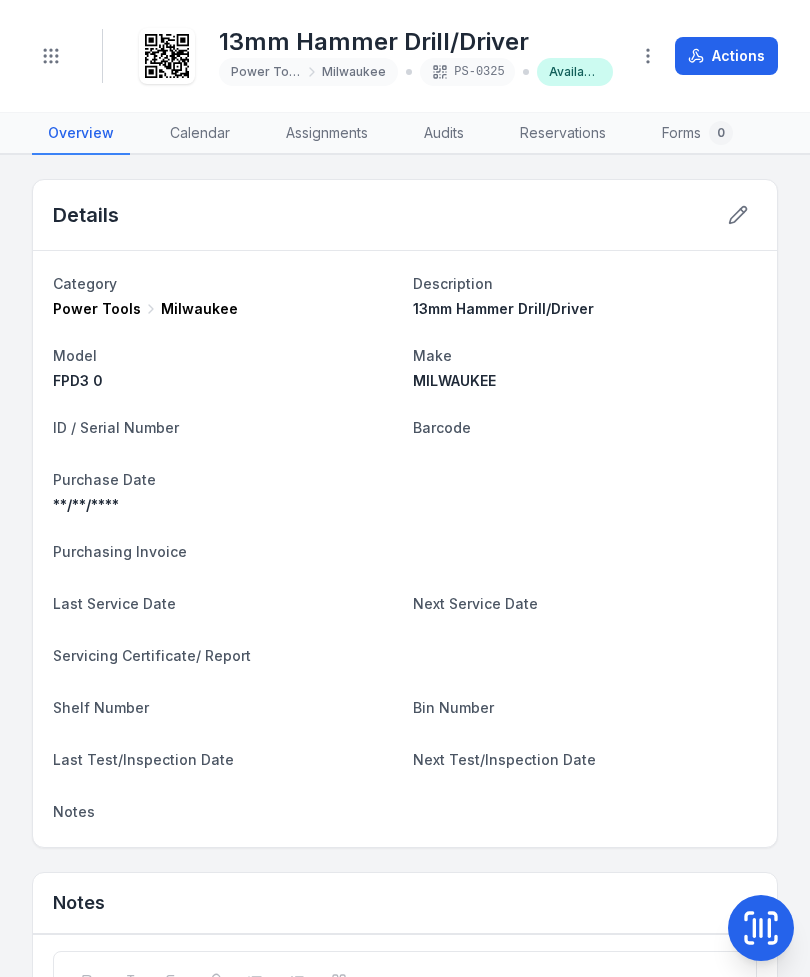 scroll, scrollTop: 0, scrollLeft: 0, axis: both 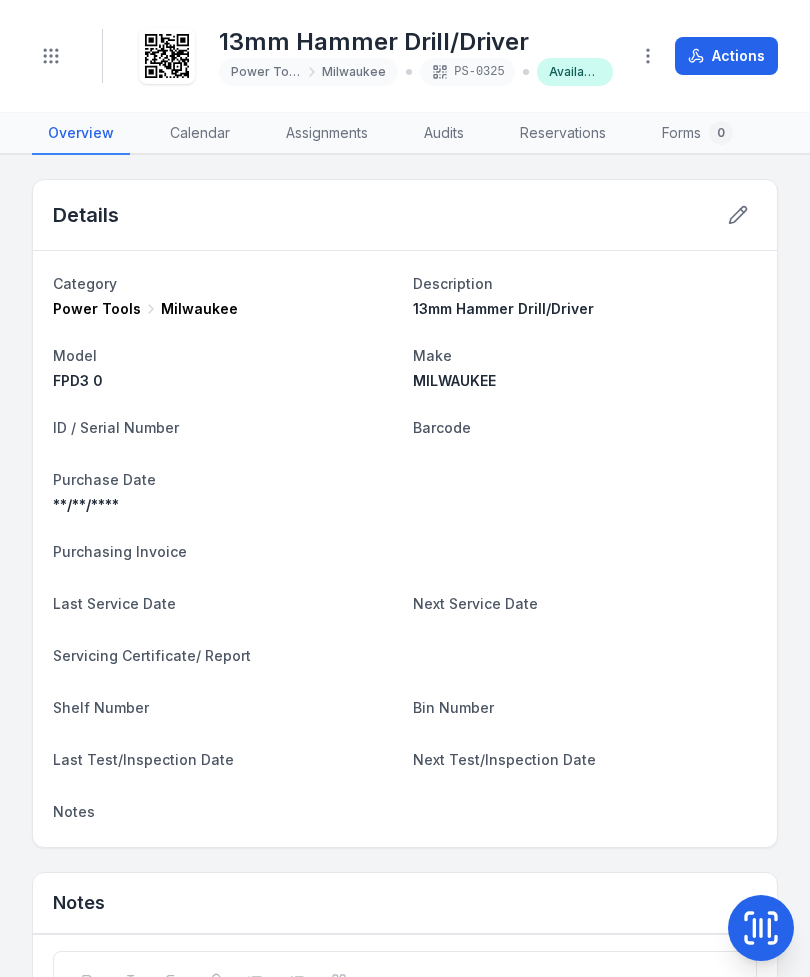 click on "Toggle Navigation" at bounding box center (51, 56) 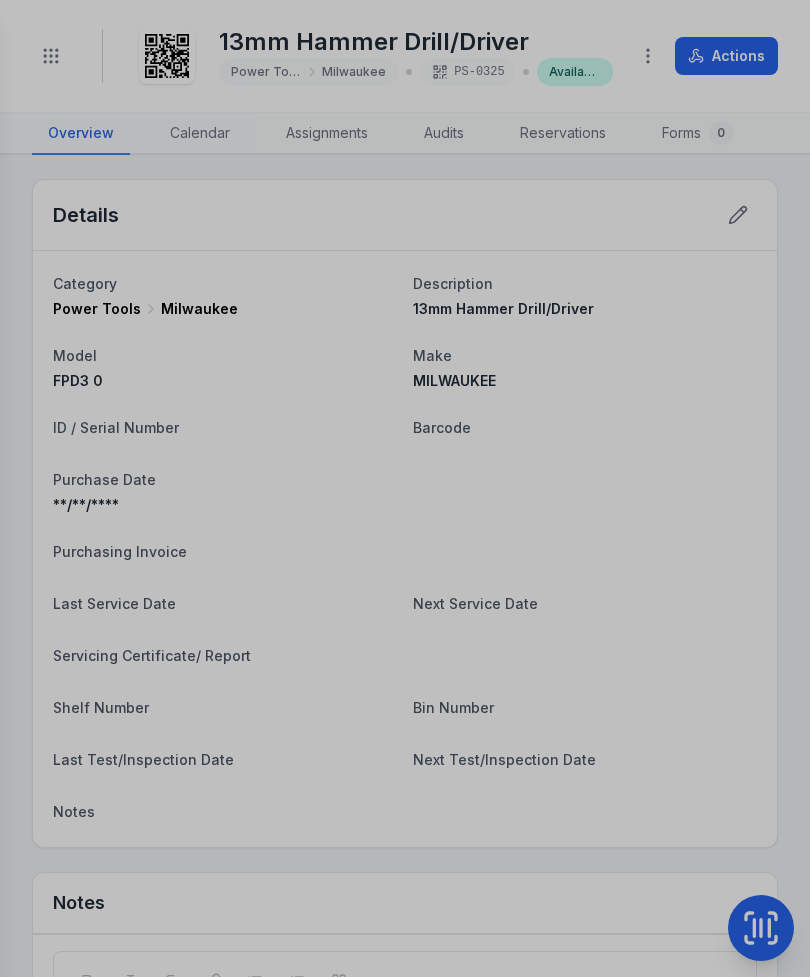 click 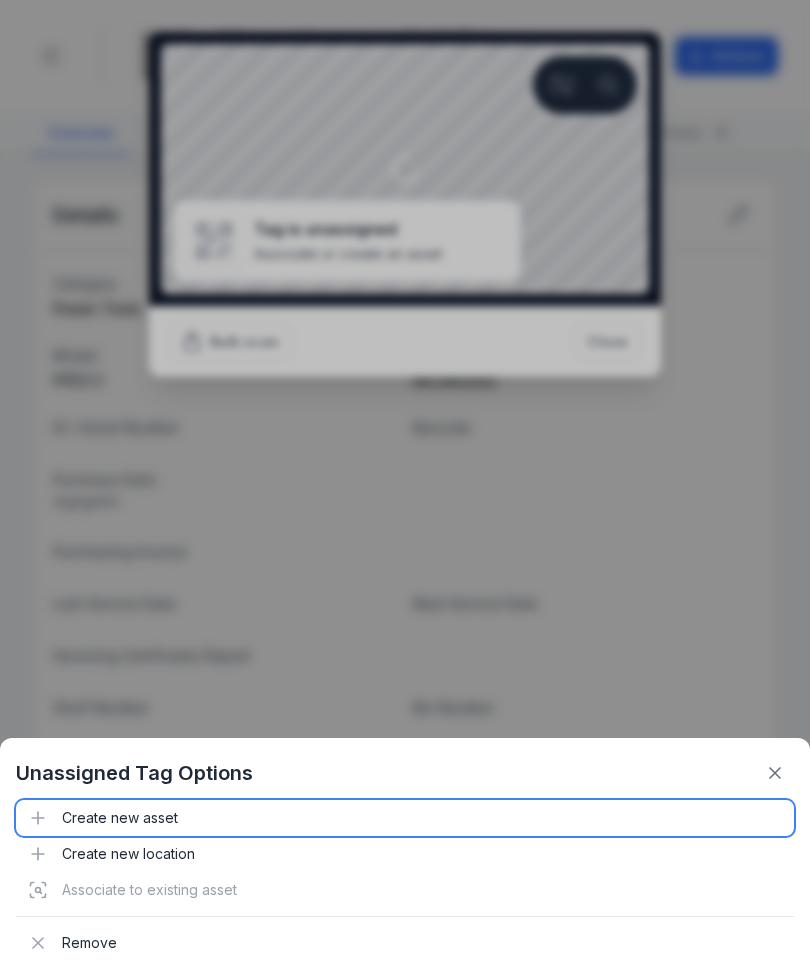 click on "Create new asset" at bounding box center [405, 818] 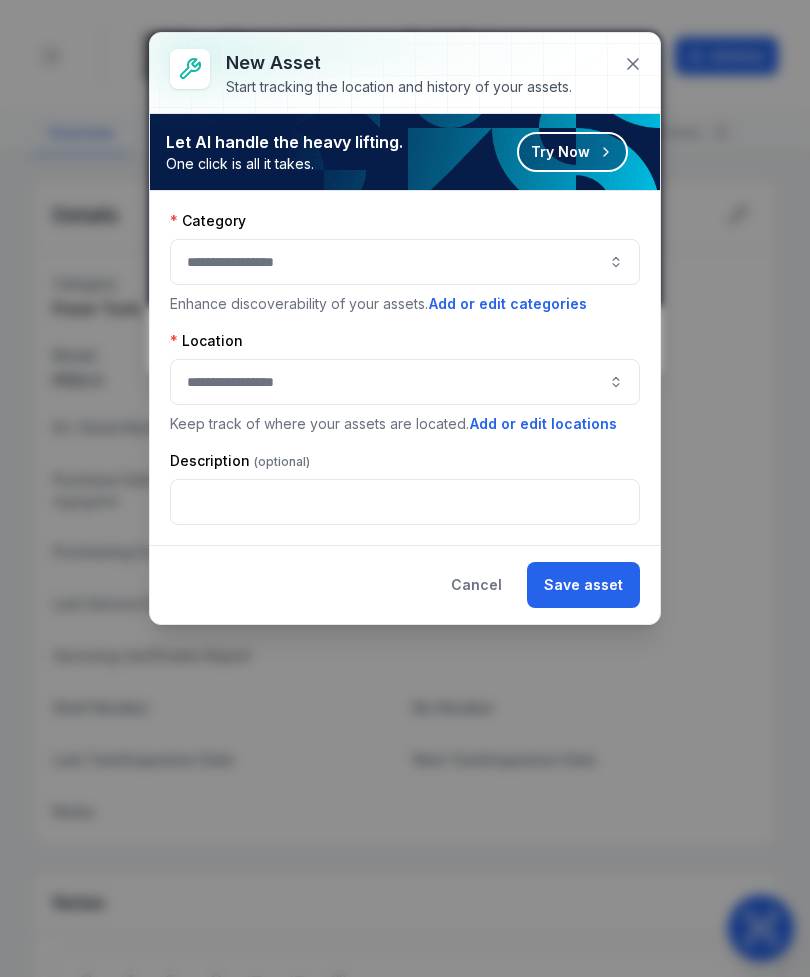 click at bounding box center (405, 262) 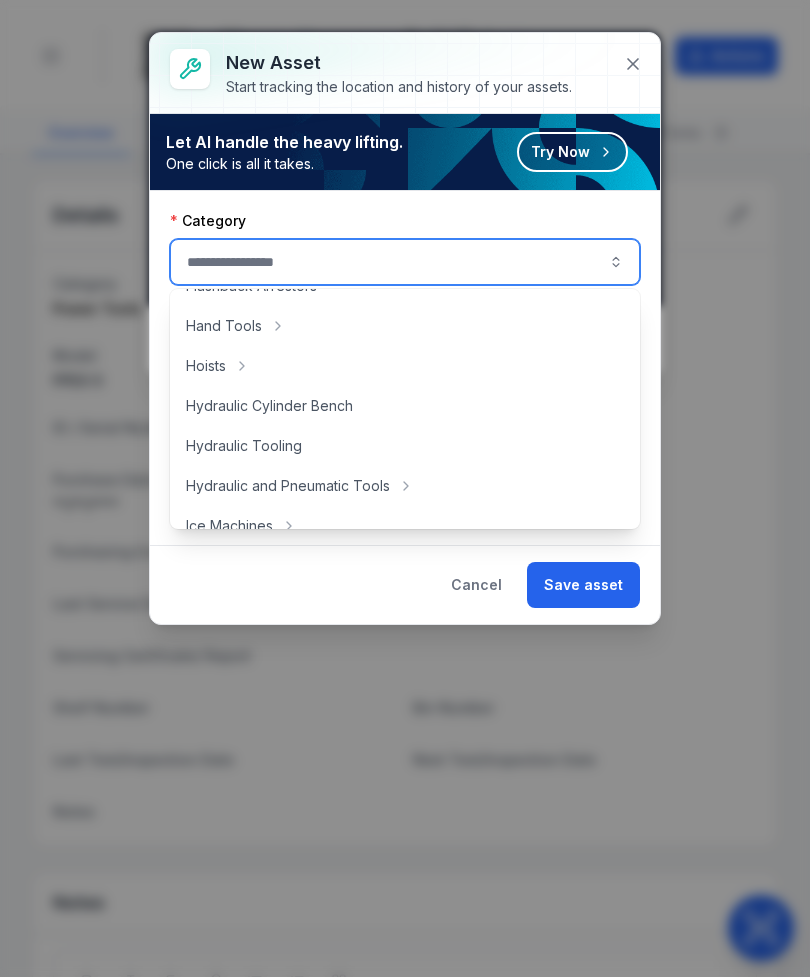 scroll, scrollTop: 312, scrollLeft: 0, axis: vertical 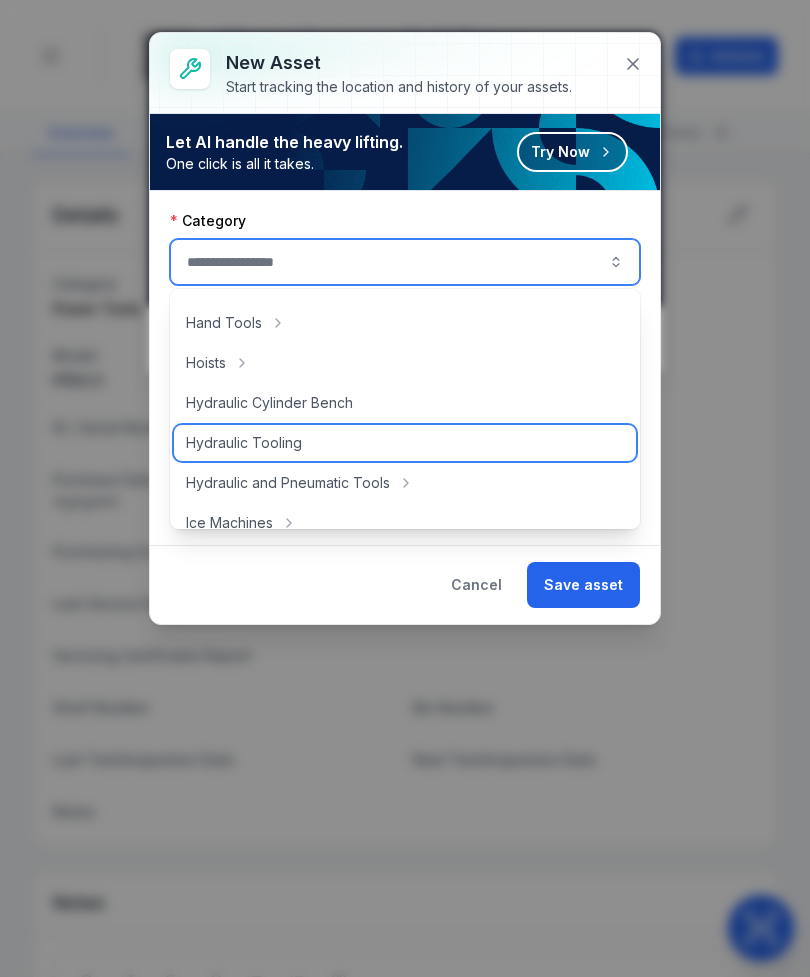 click on "Hydraulic Tooling" at bounding box center (405, 443) 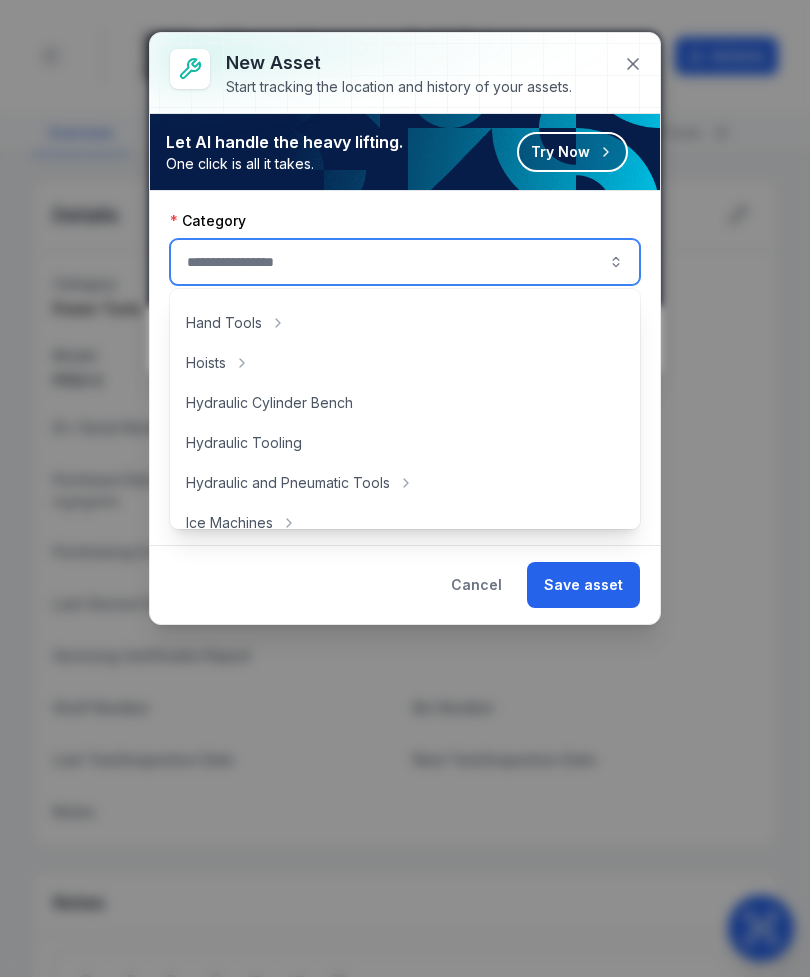 type on "**********" 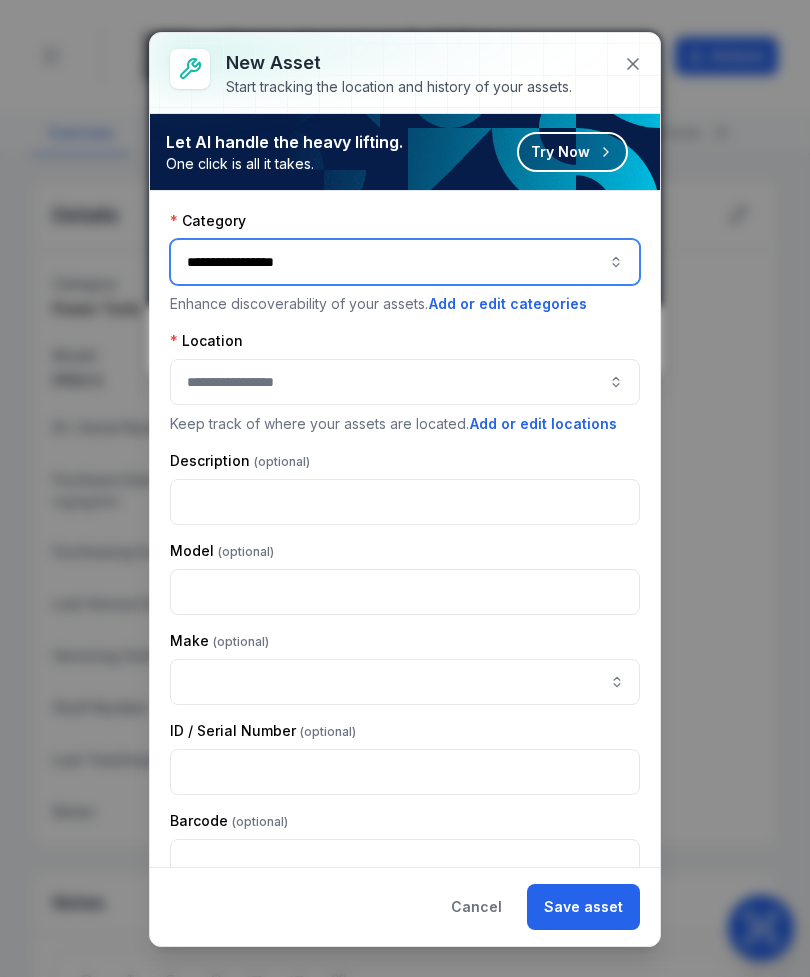click on "**********" at bounding box center (405, 262) 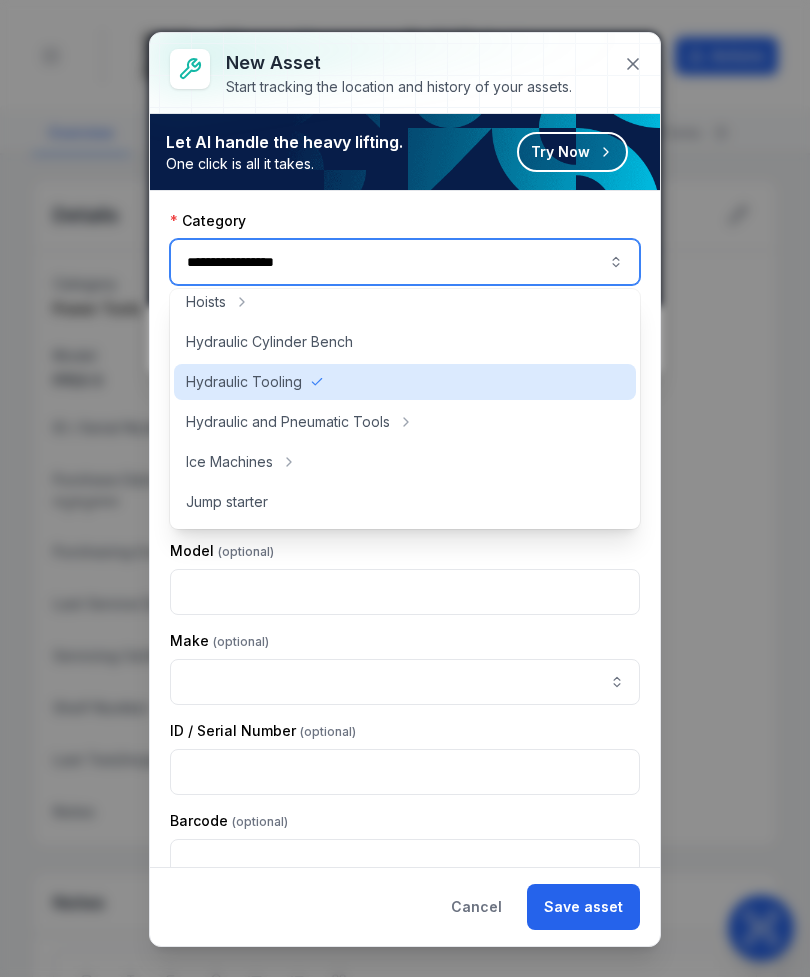 scroll, scrollTop: 374, scrollLeft: 0, axis: vertical 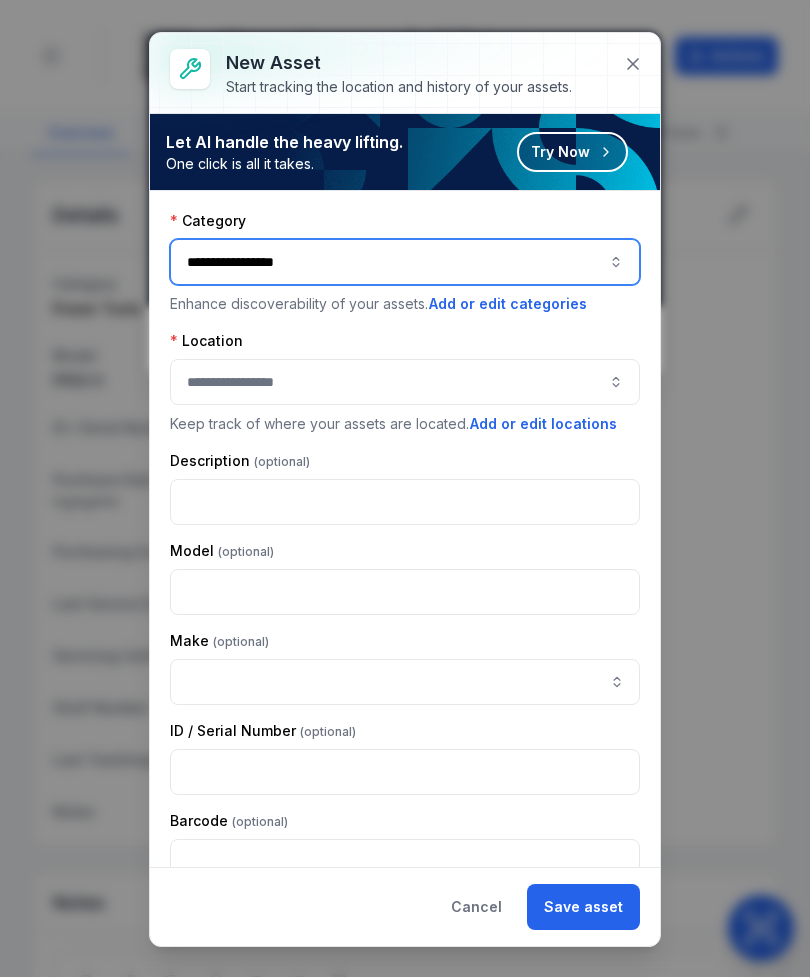 click at bounding box center (405, 382) 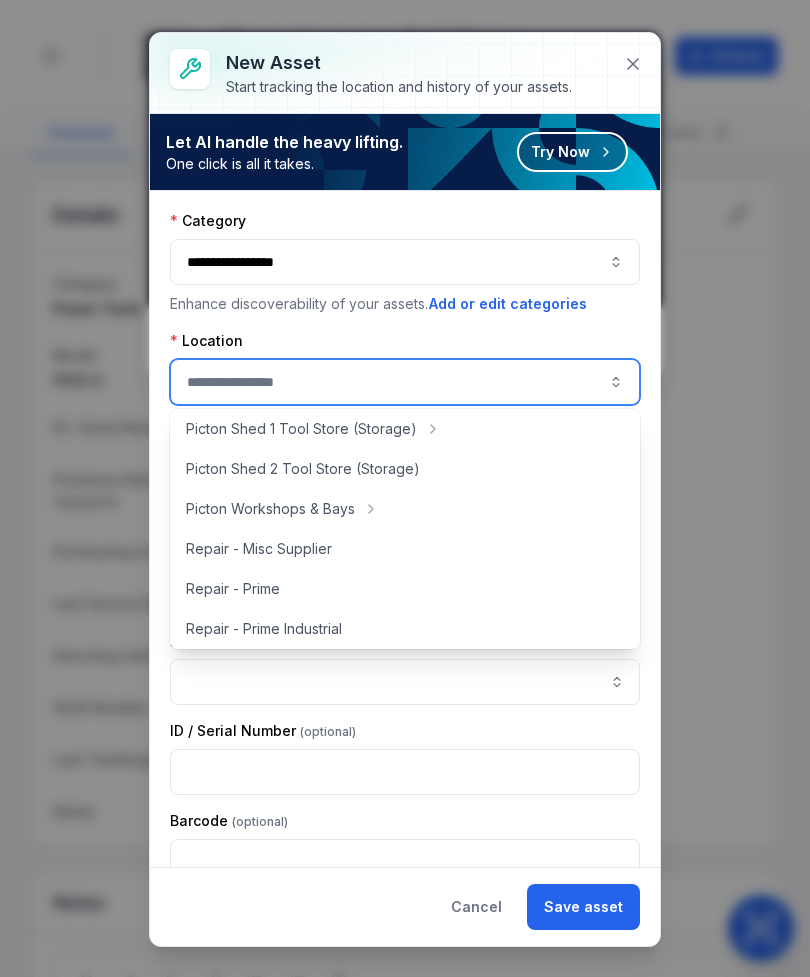 scroll, scrollTop: 408, scrollLeft: 0, axis: vertical 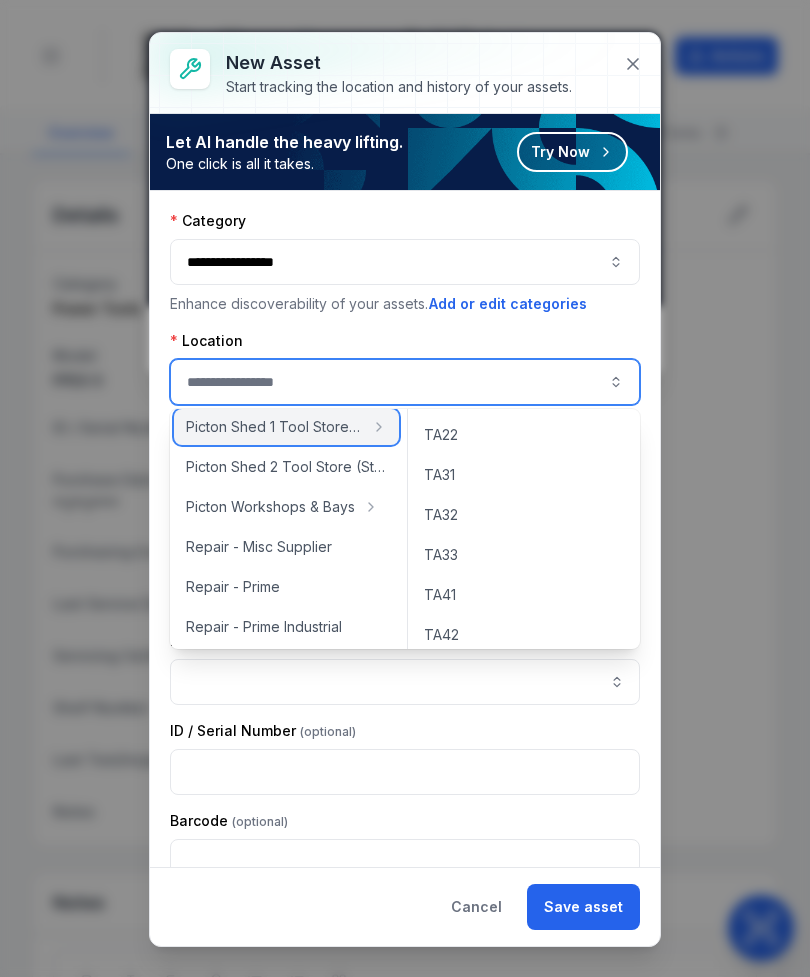 click on "[LOCATION] 1 Tool Store (Storage)" at bounding box center [274, 427] 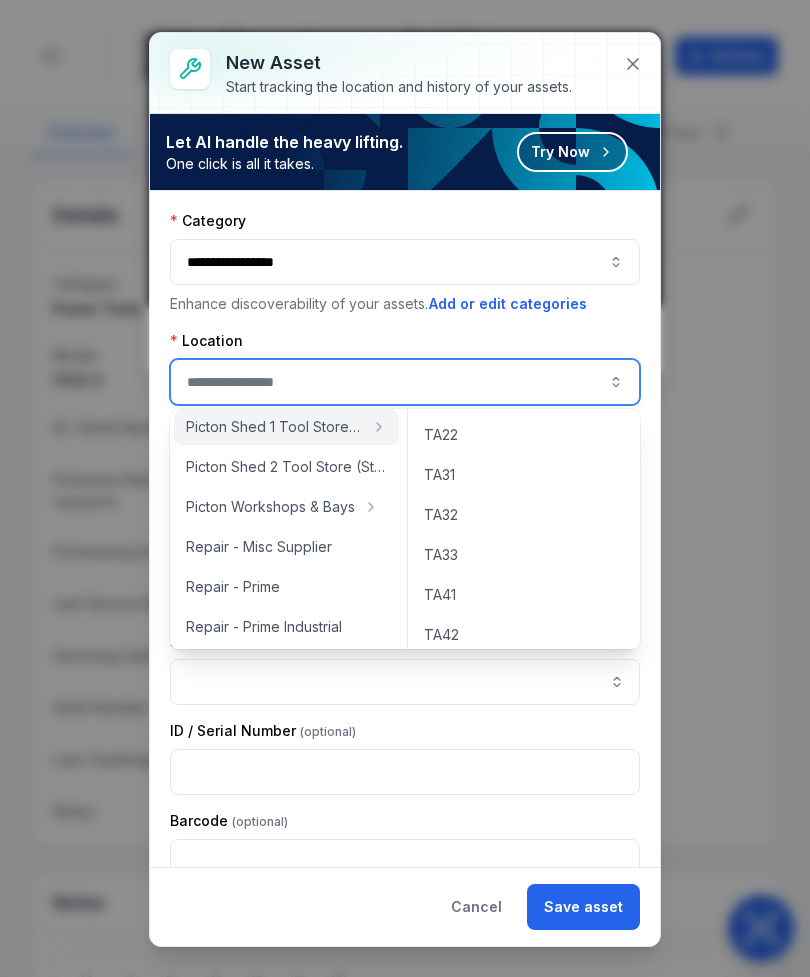 type on "**********" 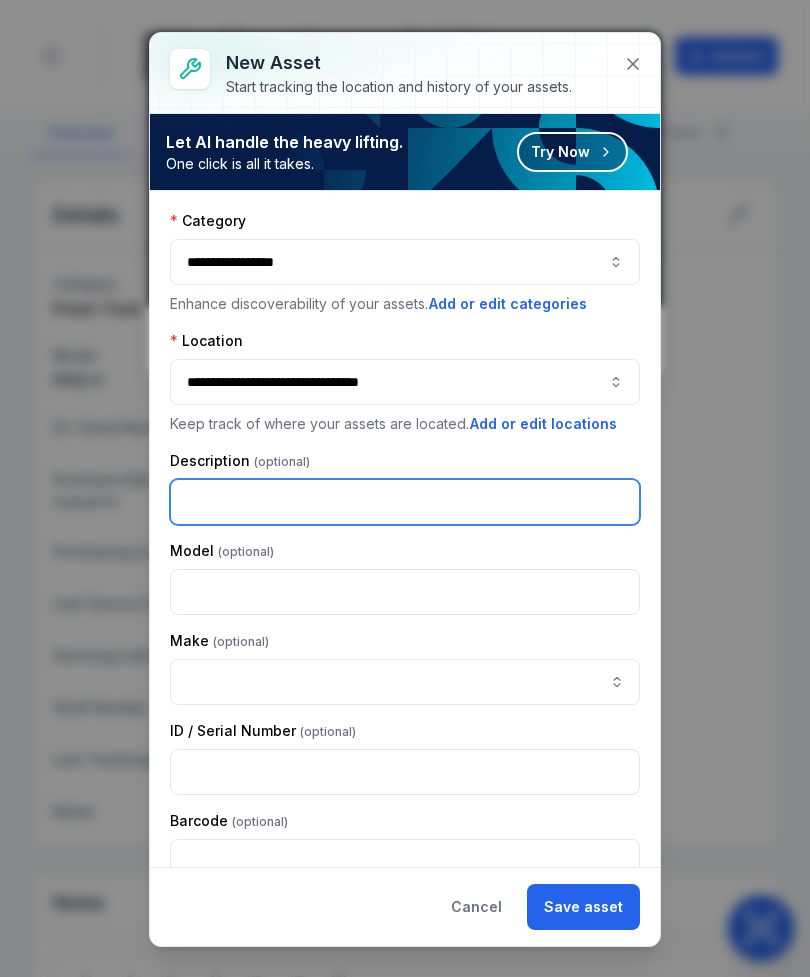 click at bounding box center [405, 502] 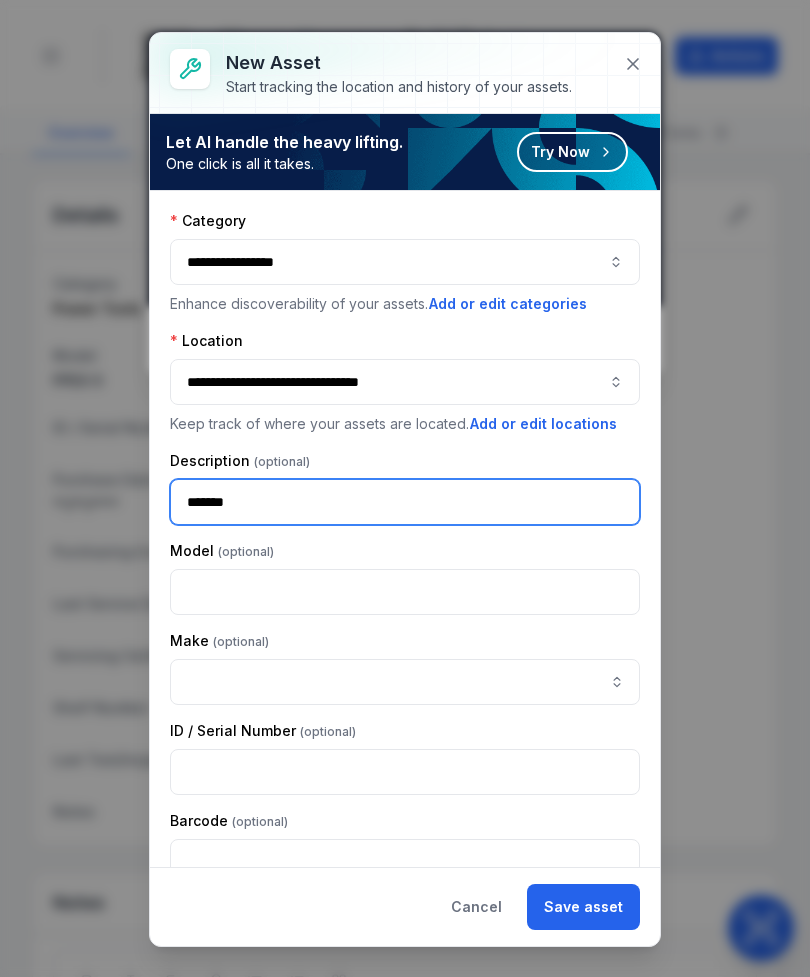 type on "*******" 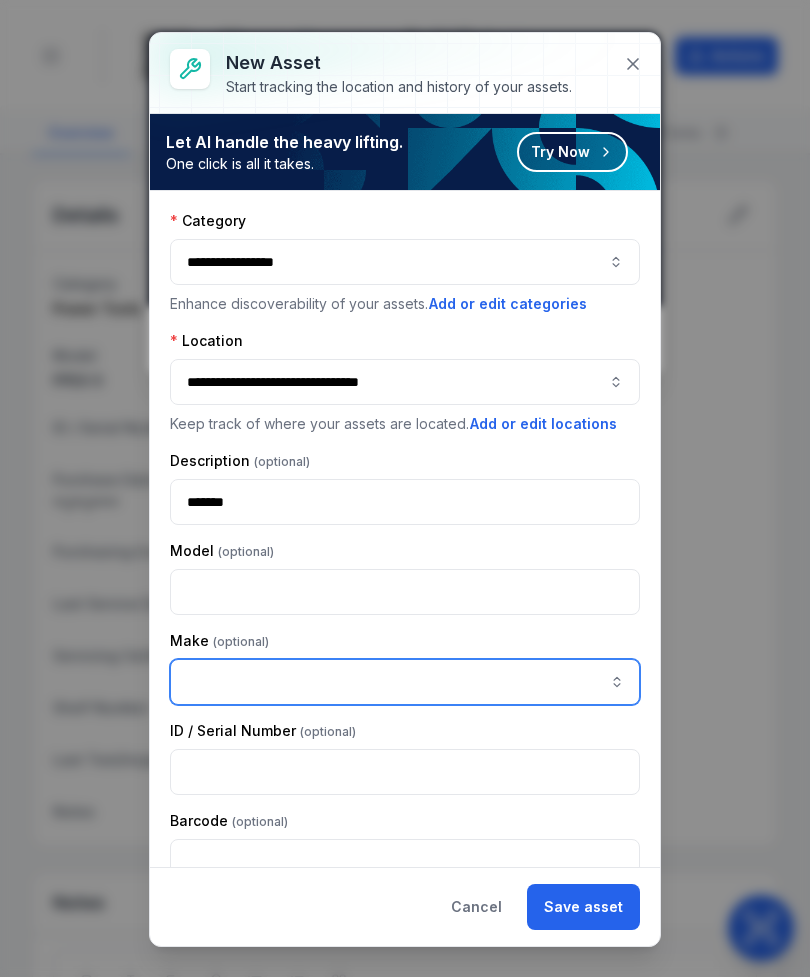 click at bounding box center [405, 682] 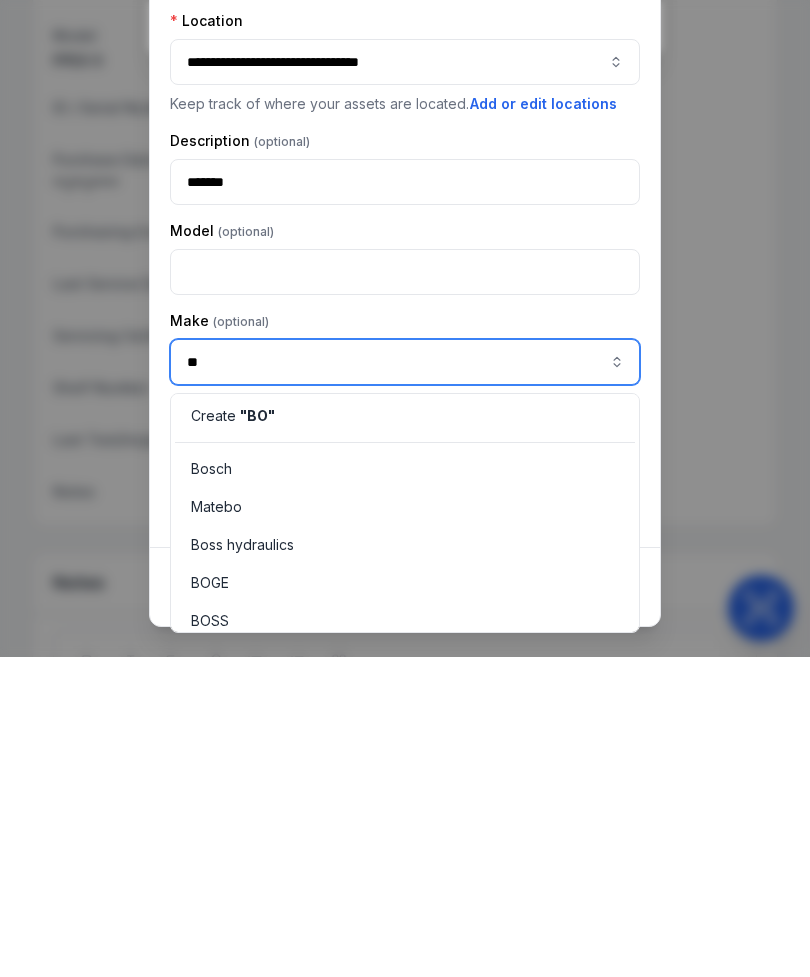 click on "BOSS" at bounding box center [210, 941] 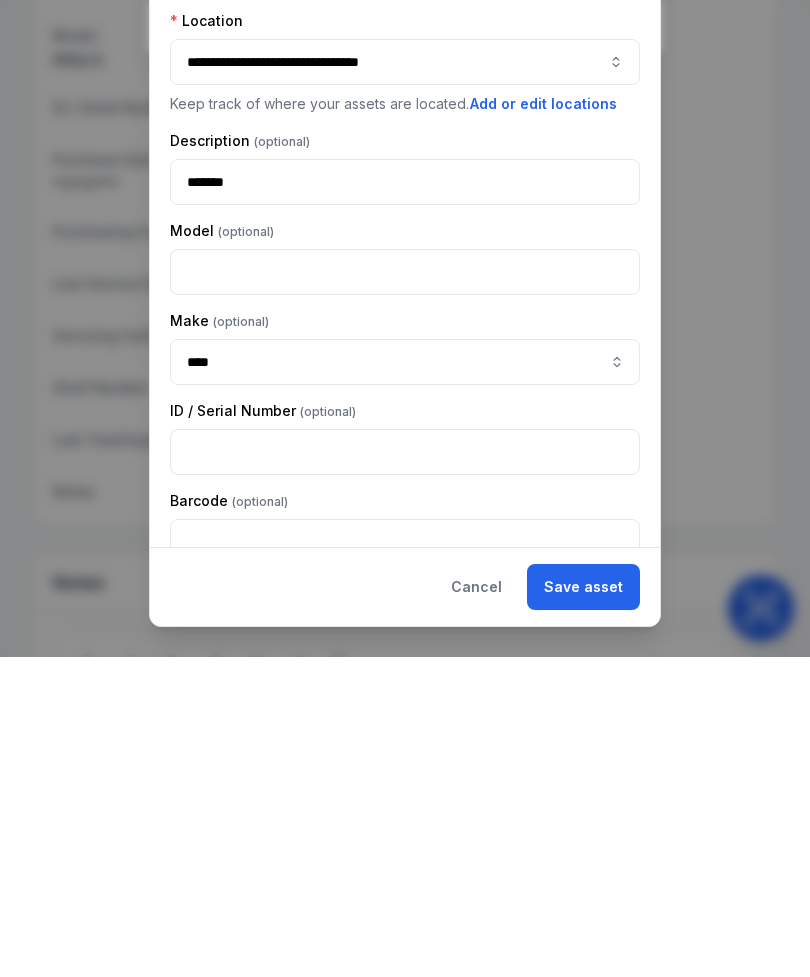 click on "Save asset" at bounding box center [583, 907] 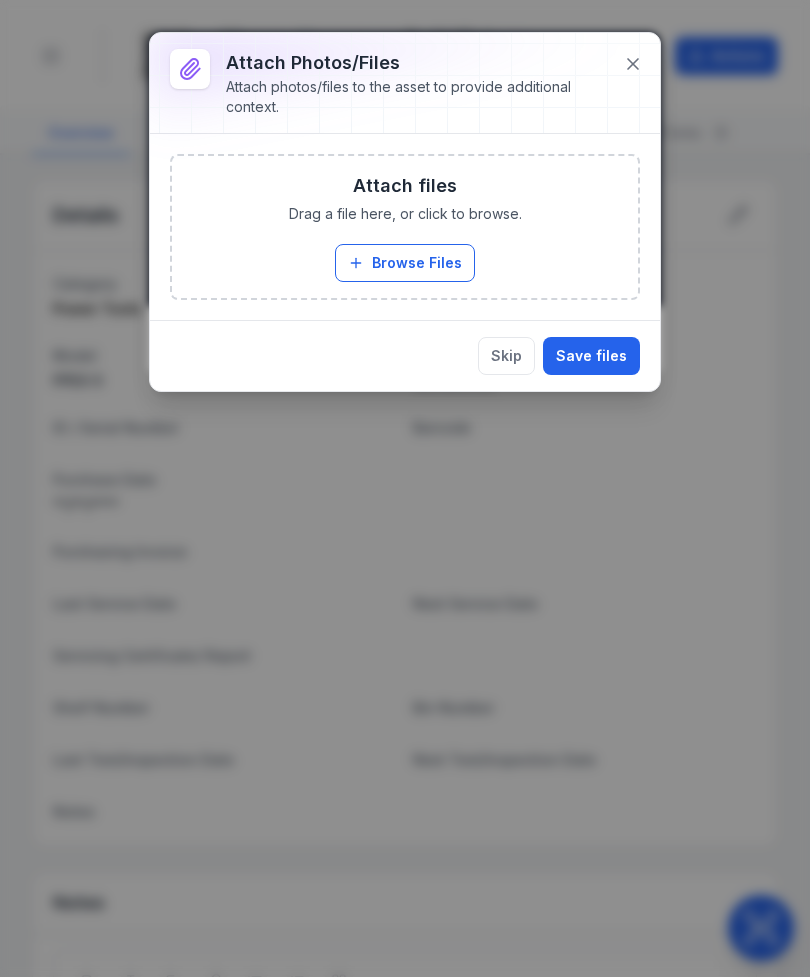 click on "Browse Files" at bounding box center (405, 263) 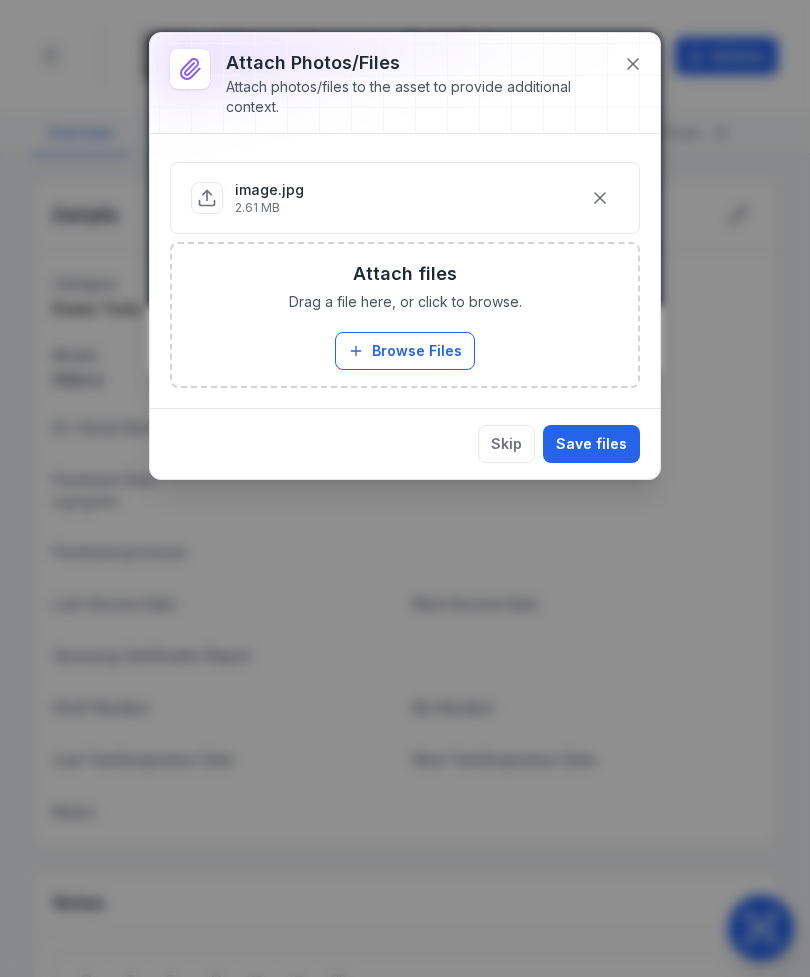 click on "Save files" at bounding box center [591, 444] 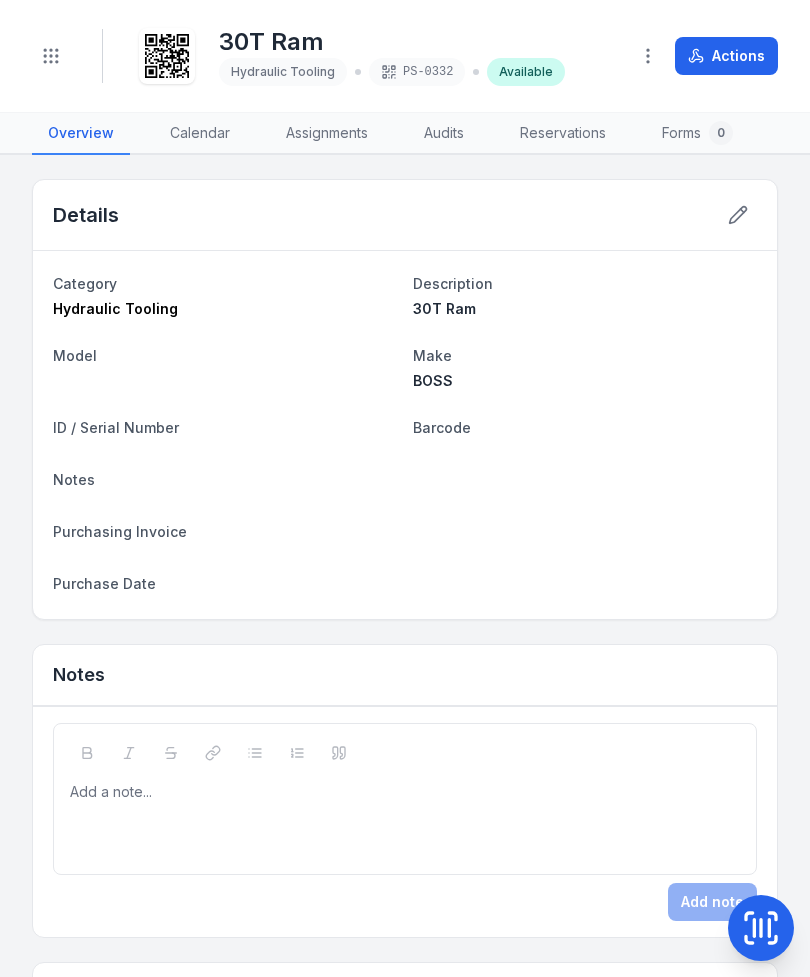 scroll, scrollTop: 0, scrollLeft: 0, axis: both 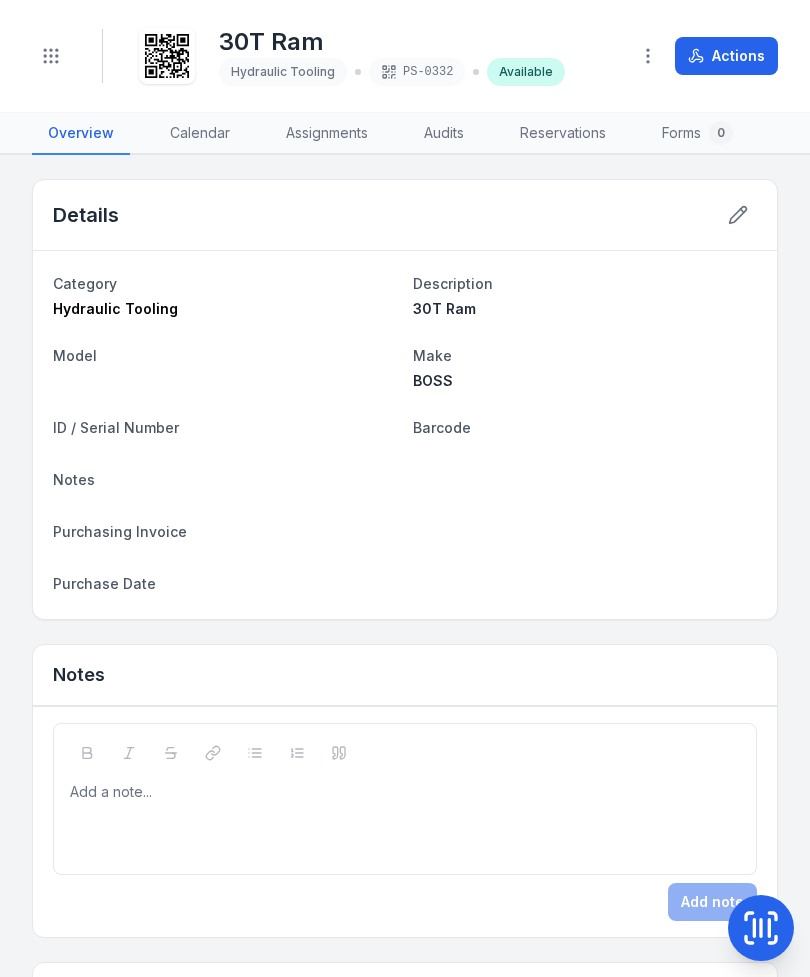 click 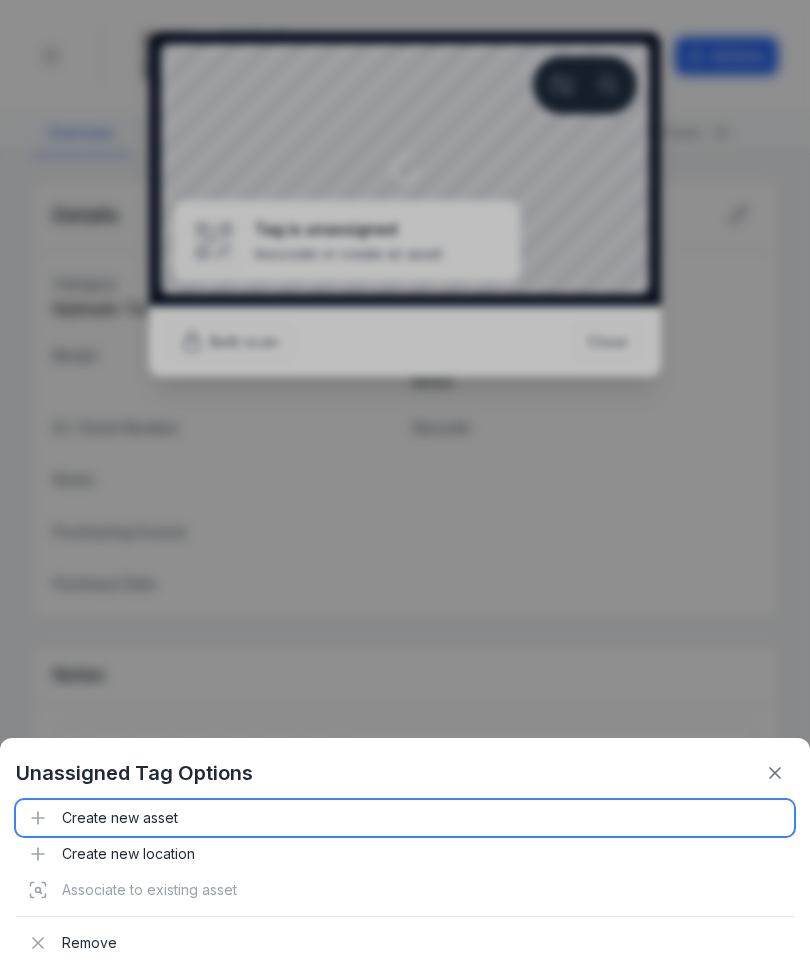 click on "Create new asset" at bounding box center [405, 818] 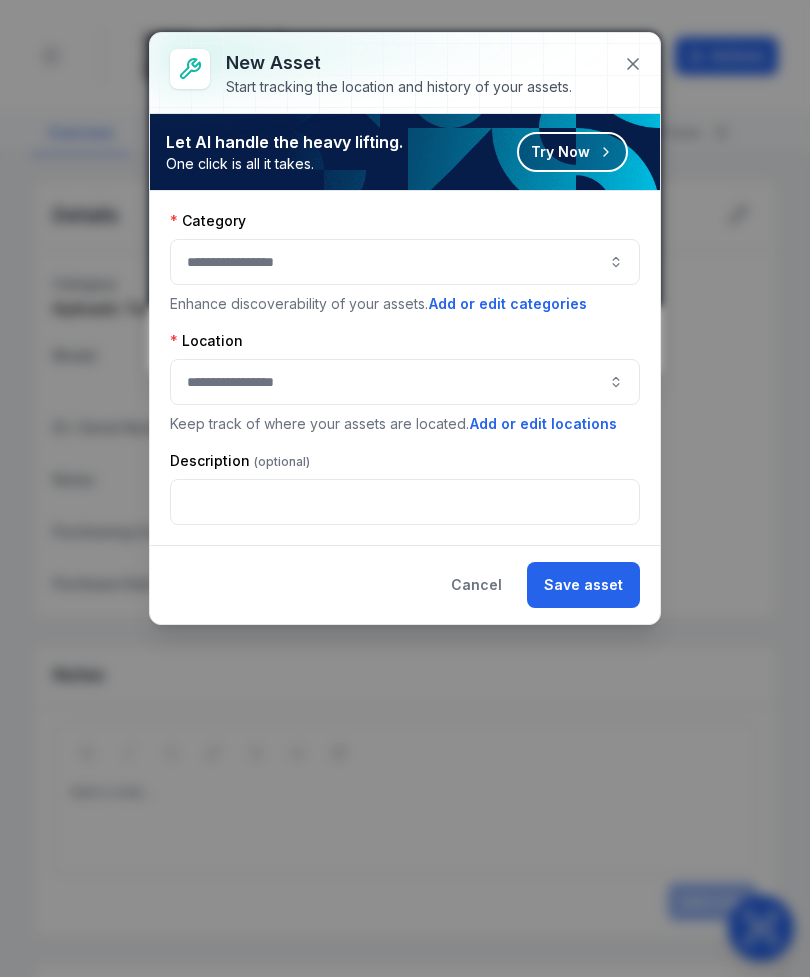 click at bounding box center [405, 262] 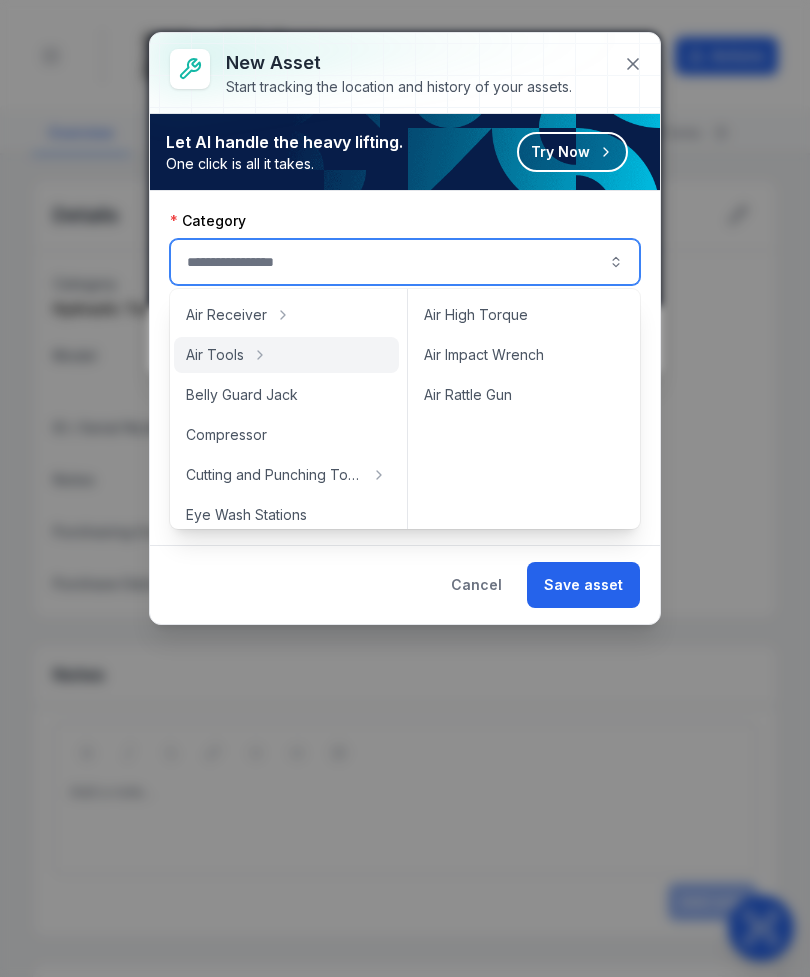 scroll, scrollTop: 0, scrollLeft: 0, axis: both 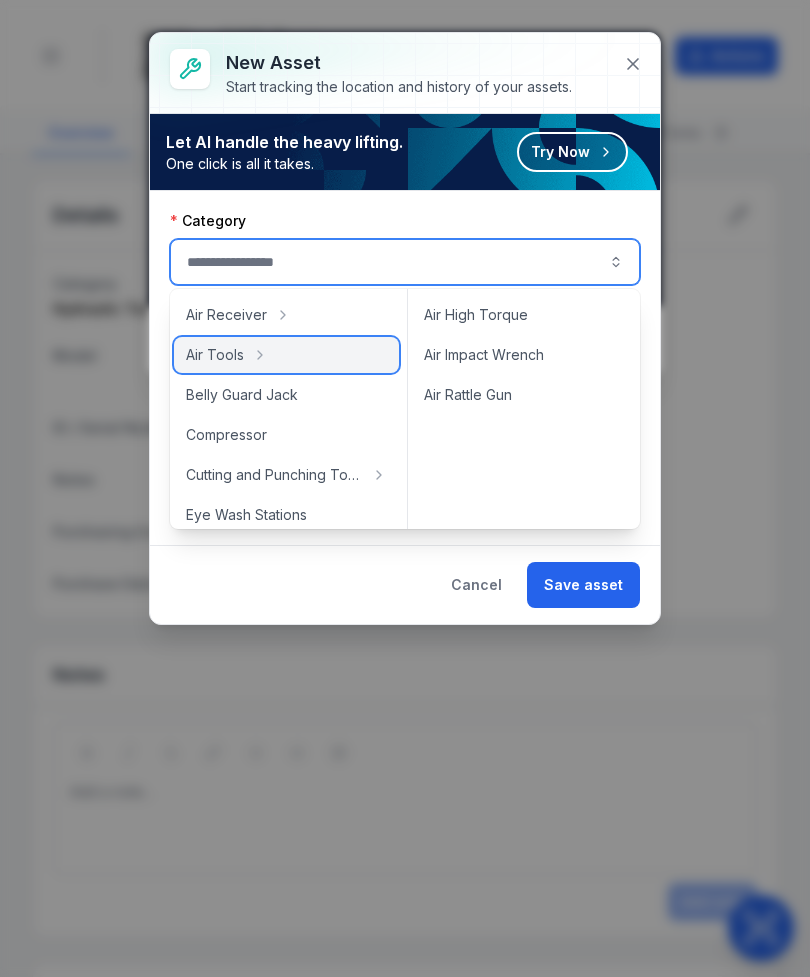 click on "Air Tools" at bounding box center [286, 355] 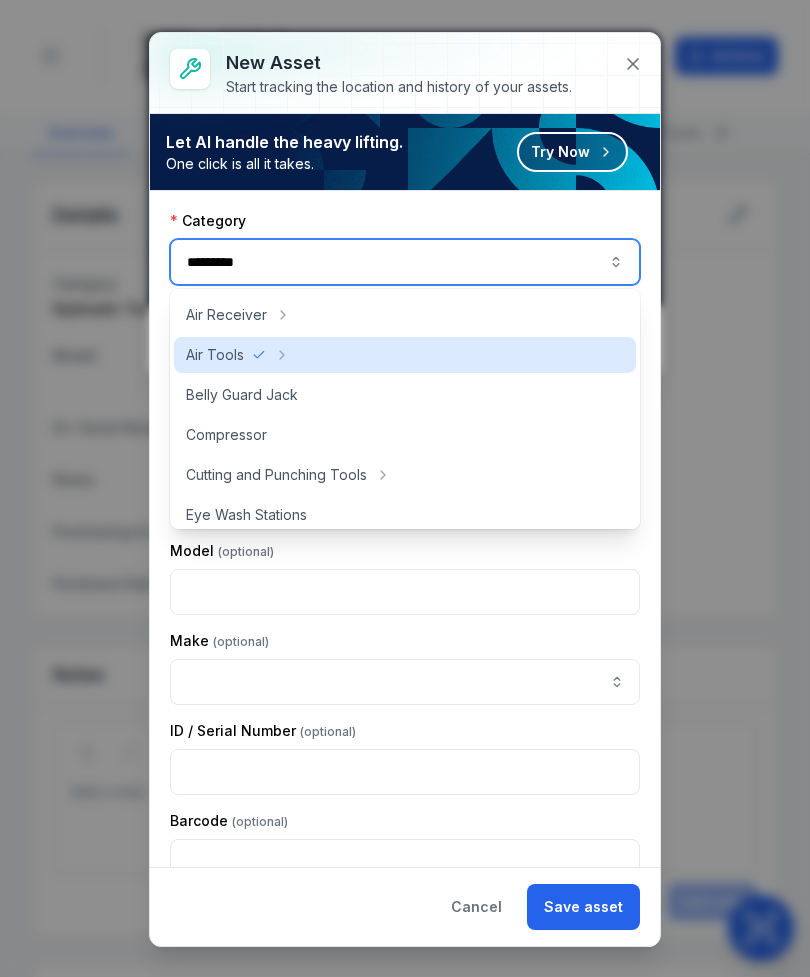 type on "*********" 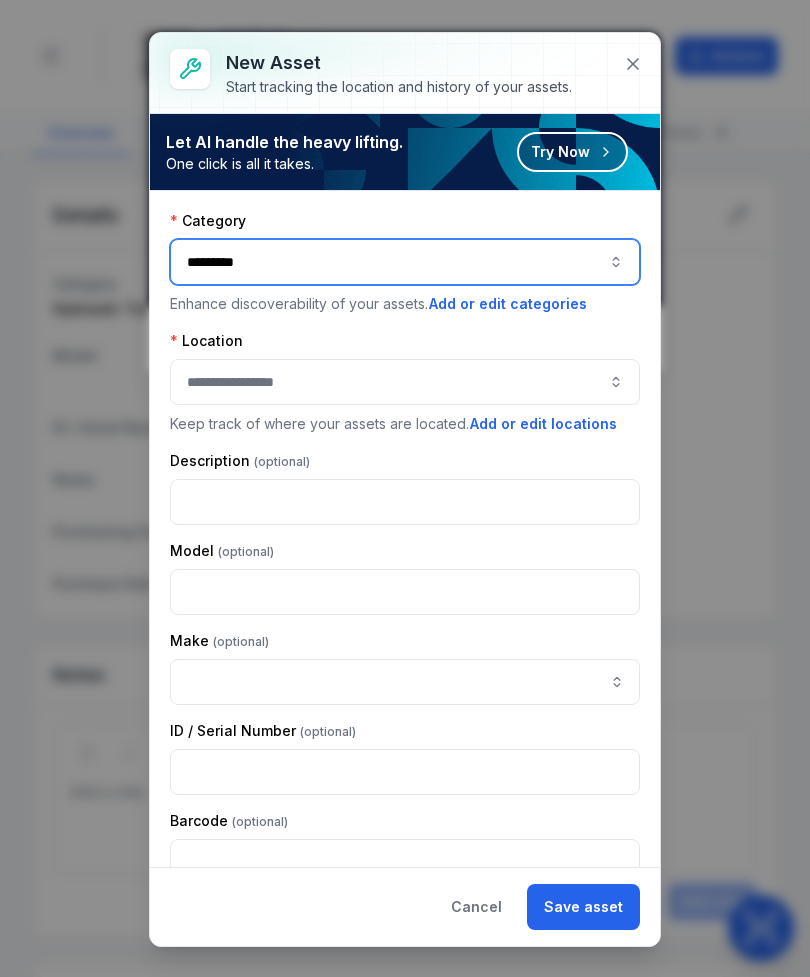 click at bounding box center (405, 382) 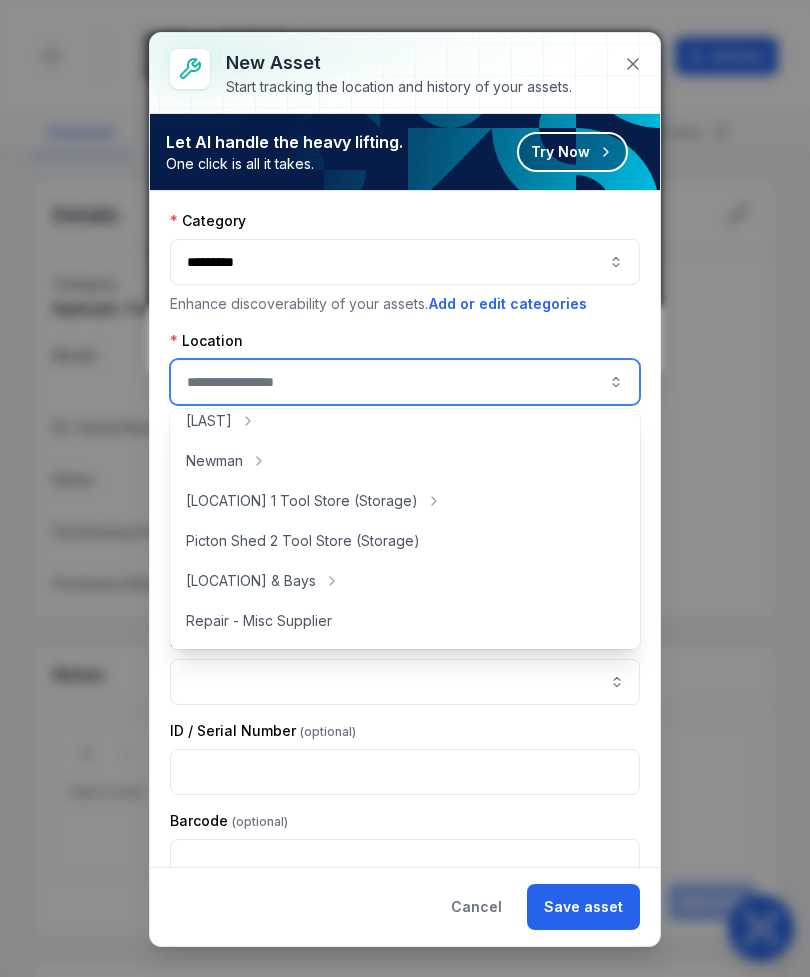 scroll, scrollTop: 334, scrollLeft: 0, axis: vertical 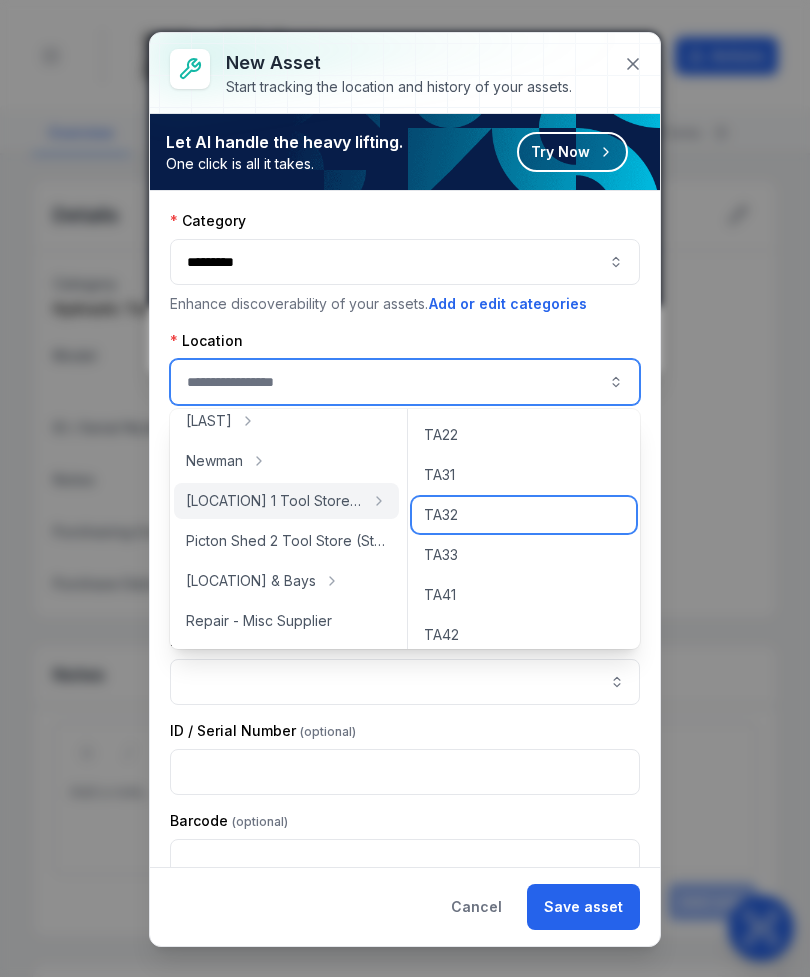 click on "TA32" at bounding box center [524, 515] 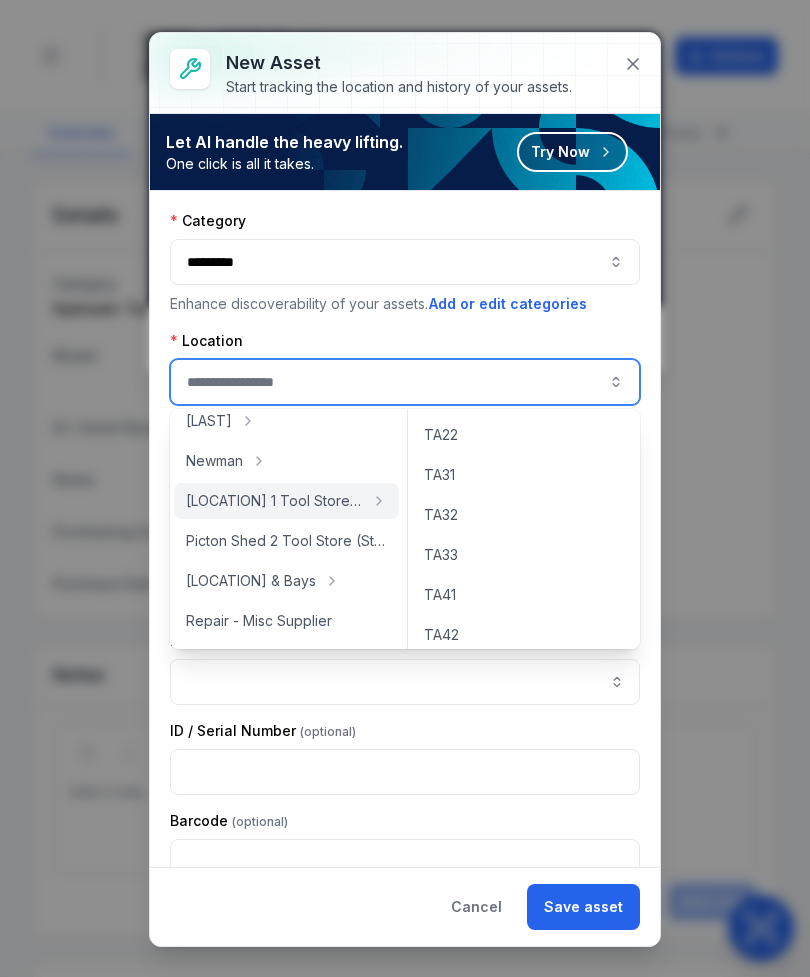 type on "****" 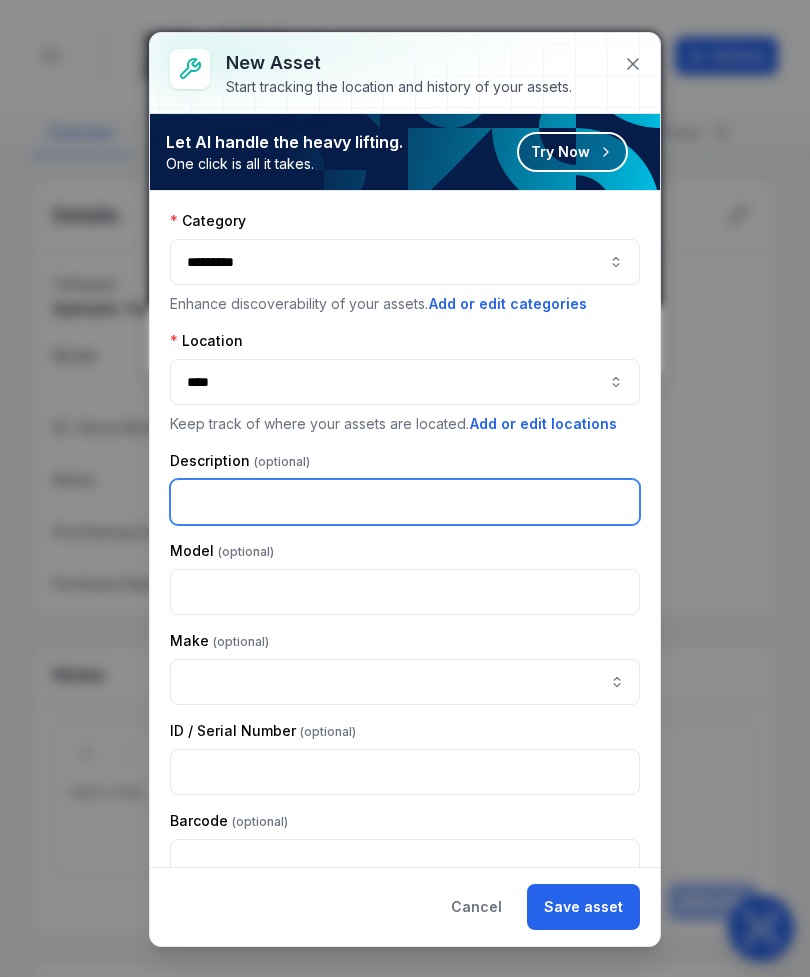 click at bounding box center [405, 502] 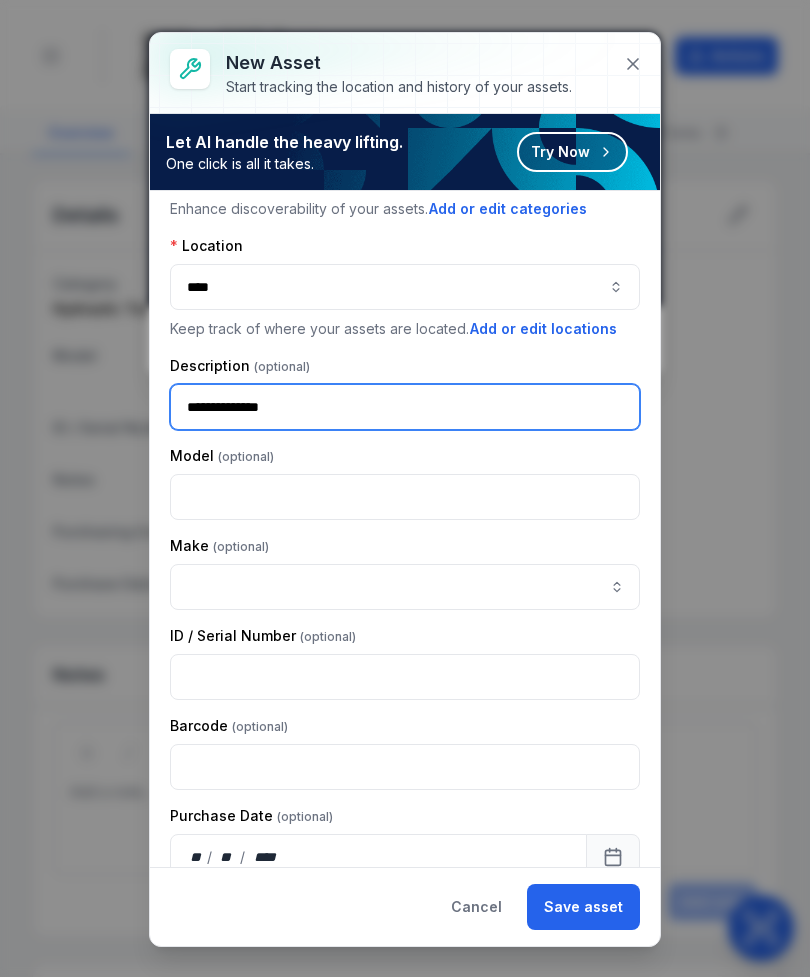 scroll, scrollTop: 110, scrollLeft: 0, axis: vertical 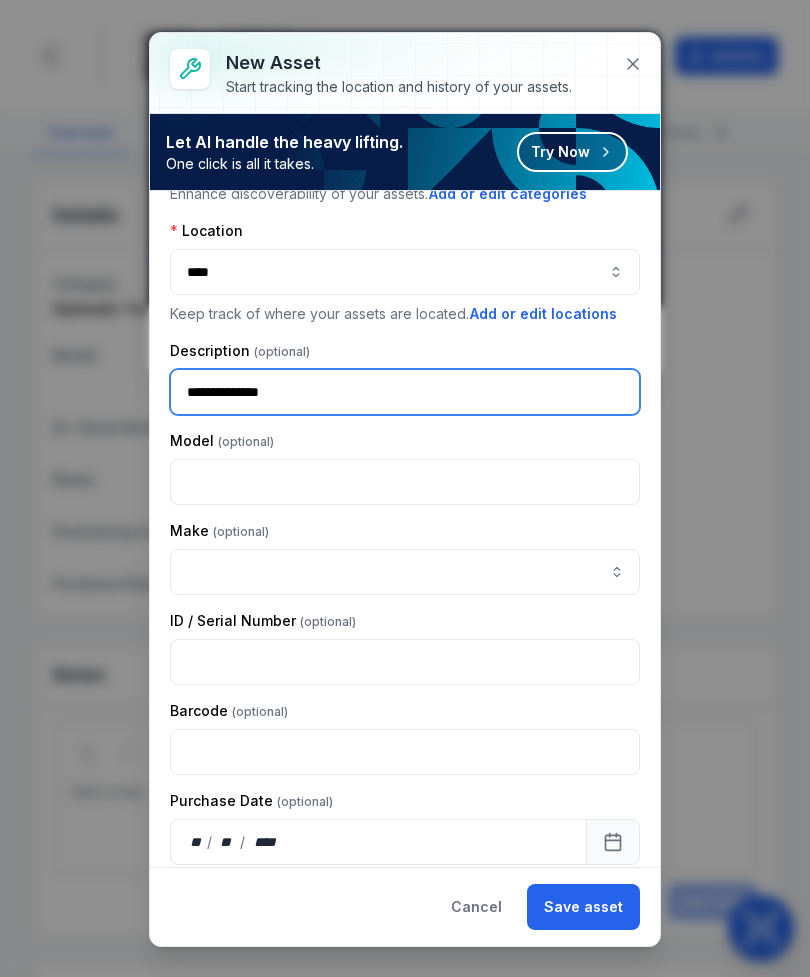 type on "**********" 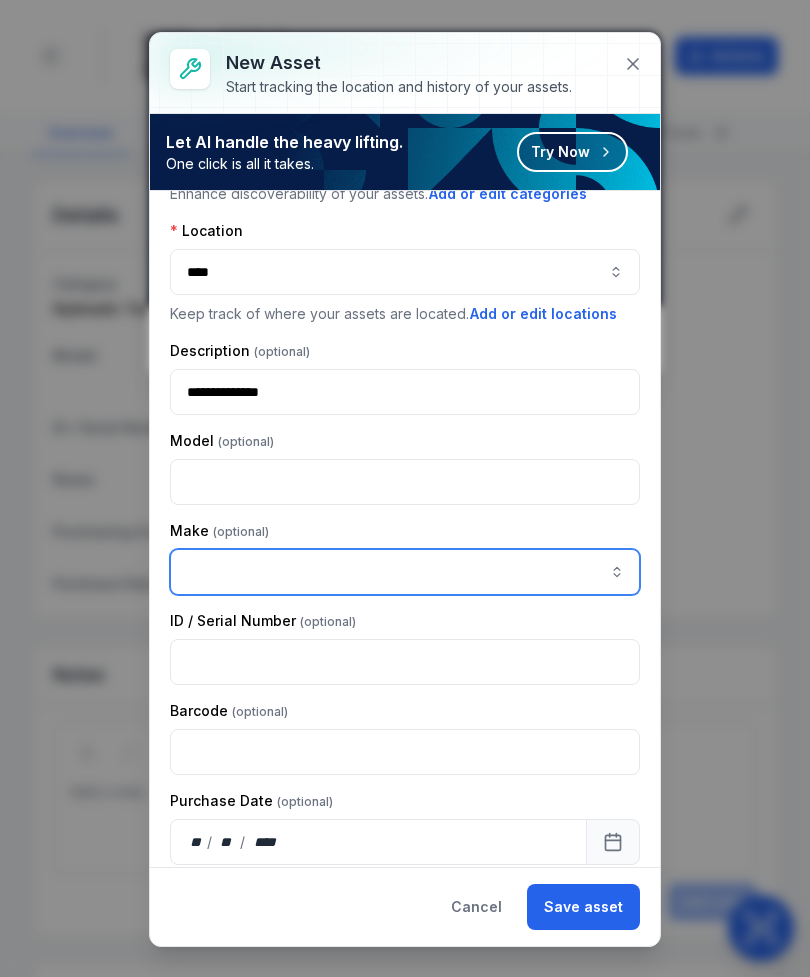 click at bounding box center [405, 572] 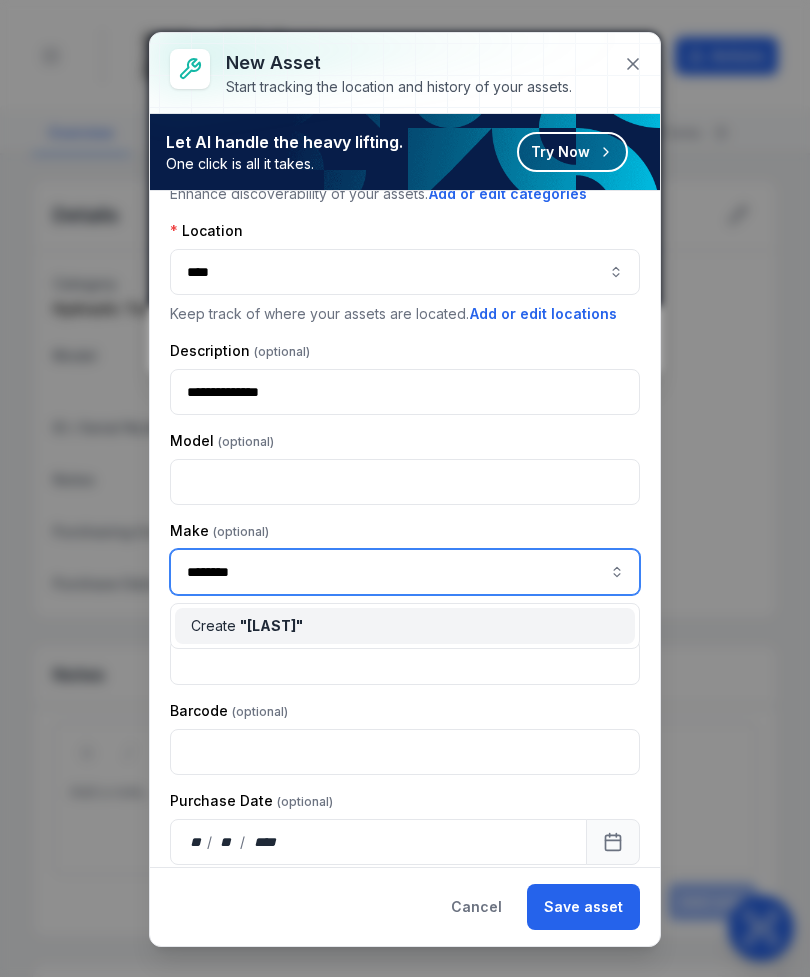 click on "" Rongpeng "" at bounding box center [271, 625] 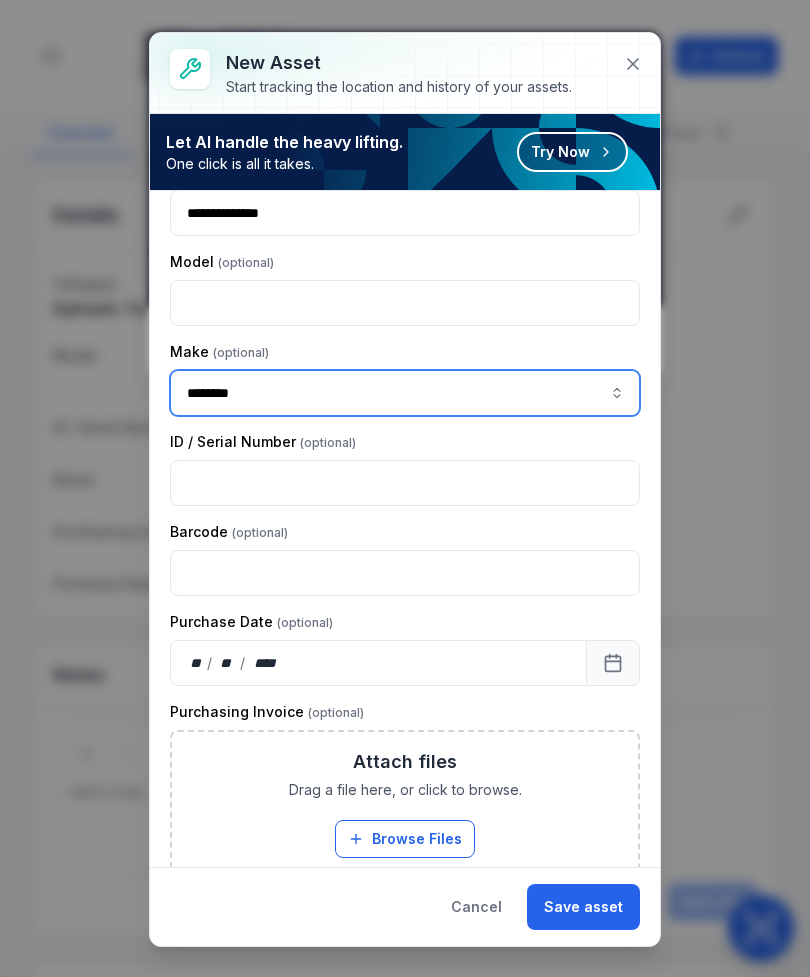 scroll, scrollTop: 287, scrollLeft: 0, axis: vertical 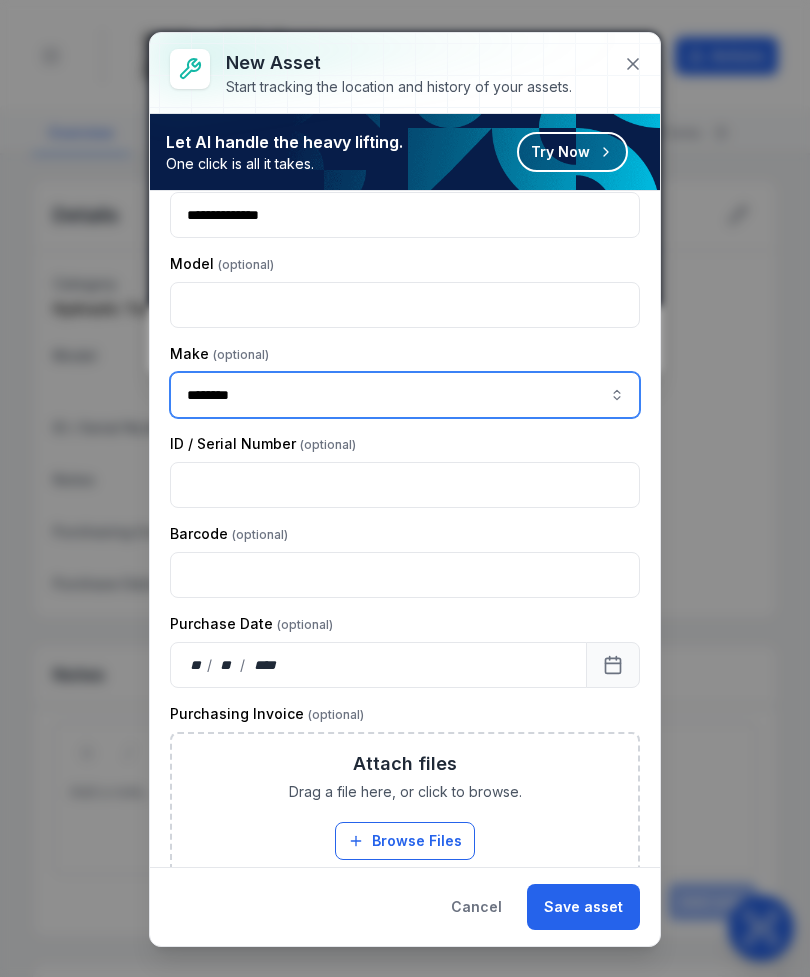 type on "********" 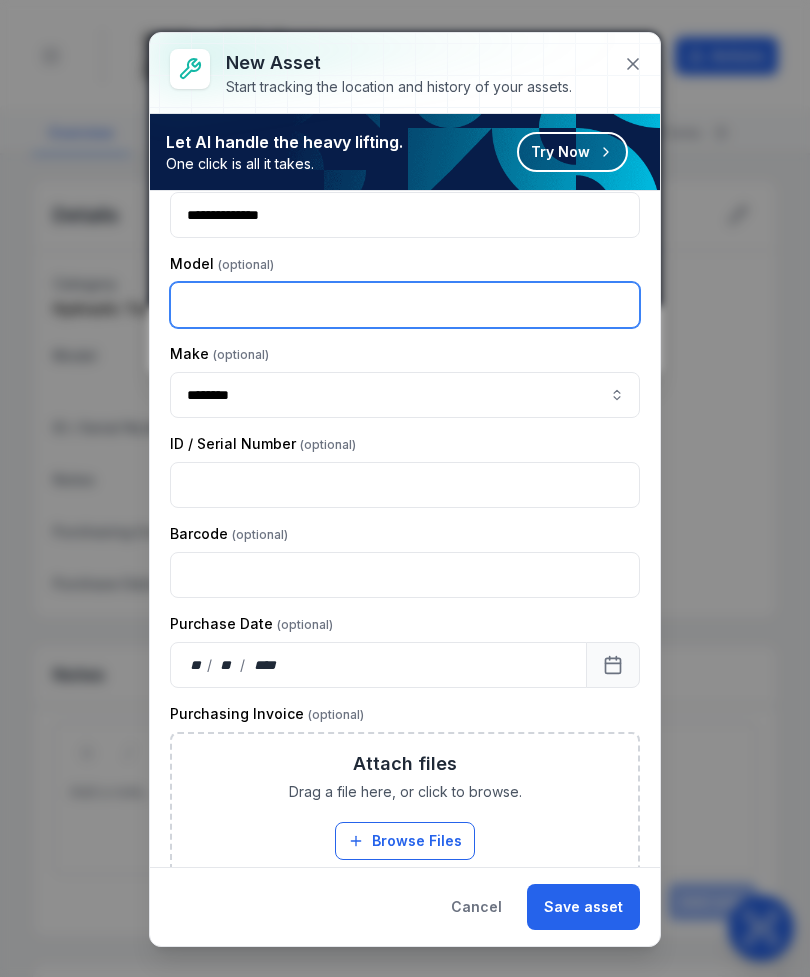 click at bounding box center [405, 305] 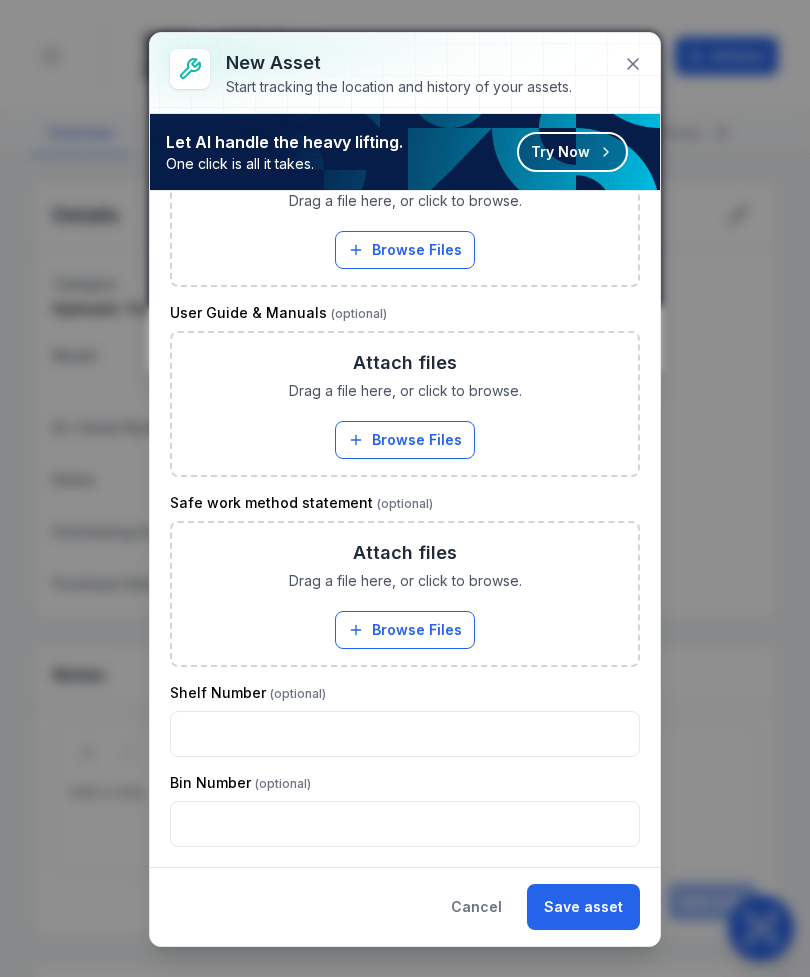 scroll, scrollTop: 1618, scrollLeft: 0, axis: vertical 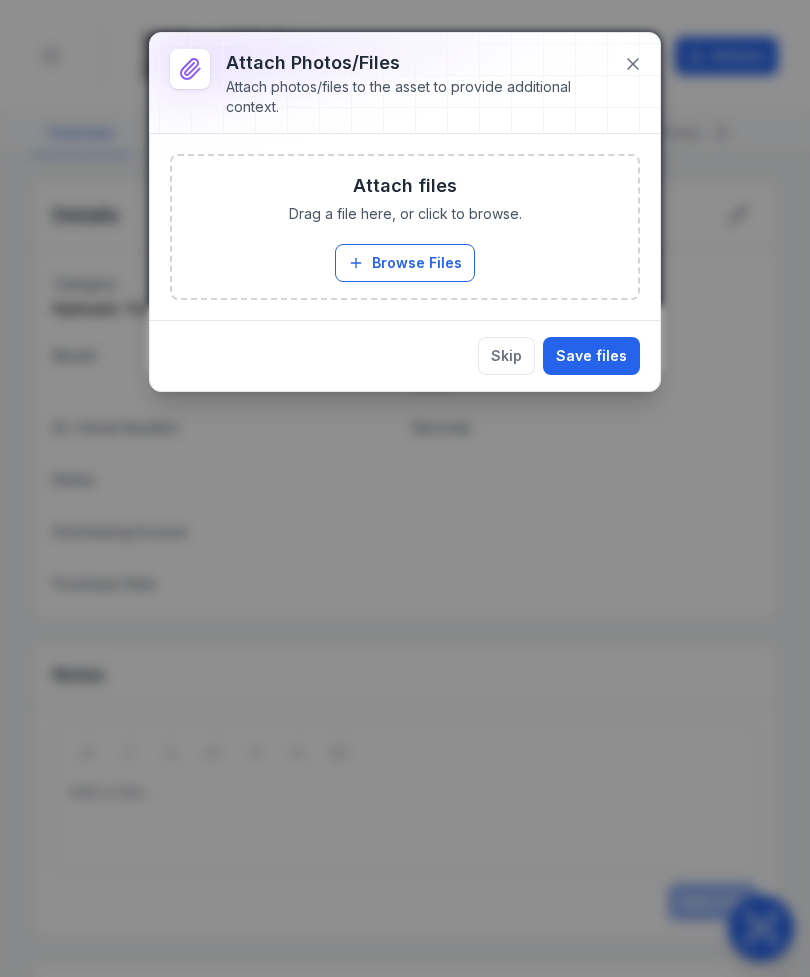 click on "Browse Files" at bounding box center [405, 263] 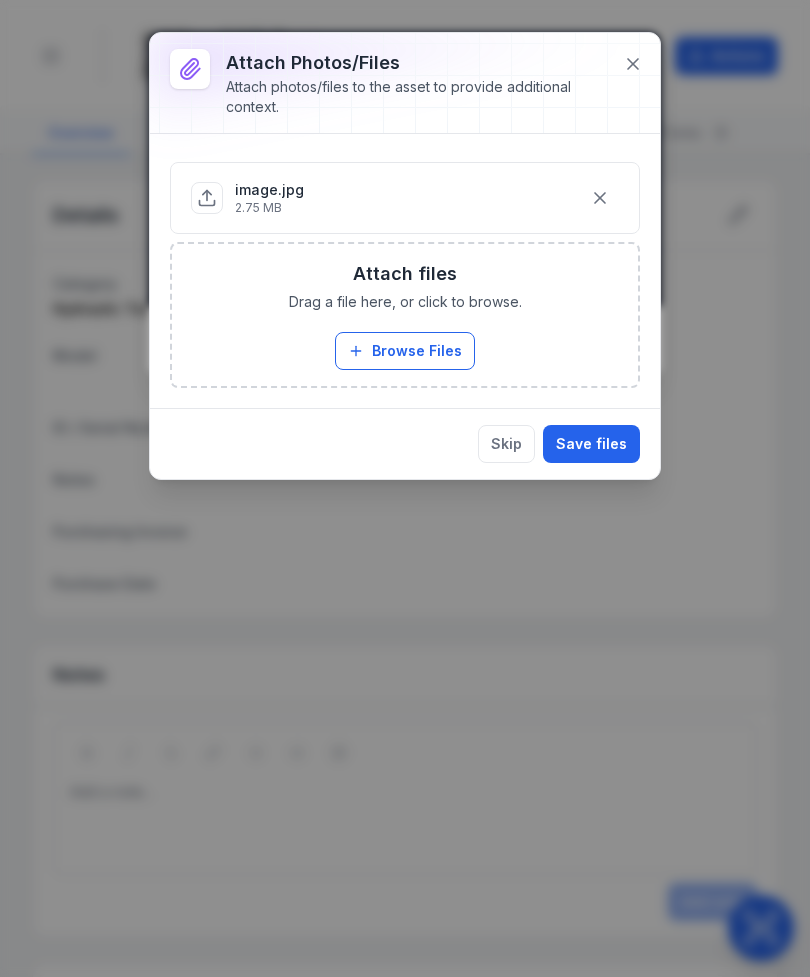 click on "Save files" at bounding box center [591, 444] 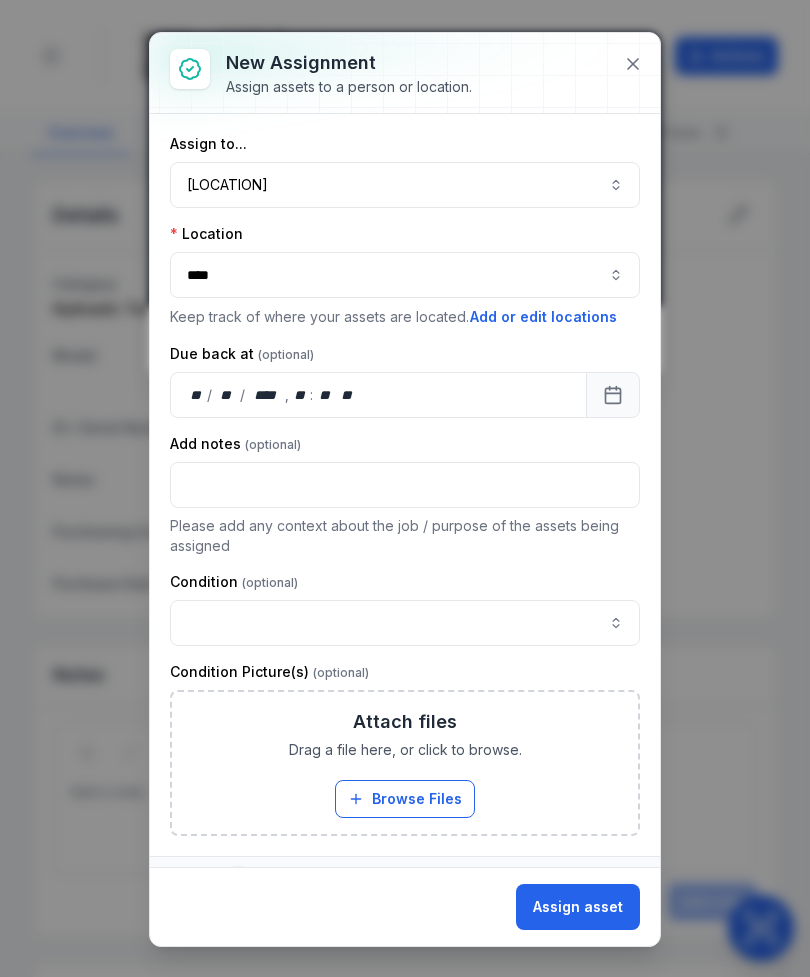 click at bounding box center [405, 73] 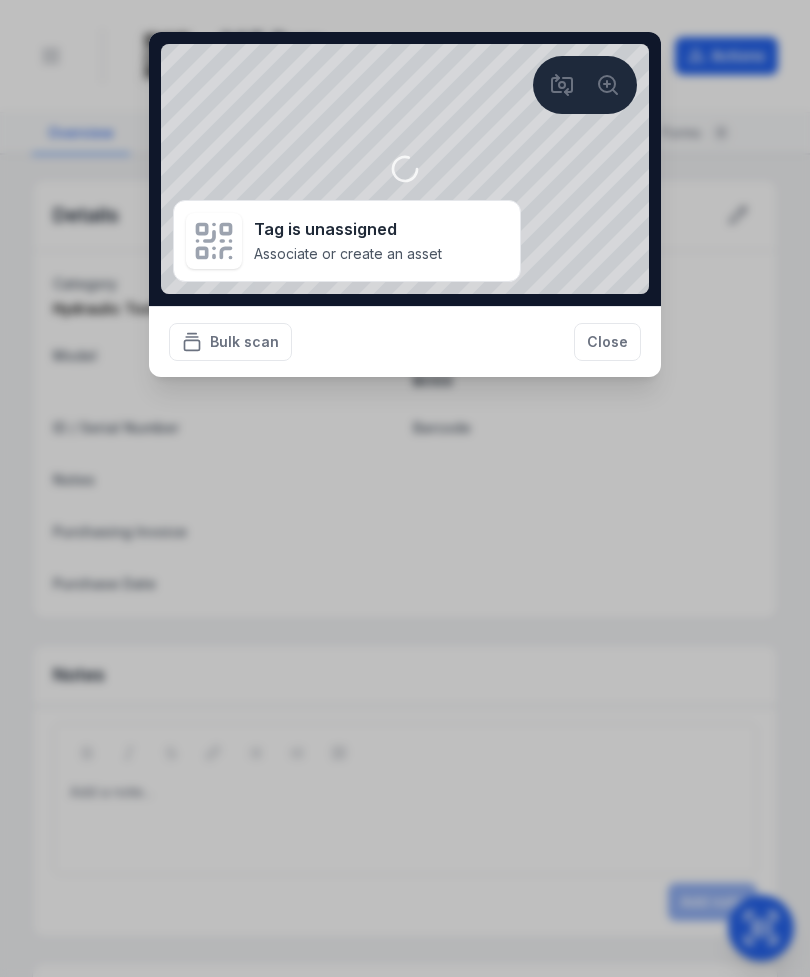click on "Close" at bounding box center [607, 342] 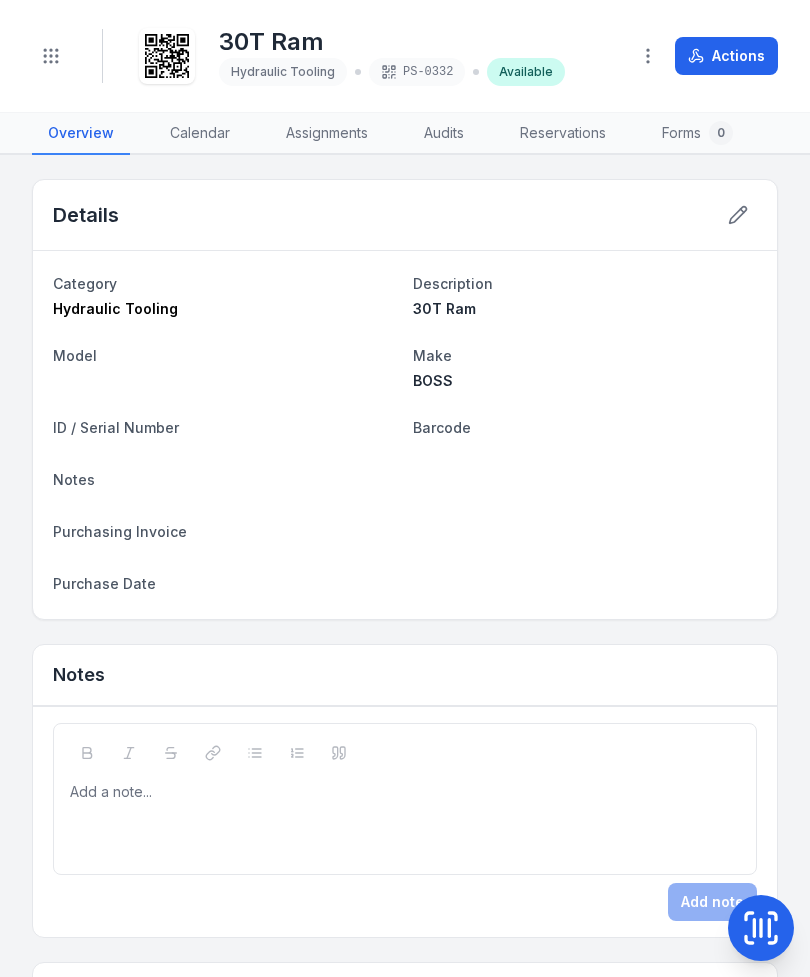 click 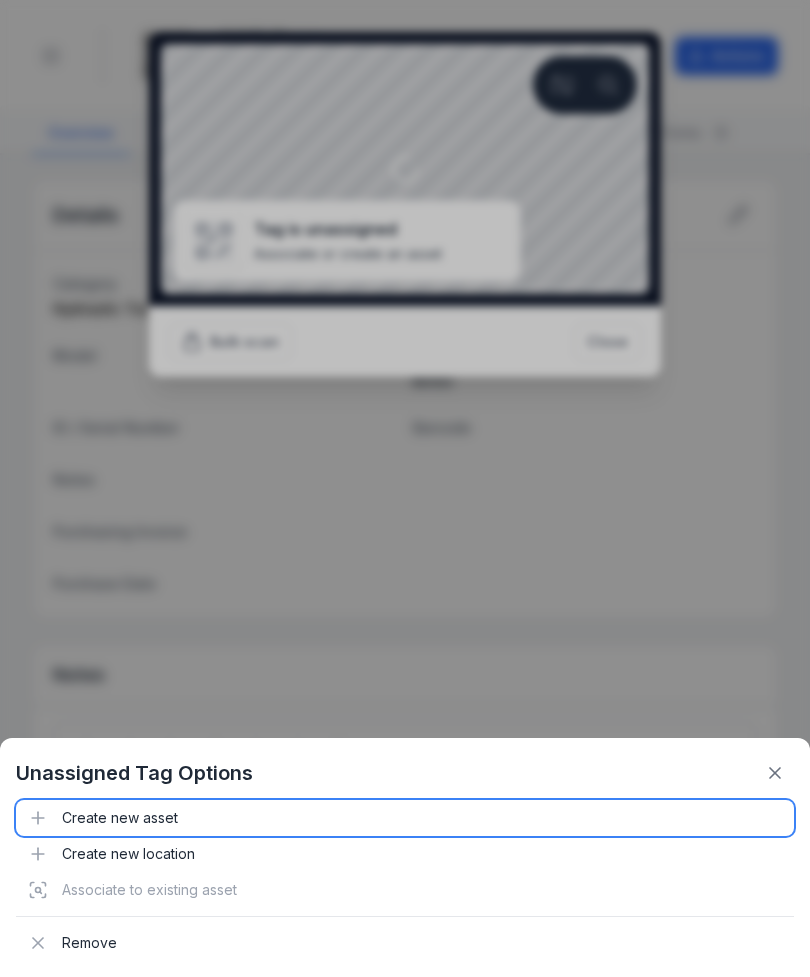 click on "Create new asset" at bounding box center [405, 818] 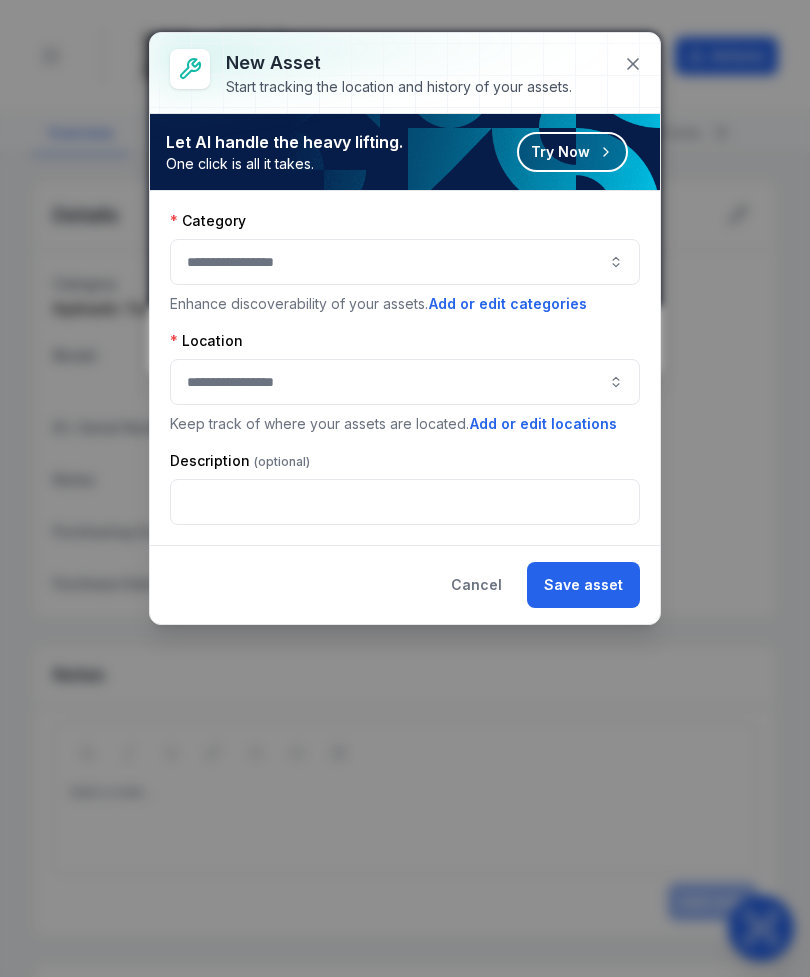 click at bounding box center (405, 262) 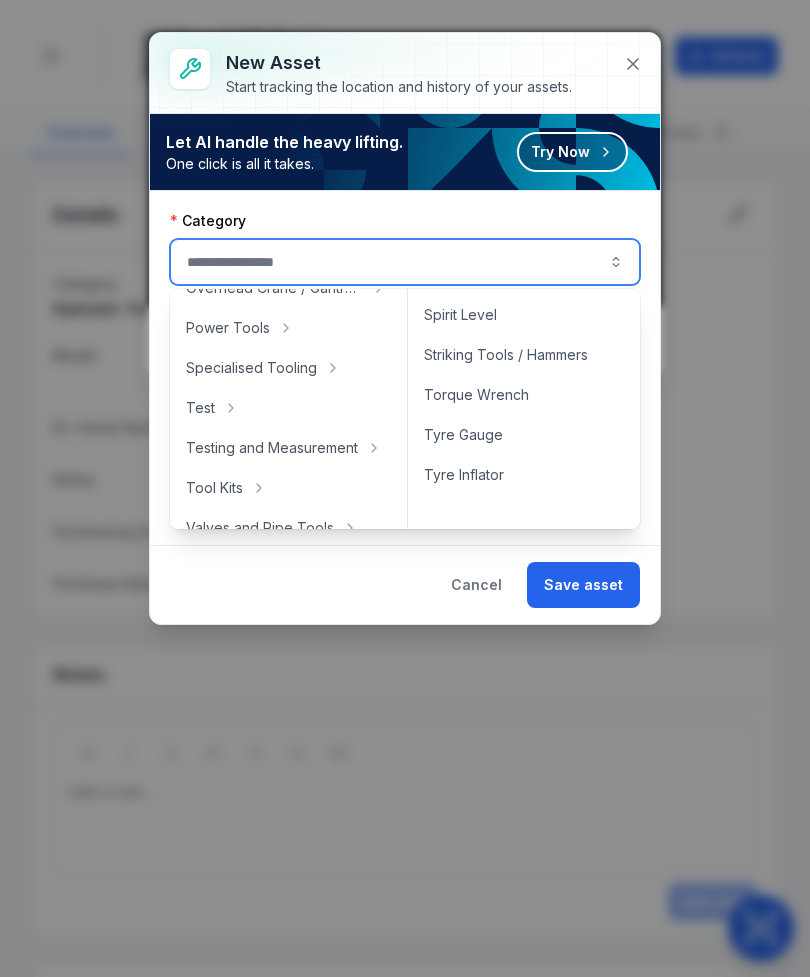 scroll, scrollTop: 758, scrollLeft: 0, axis: vertical 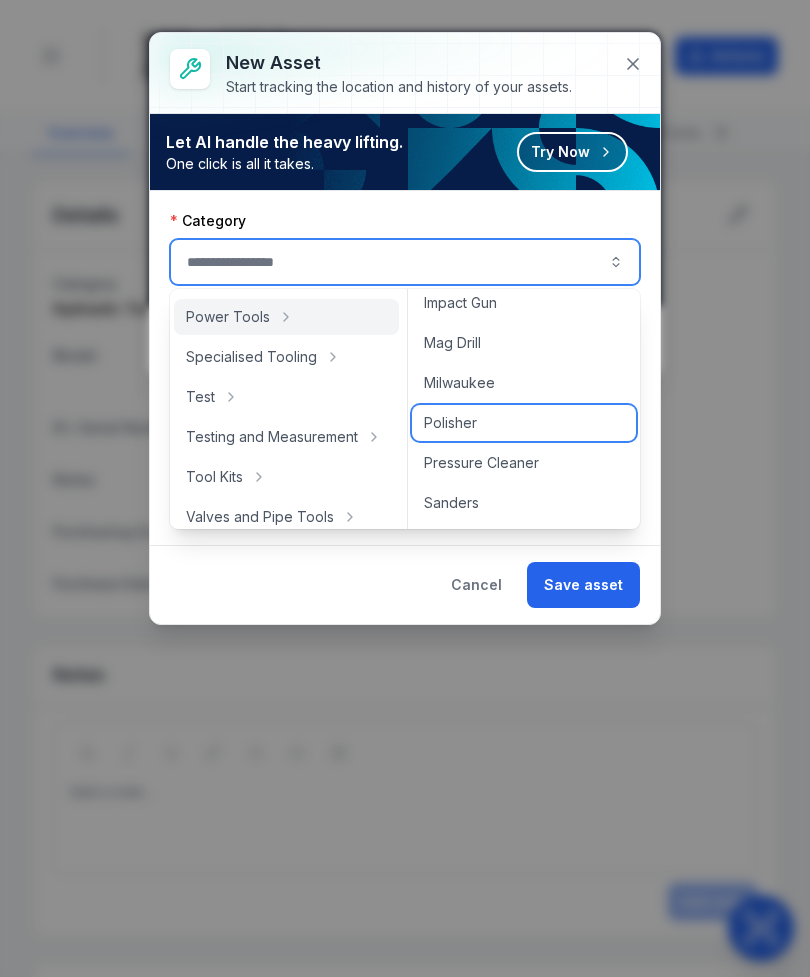 click on "Polisher" at bounding box center (524, 423) 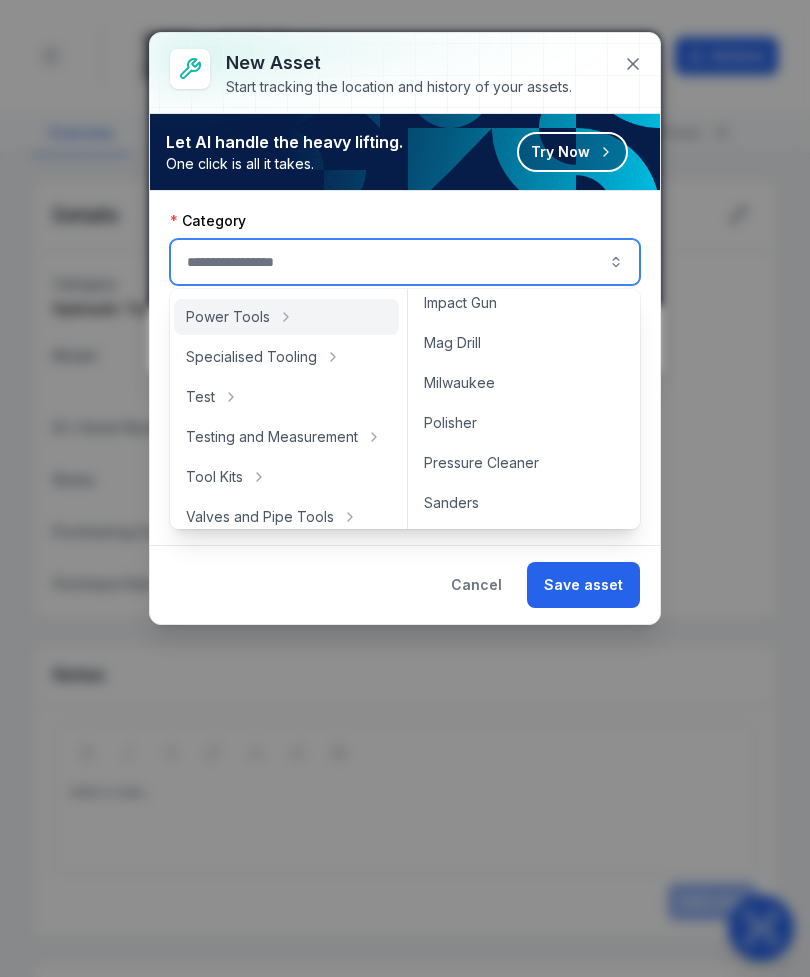 type on "********" 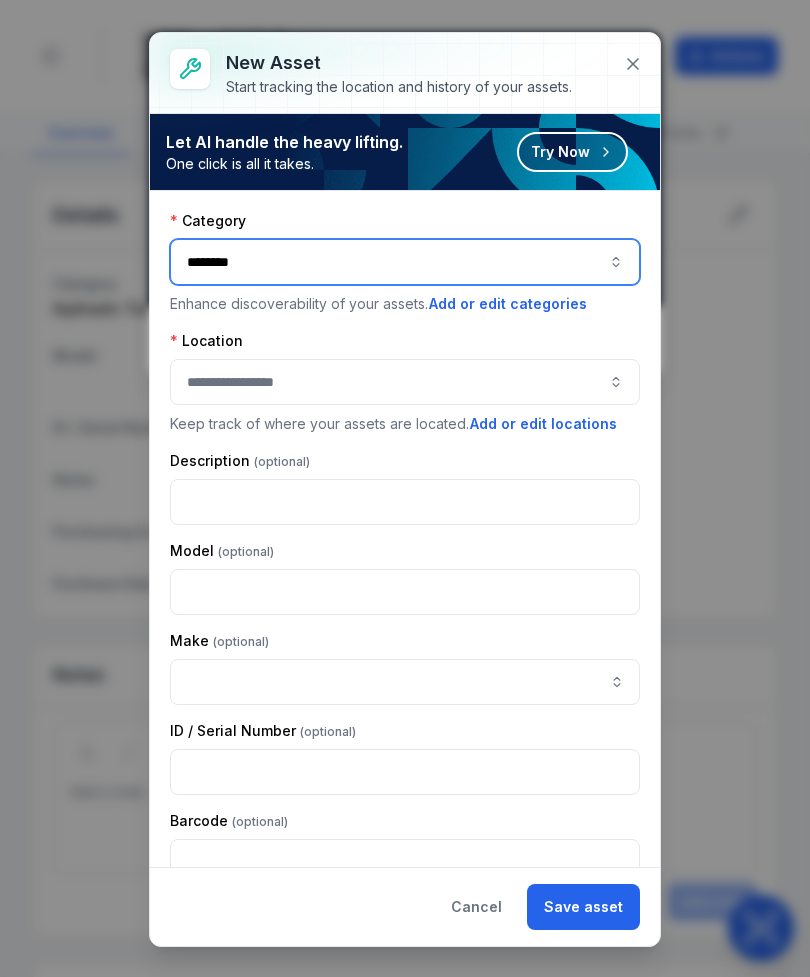 click at bounding box center (405, 382) 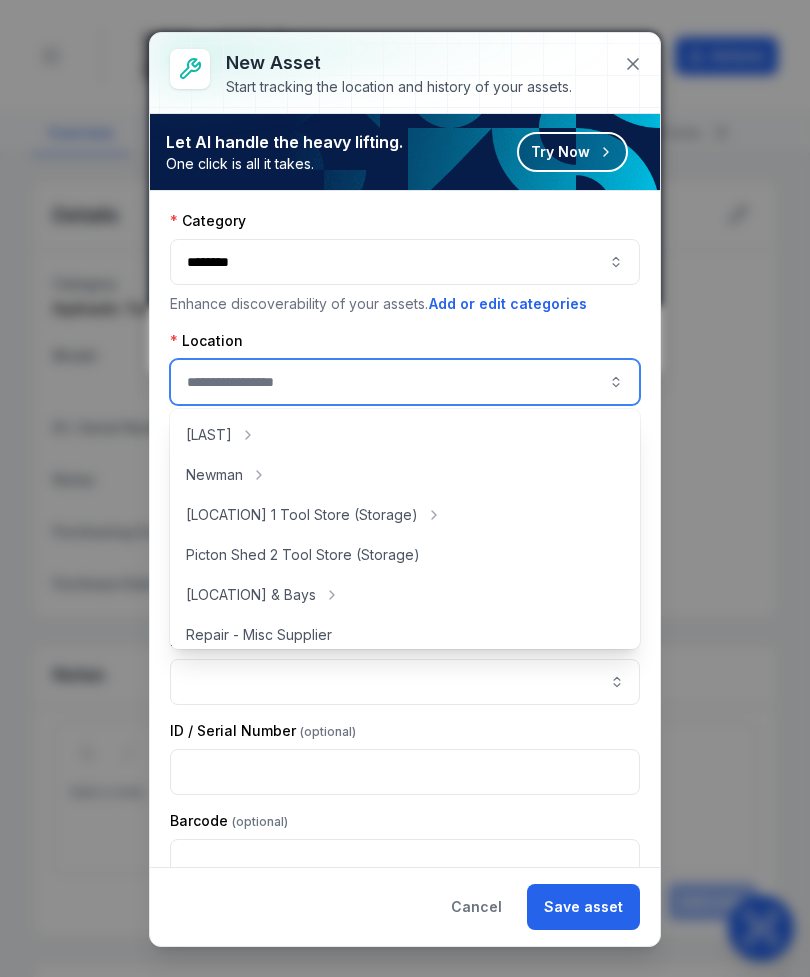 scroll, scrollTop: 382, scrollLeft: 0, axis: vertical 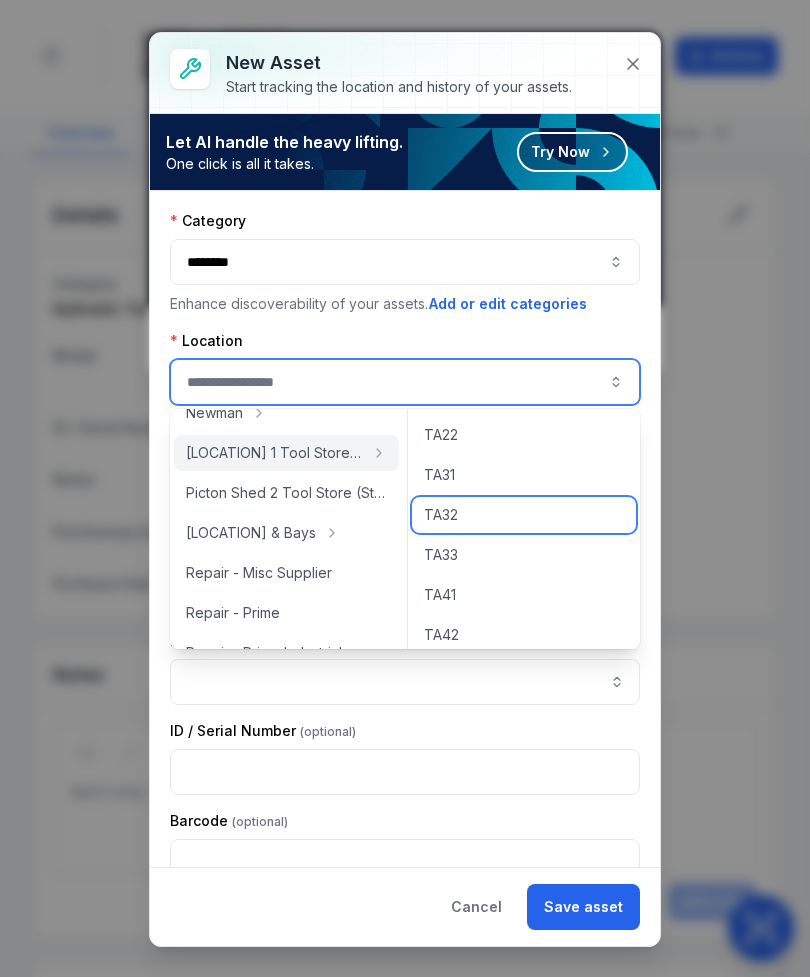 click on "TA32" at bounding box center (524, 515) 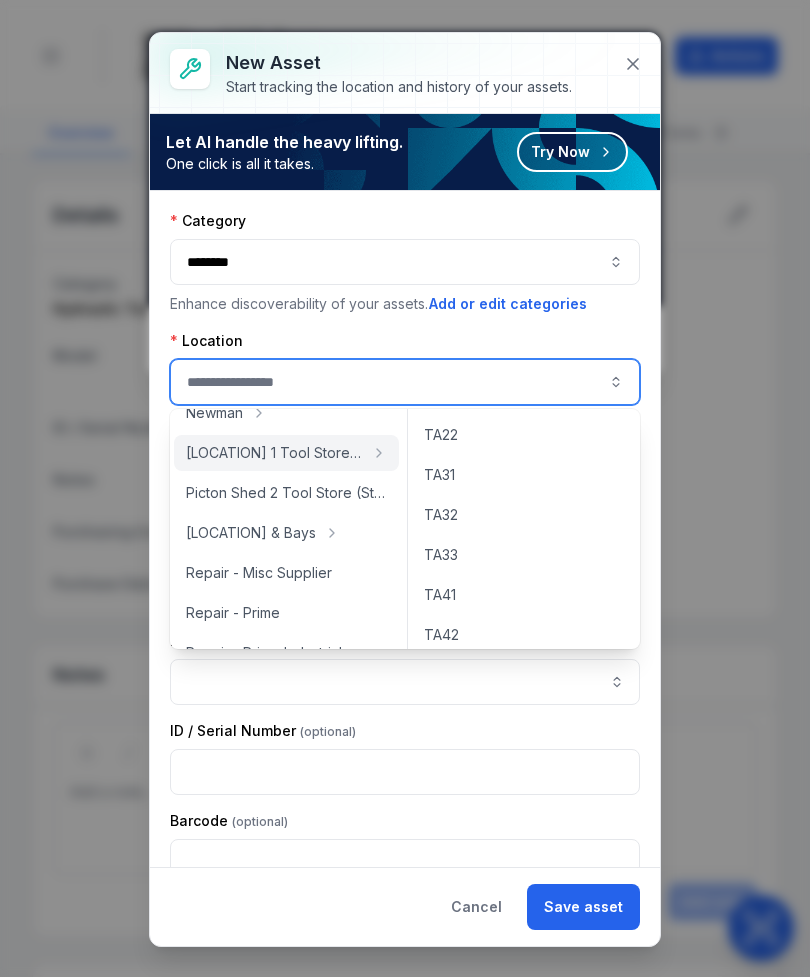 type on "****" 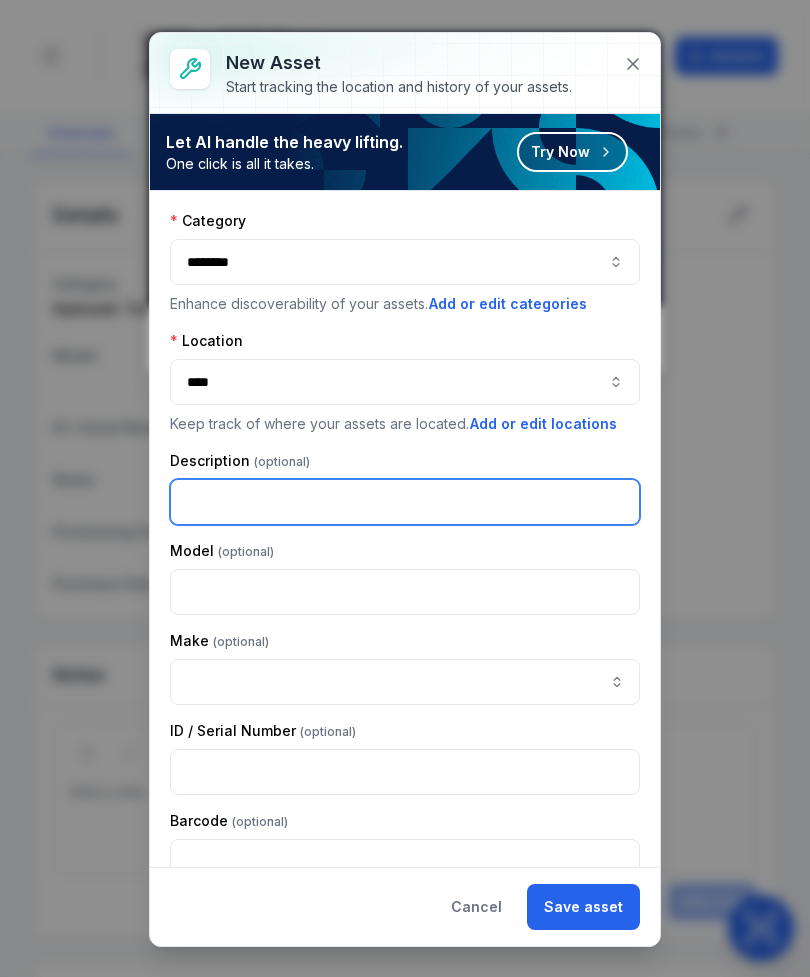 click at bounding box center (405, 502) 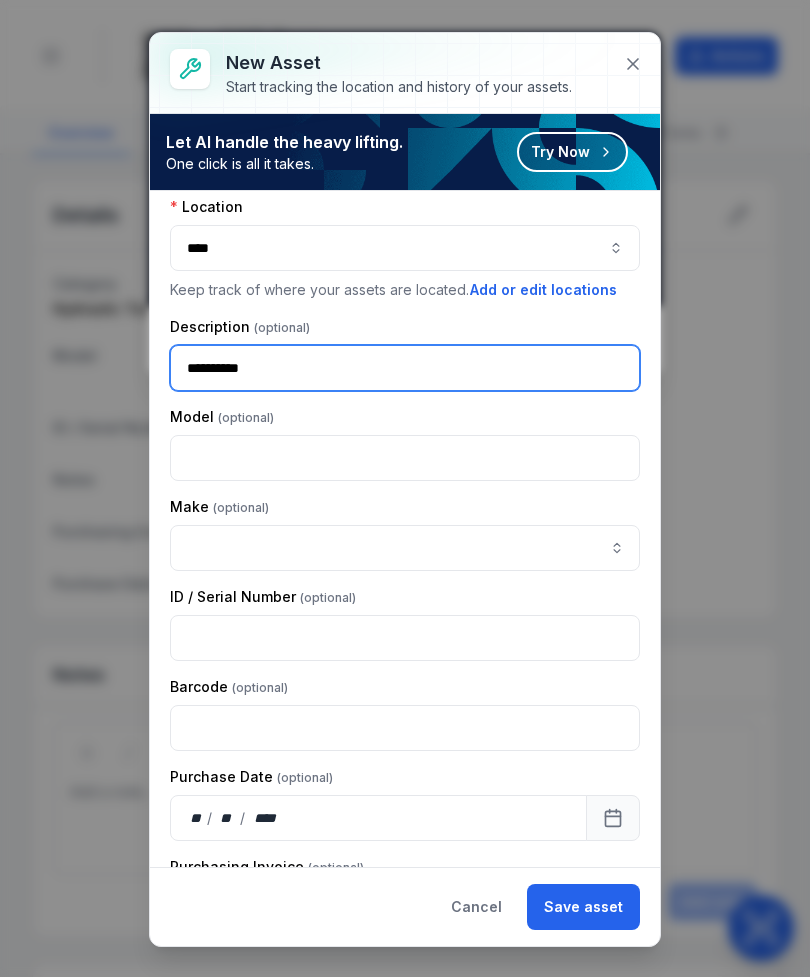 scroll, scrollTop: 142, scrollLeft: 0, axis: vertical 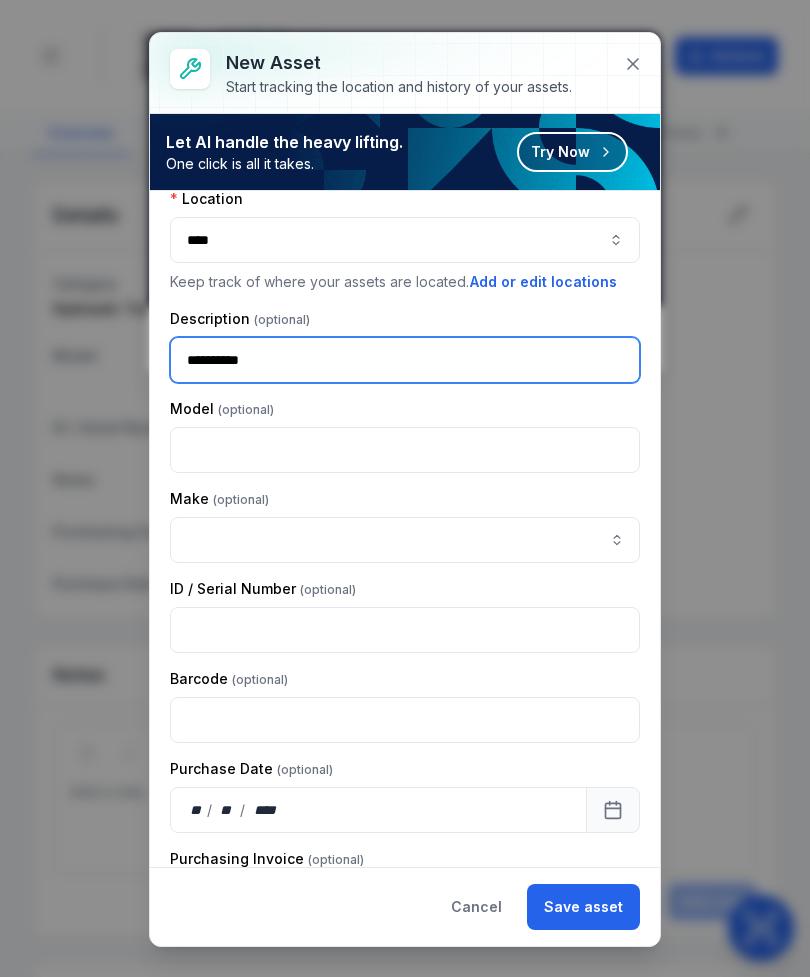 type on "**********" 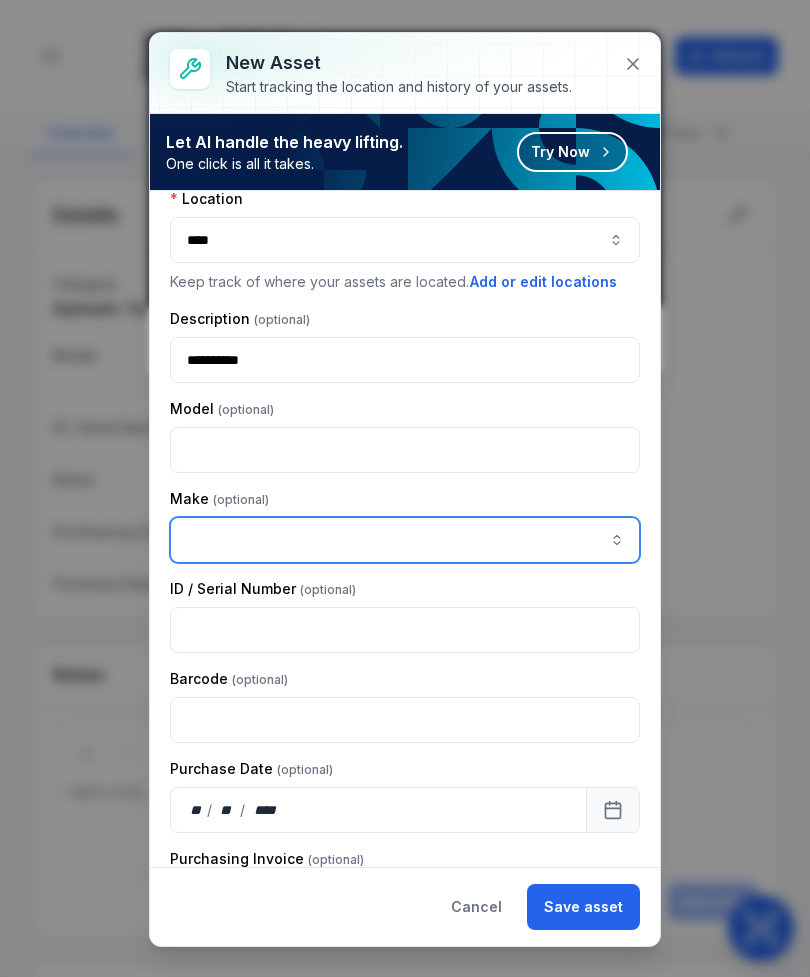 click at bounding box center [405, 540] 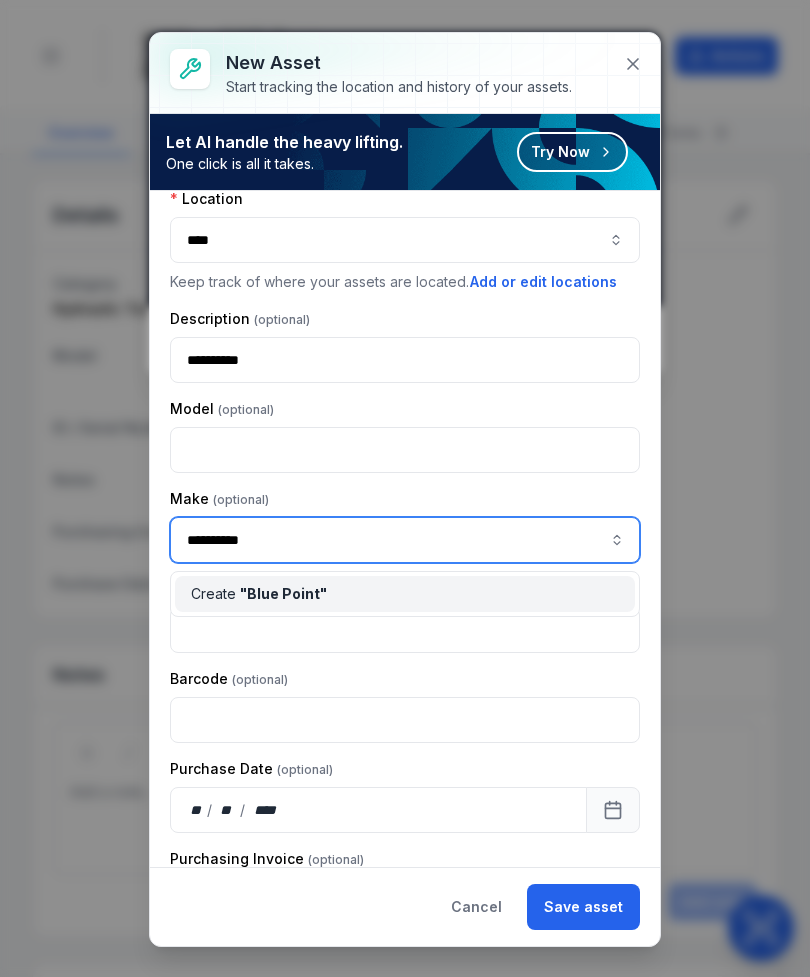 click on "Create   " Blue Point "" at bounding box center (405, 594) 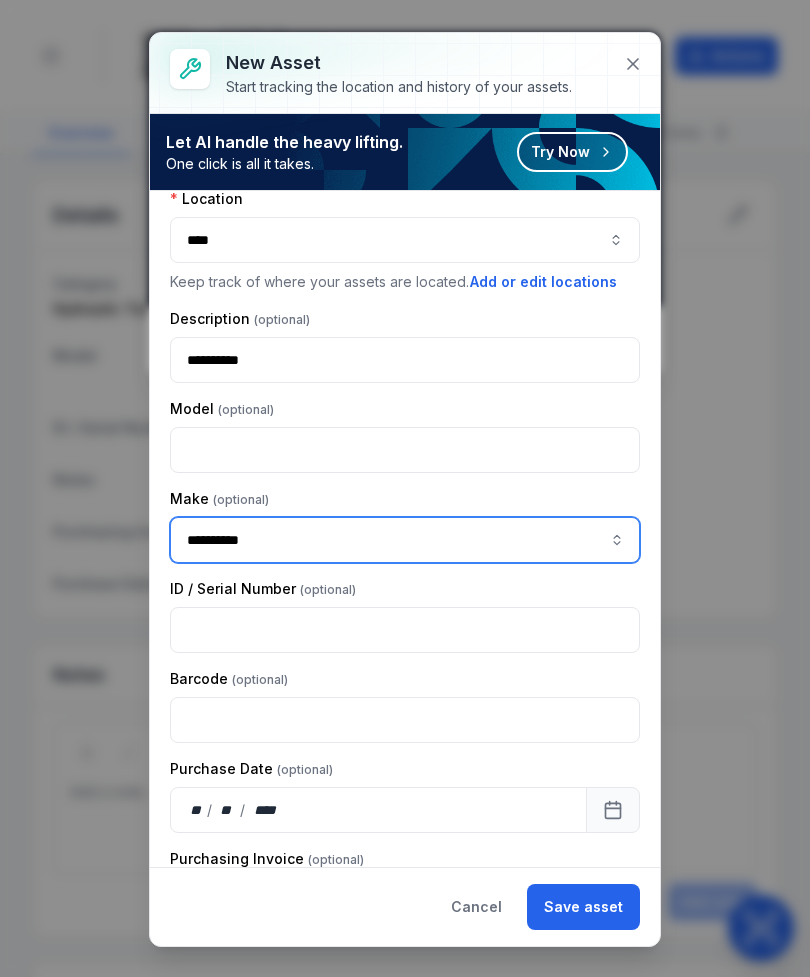 type on "**********" 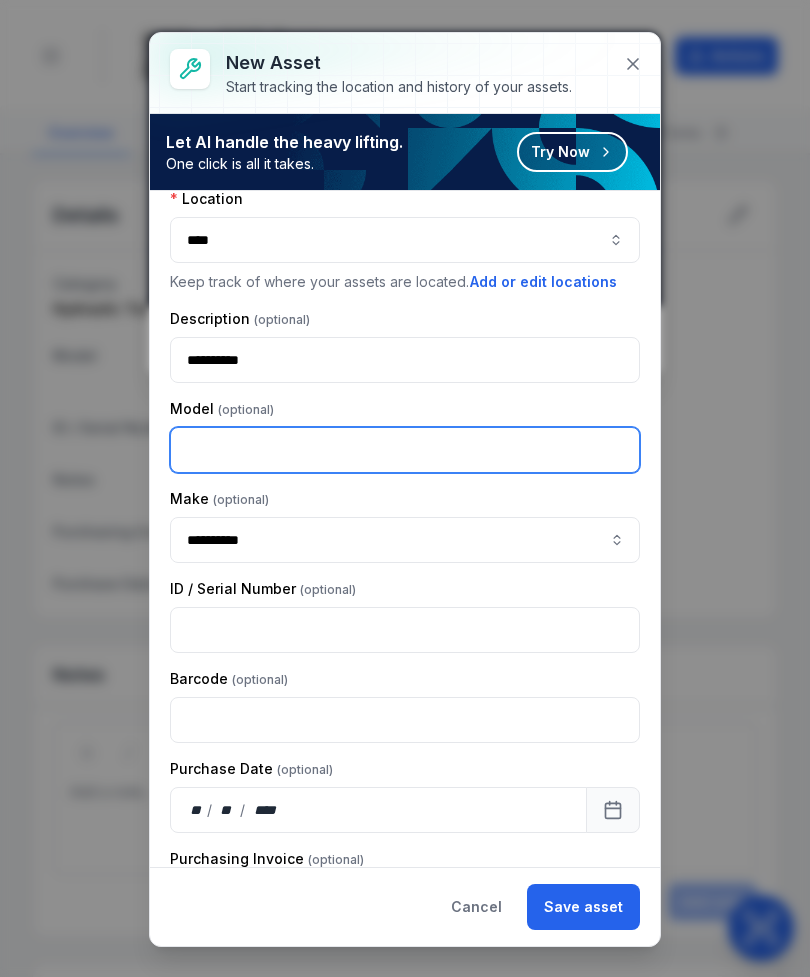click at bounding box center [405, 450] 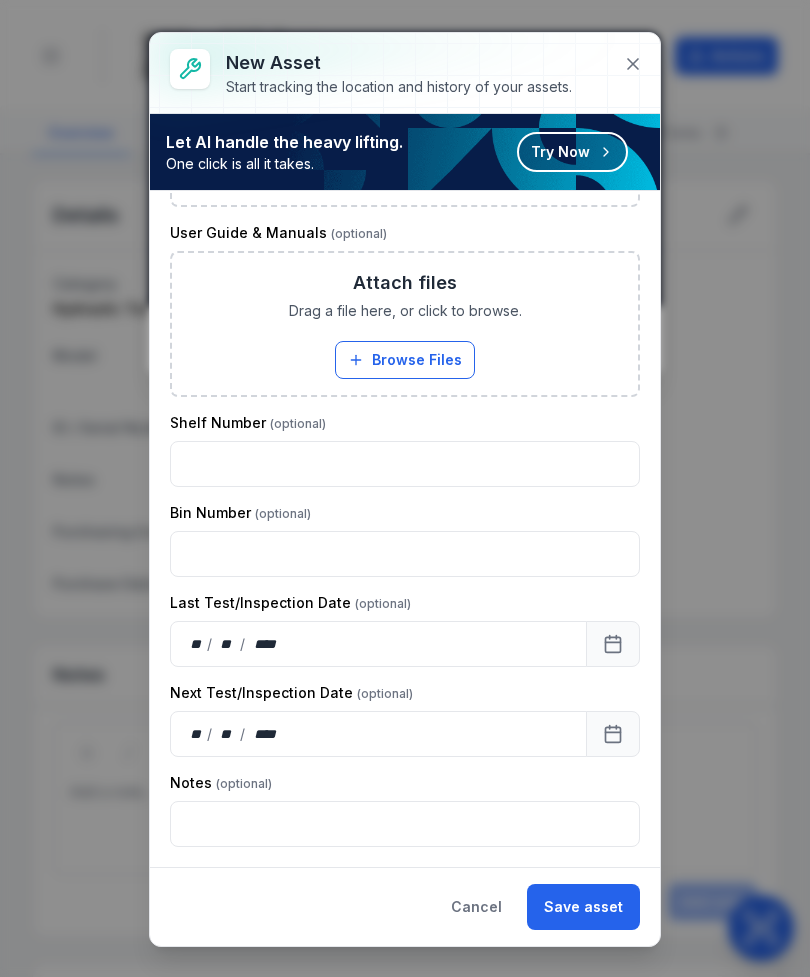 scroll, scrollTop: 1328, scrollLeft: 0, axis: vertical 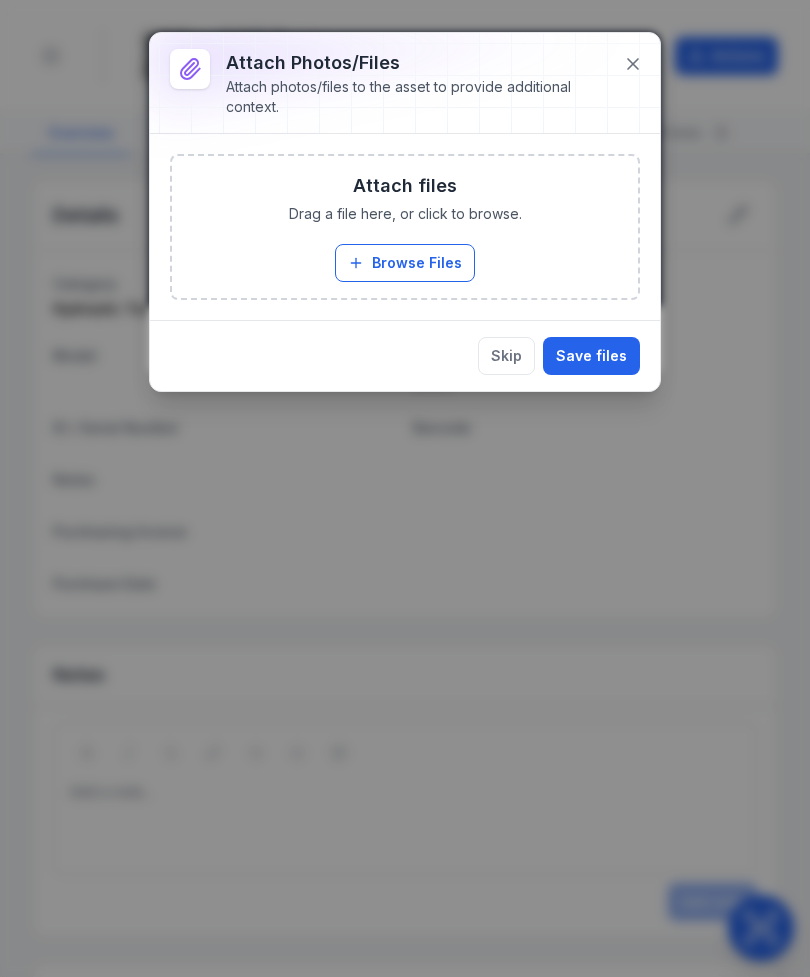 click on "Browse Files" at bounding box center (405, 263) 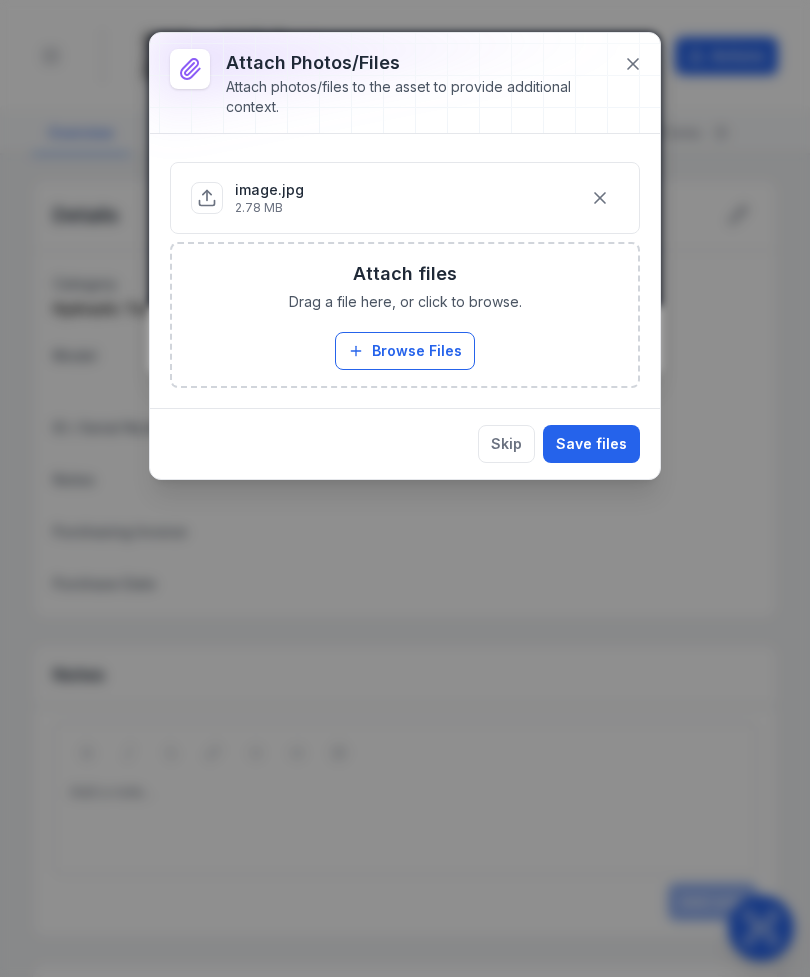 click on "Save files" at bounding box center [591, 444] 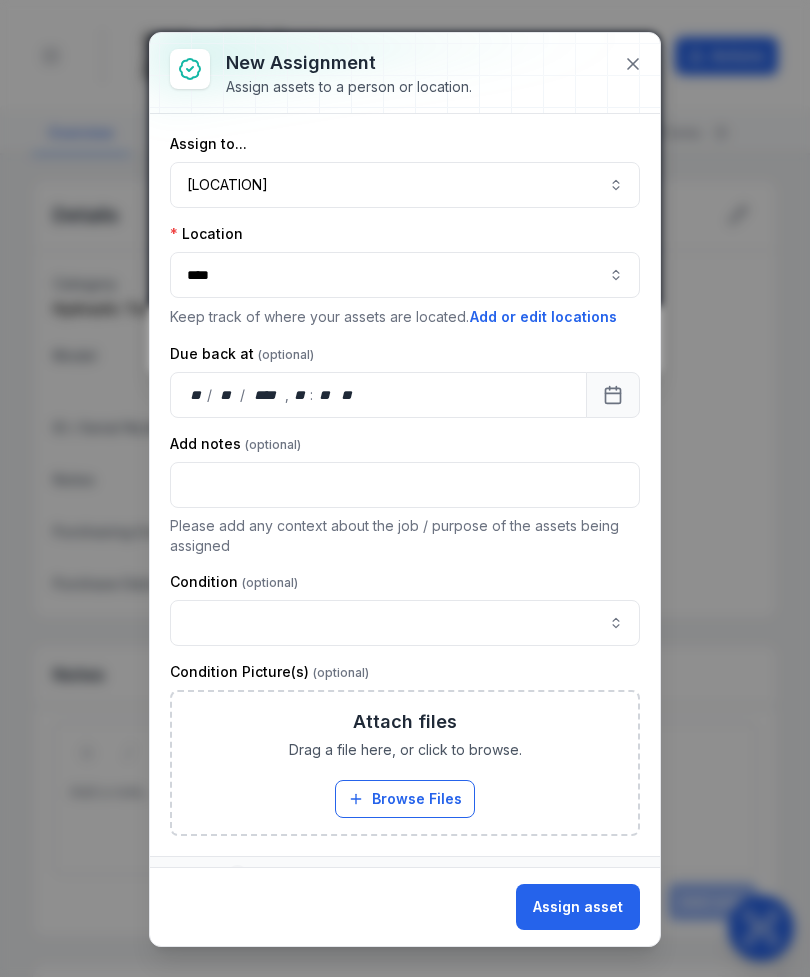 click at bounding box center [633, 64] 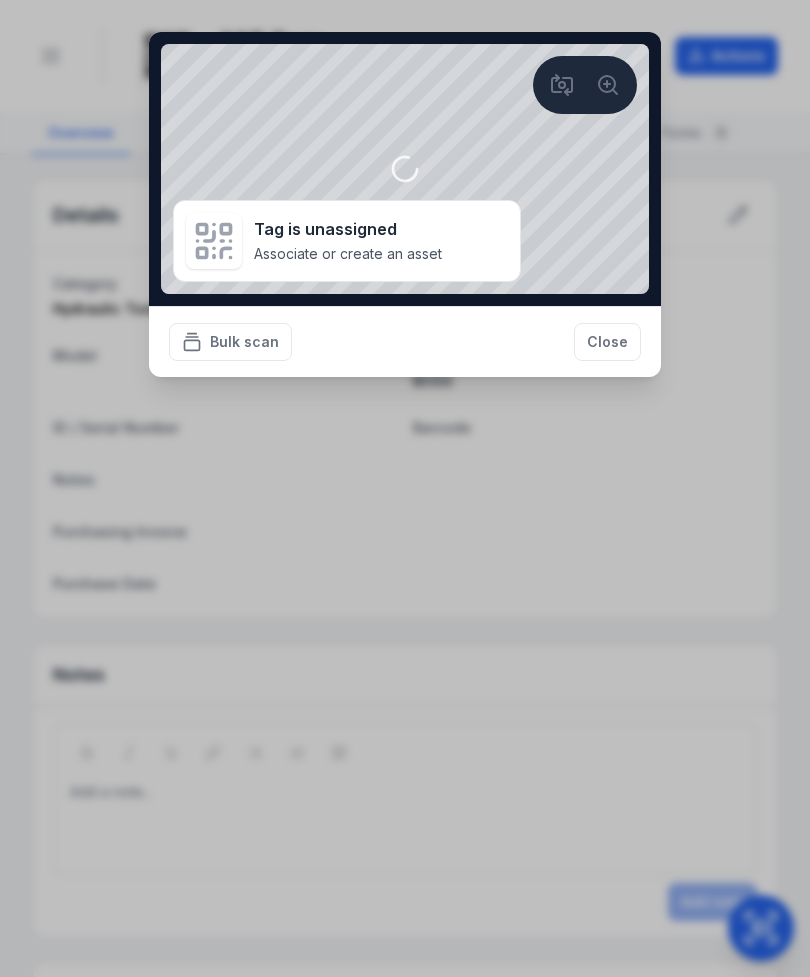 click on "Close" at bounding box center (607, 342) 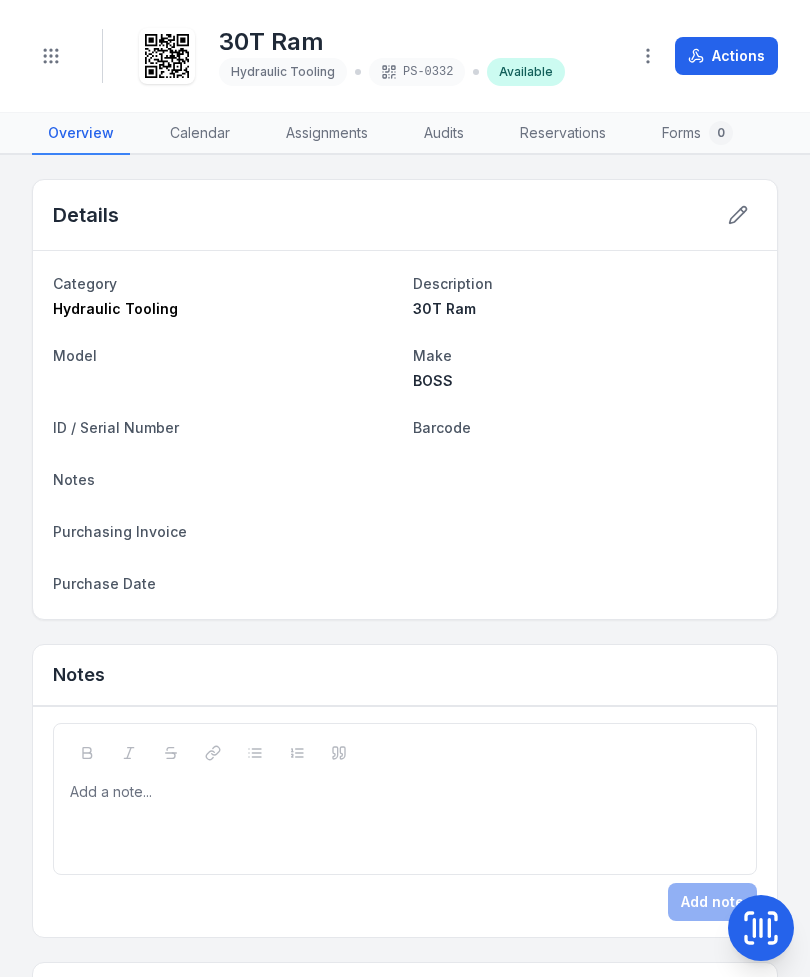 click 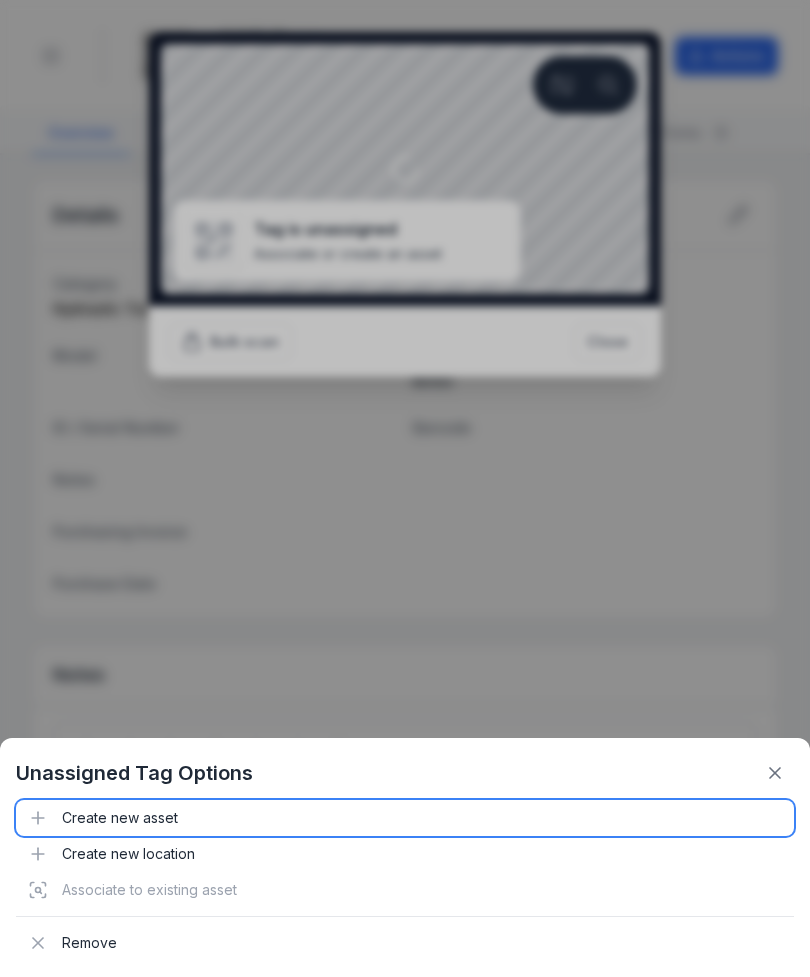 click on "Create new asset" at bounding box center (405, 818) 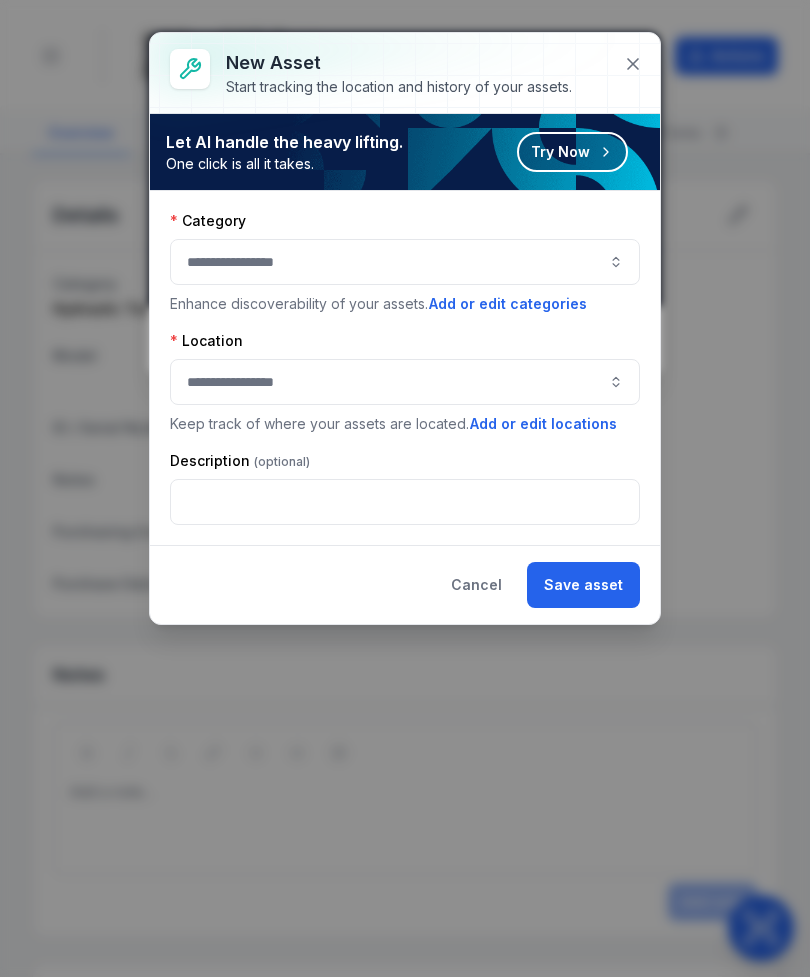 click at bounding box center [405, 262] 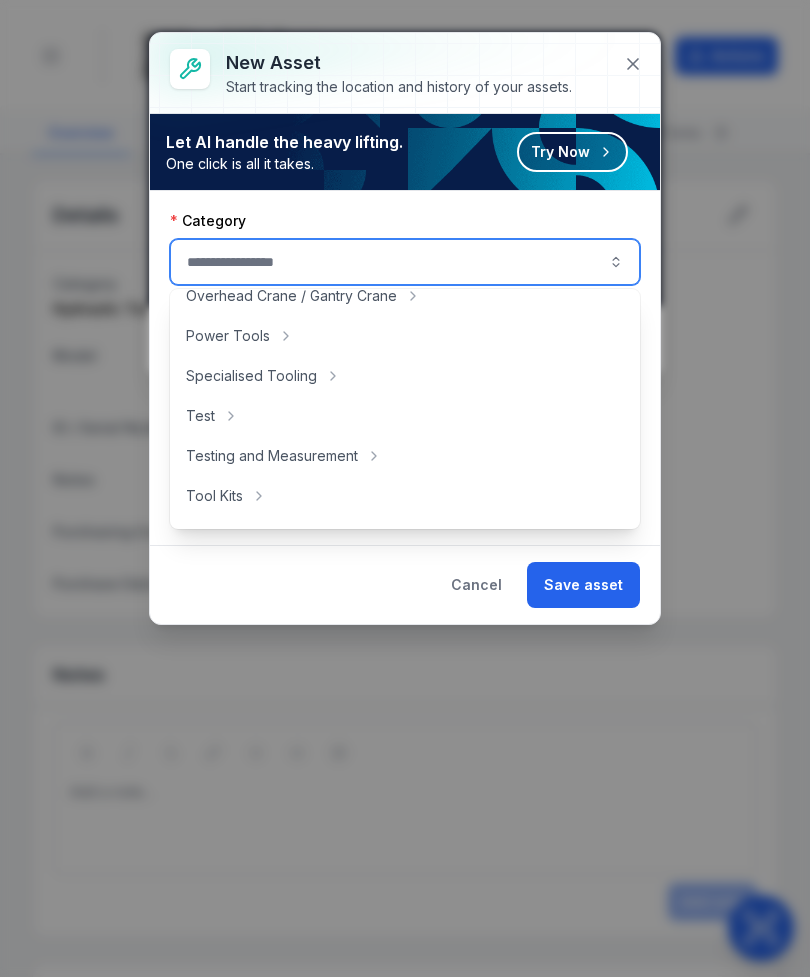 scroll, scrollTop: 730, scrollLeft: 0, axis: vertical 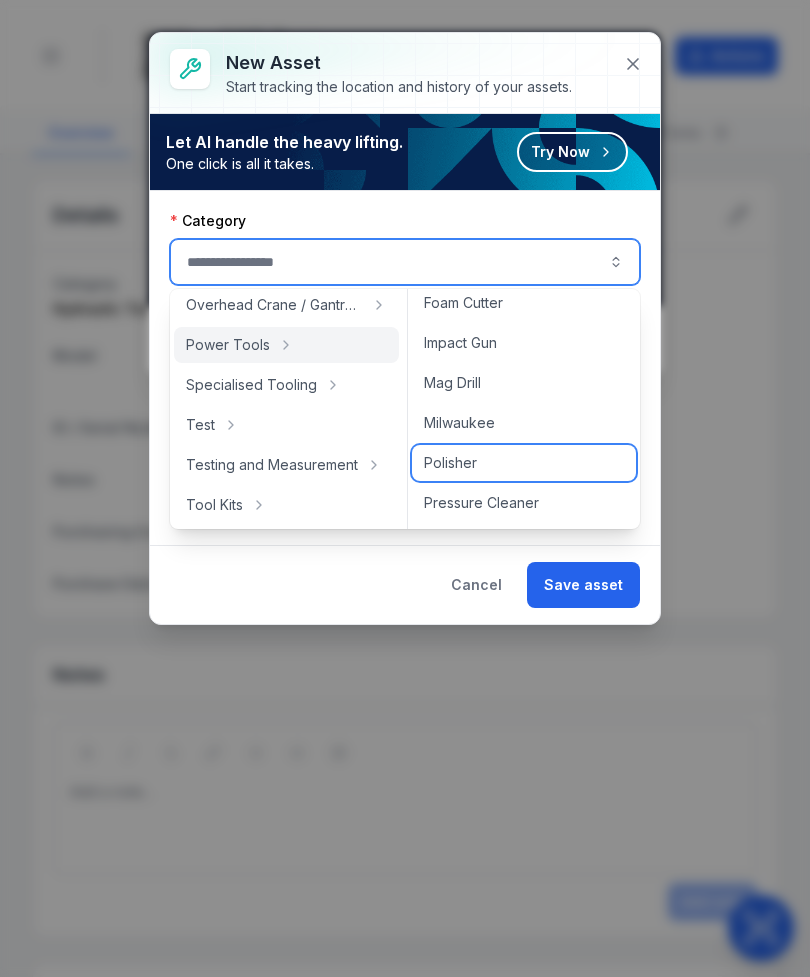 click on "Polisher" at bounding box center [524, 463] 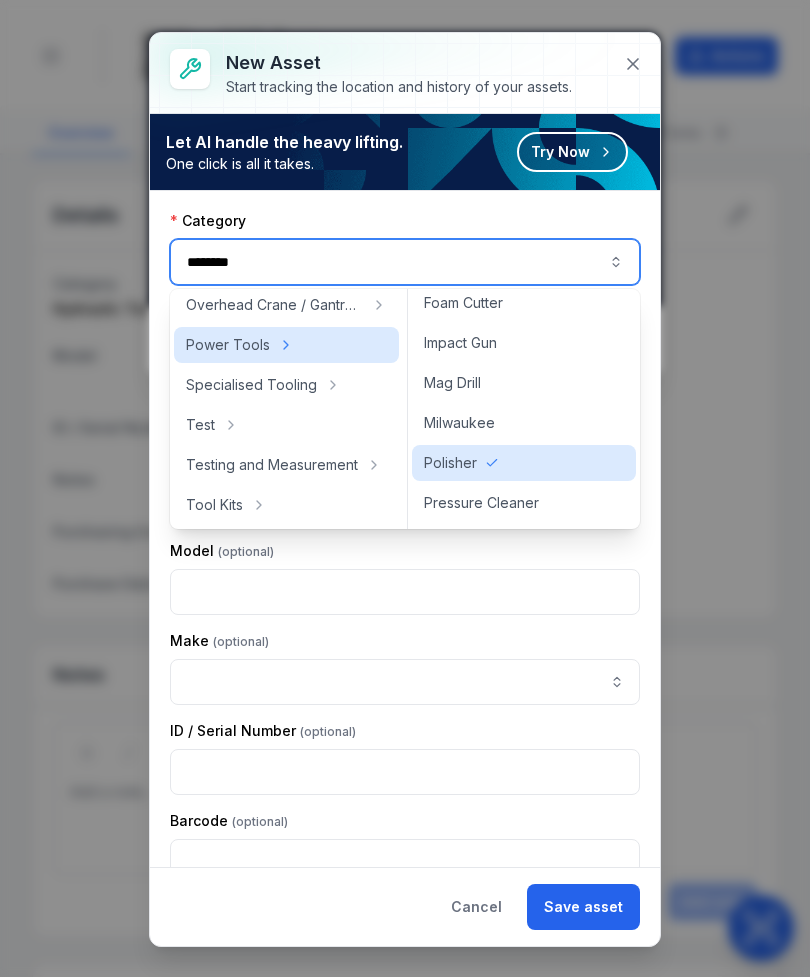 type on "********" 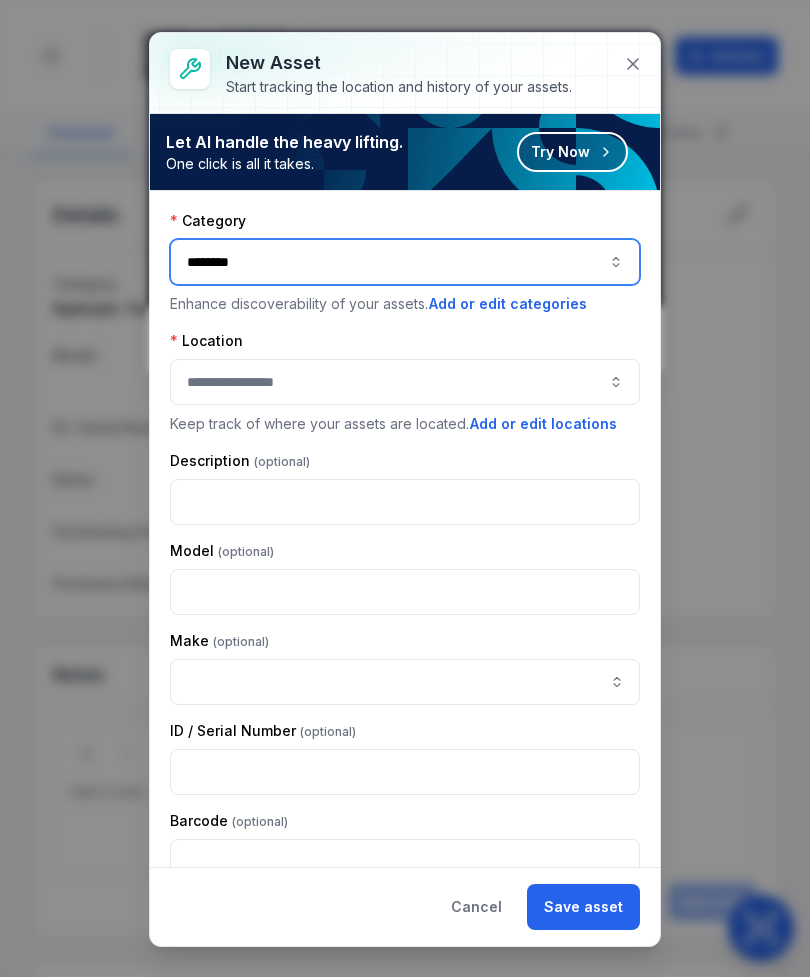 click at bounding box center (405, 382) 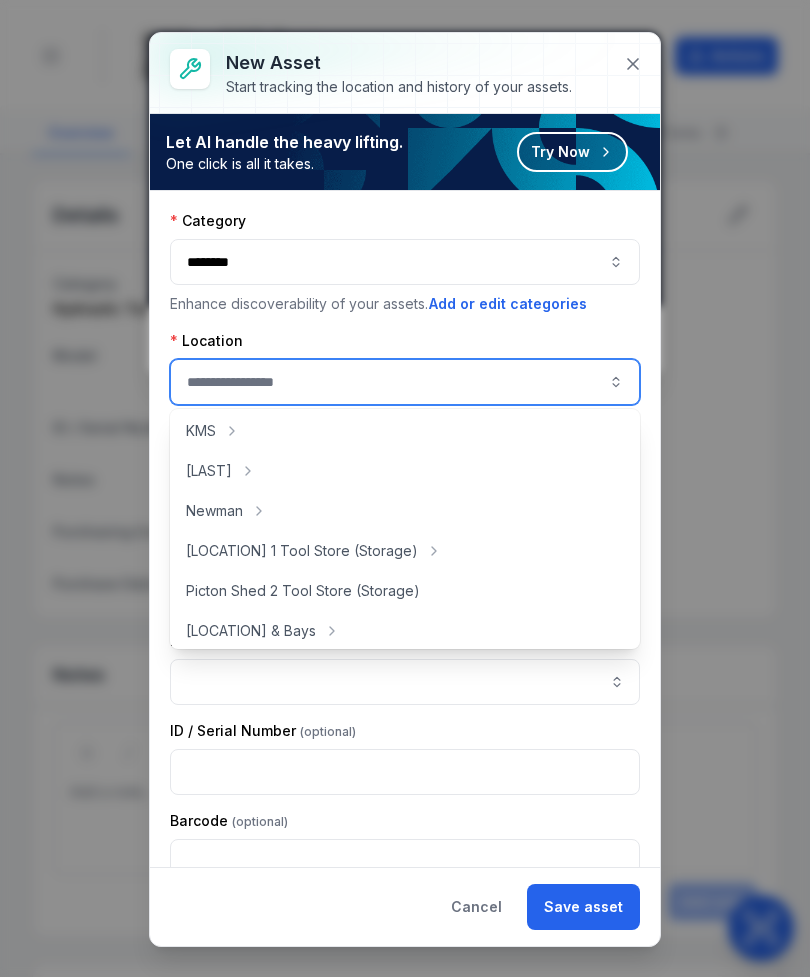 scroll, scrollTop: 319, scrollLeft: 0, axis: vertical 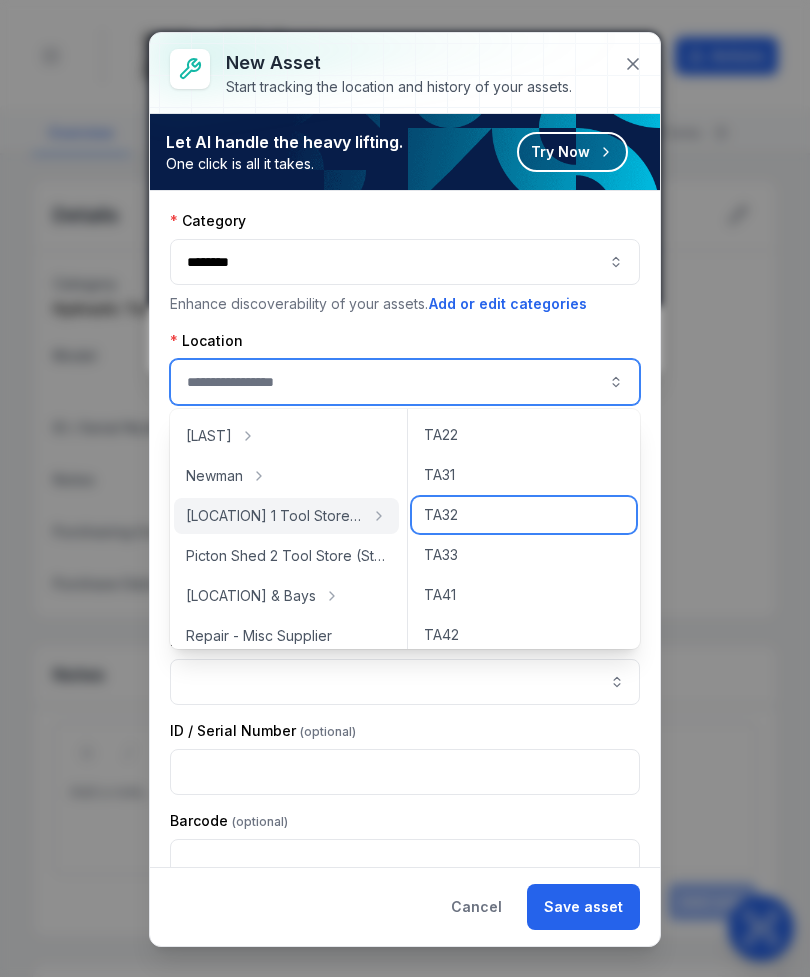 click on "TA32" at bounding box center (524, 515) 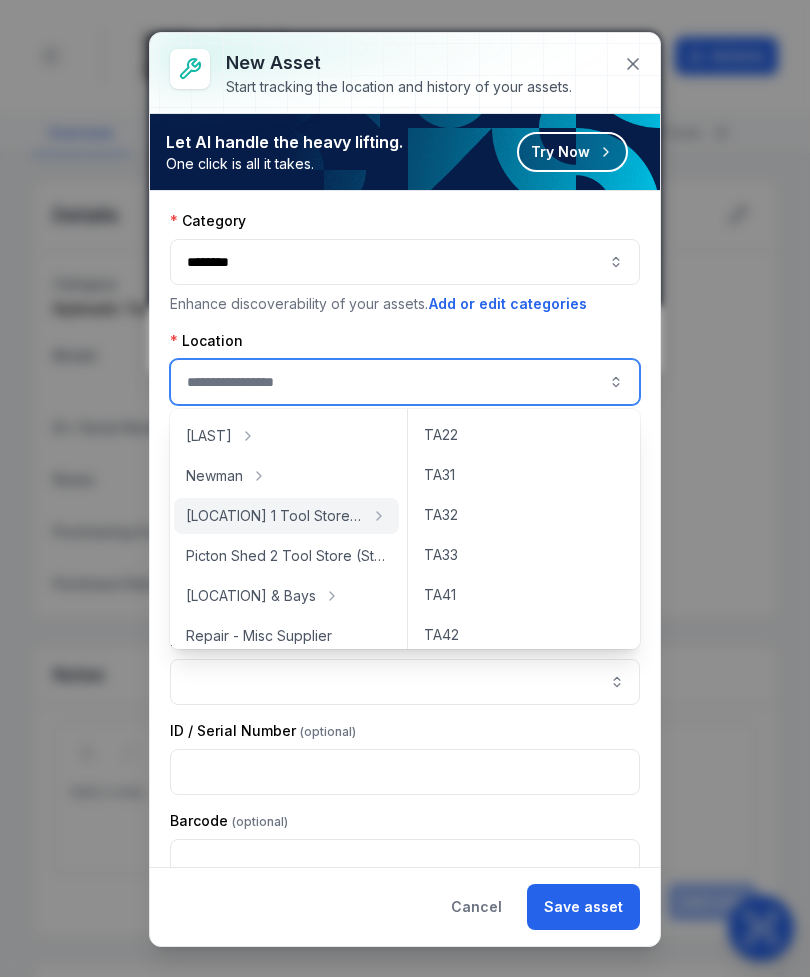 type on "****" 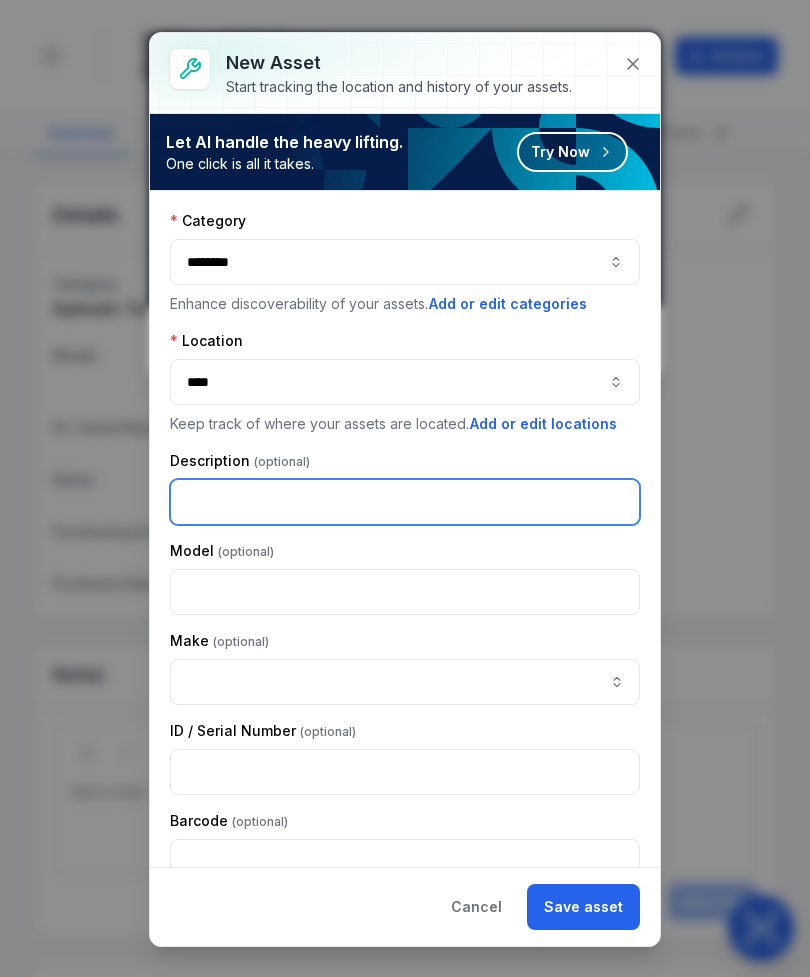 click at bounding box center [405, 502] 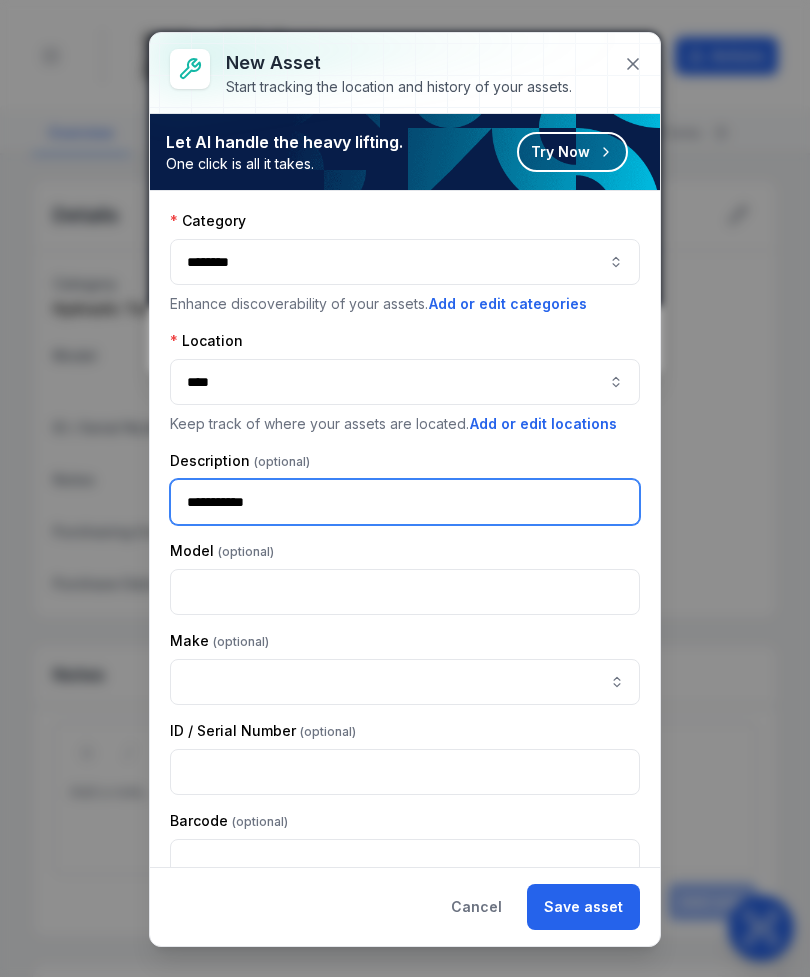 type on "**********" 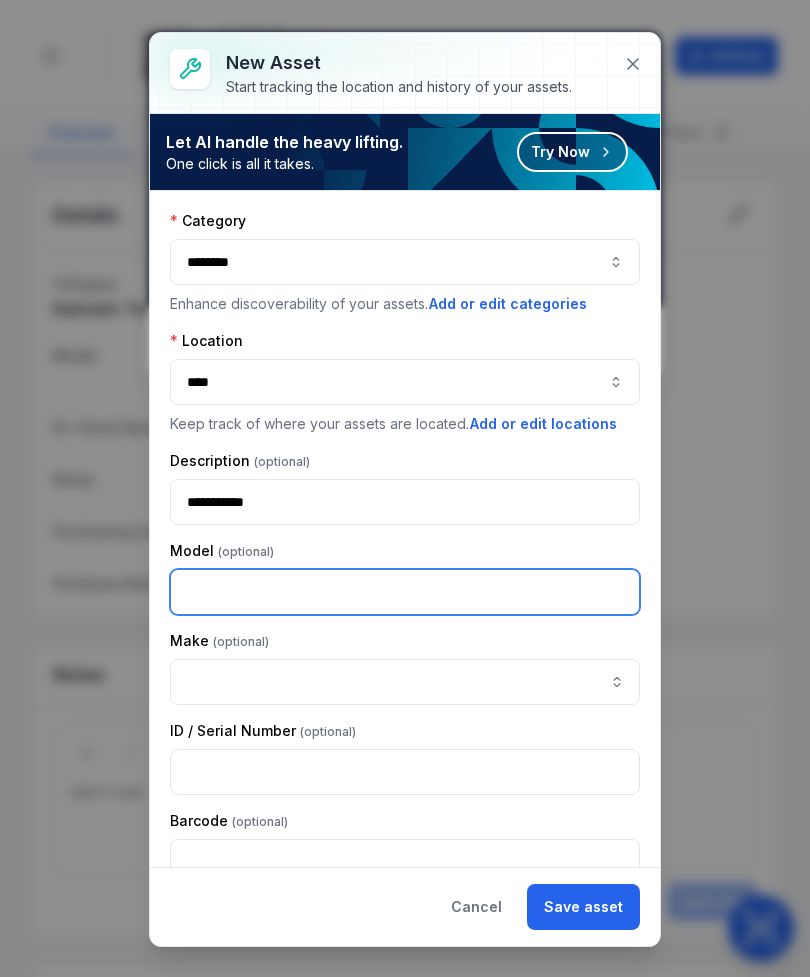 click at bounding box center [405, 592] 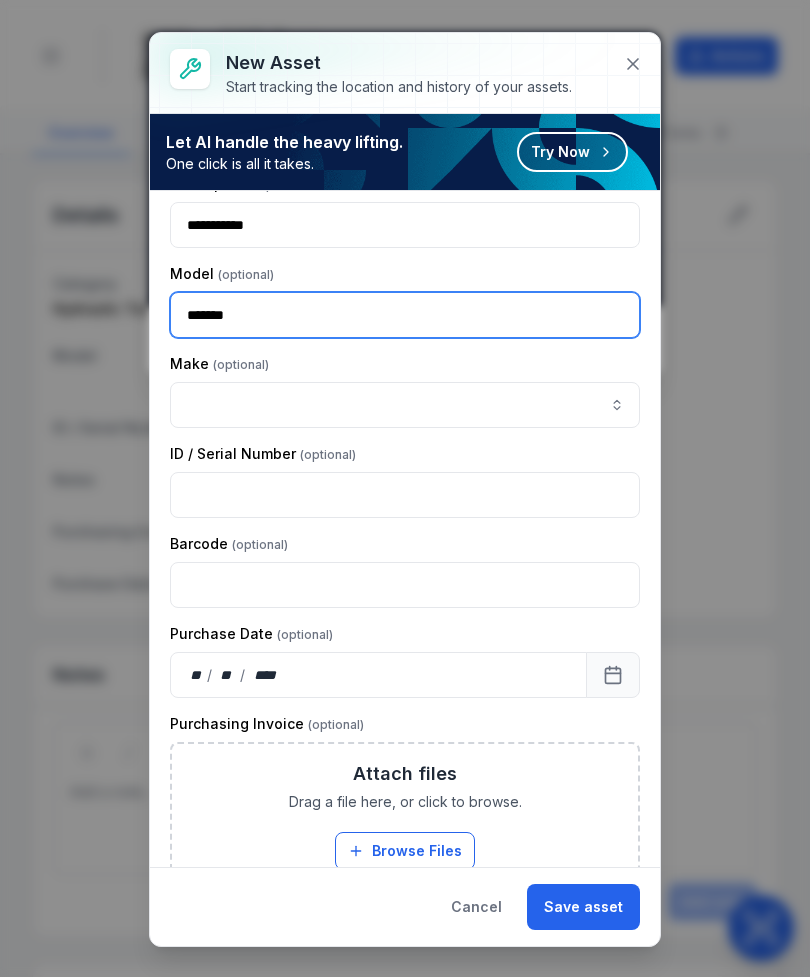 scroll, scrollTop: 268, scrollLeft: 0, axis: vertical 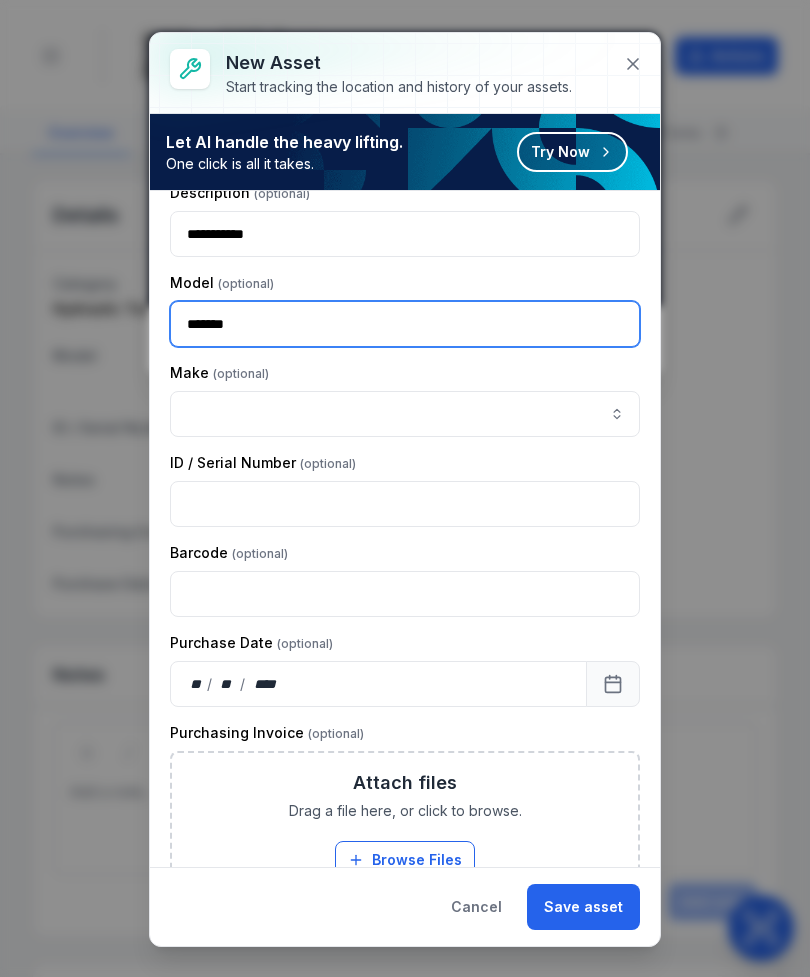 type on "*******" 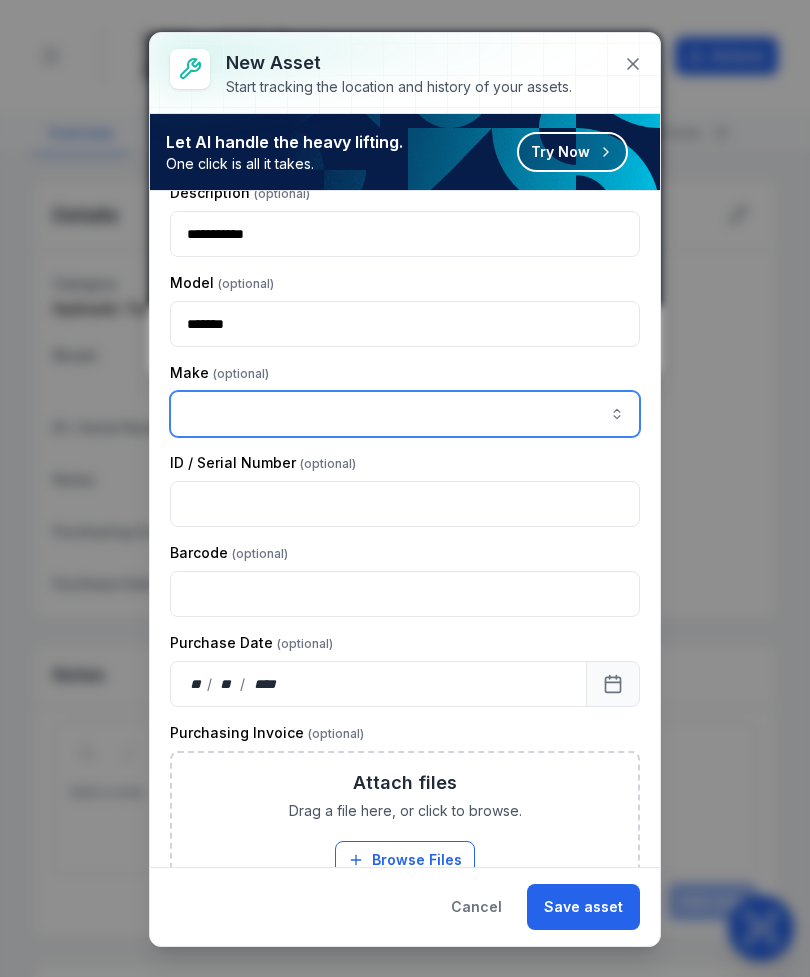 click at bounding box center (405, 414) 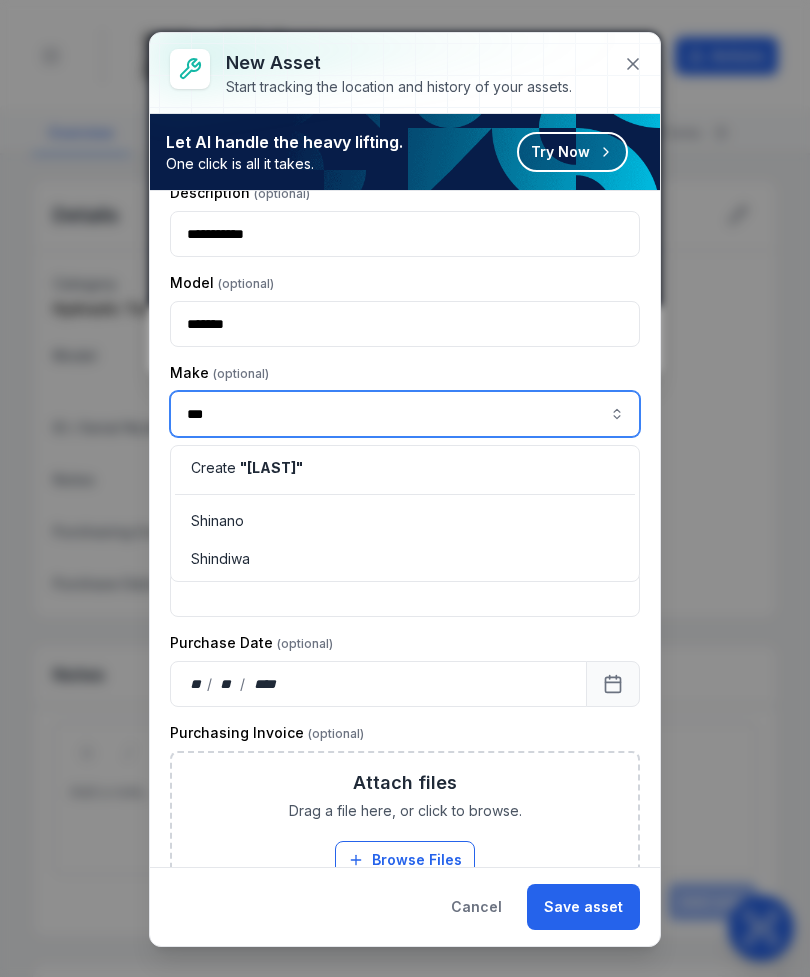 click on "Shinano" at bounding box center (217, 521) 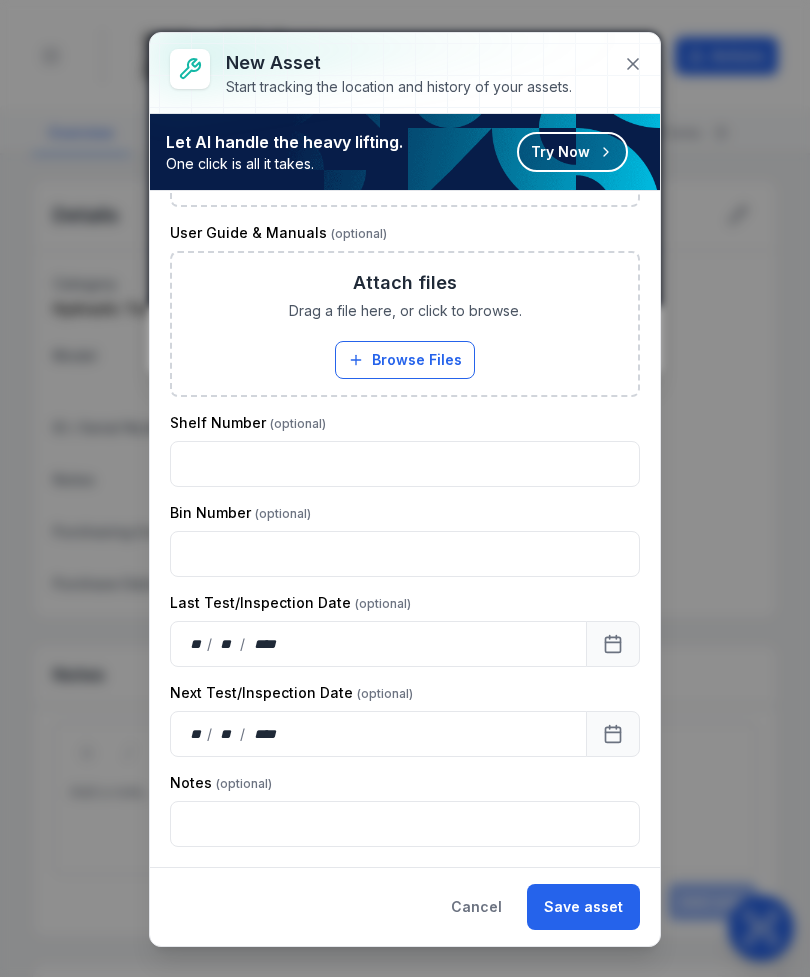 scroll, scrollTop: 1328, scrollLeft: 0, axis: vertical 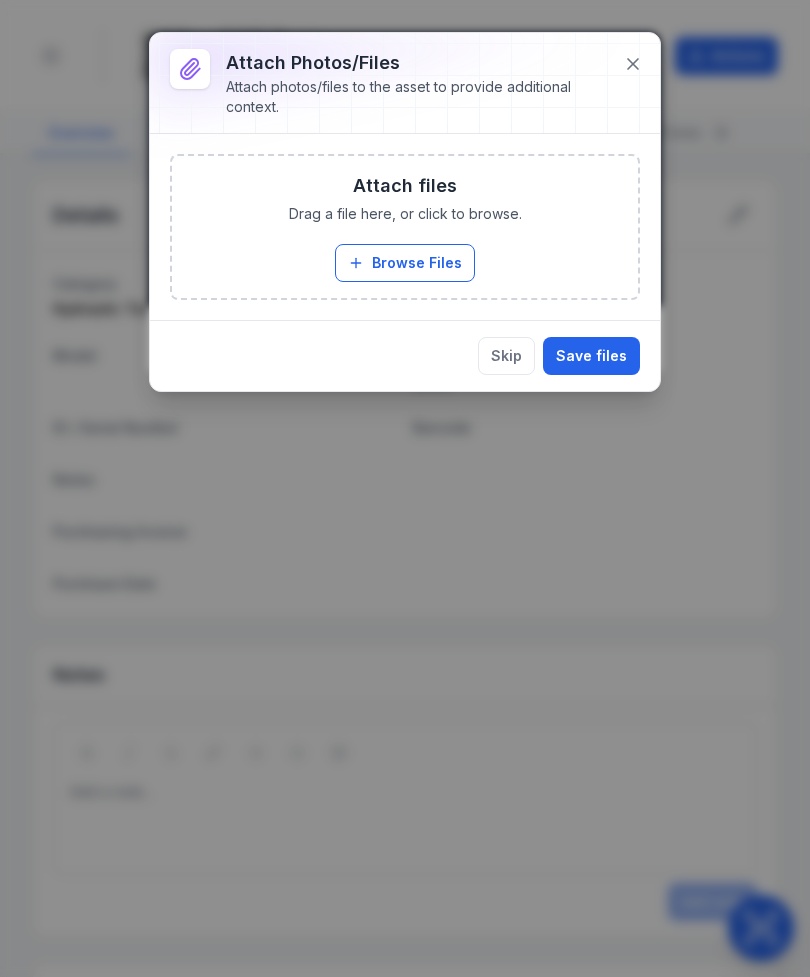 click on "Browse Files" at bounding box center (405, 263) 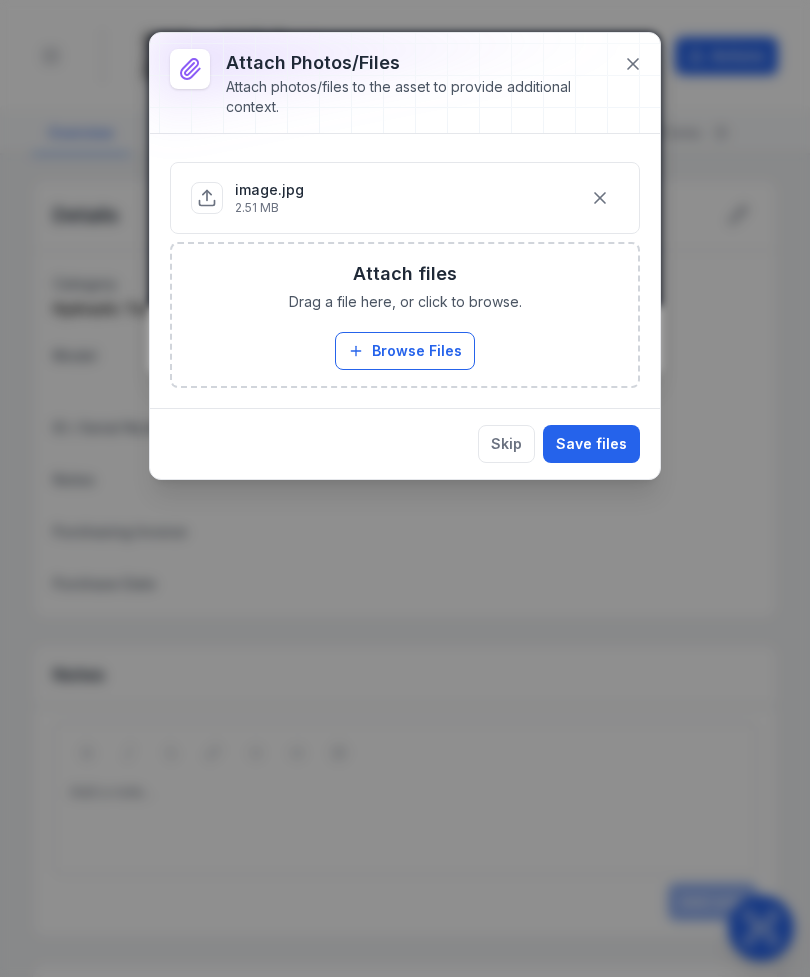 click on "Save files" at bounding box center [591, 444] 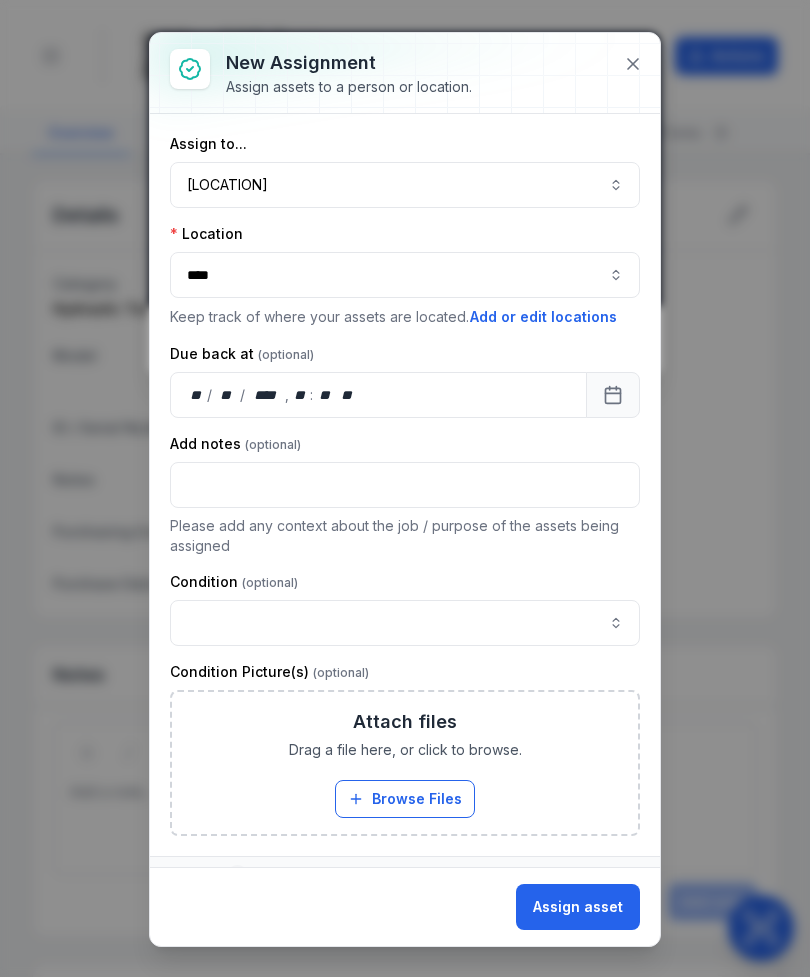 click 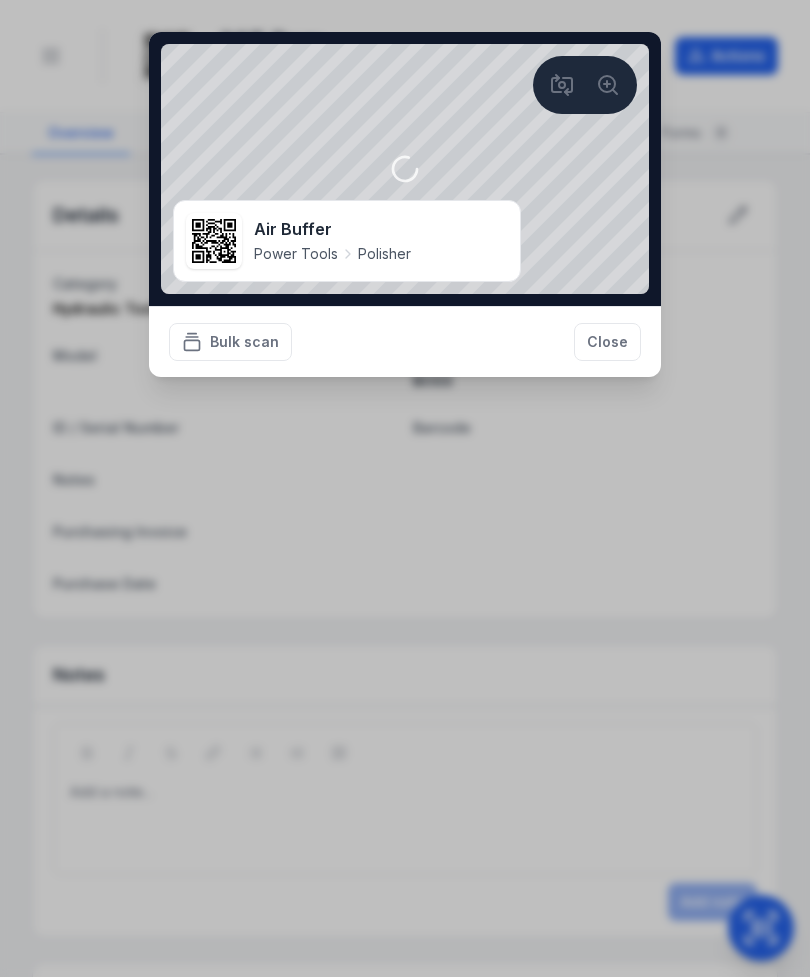click on "Close" at bounding box center [607, 342] 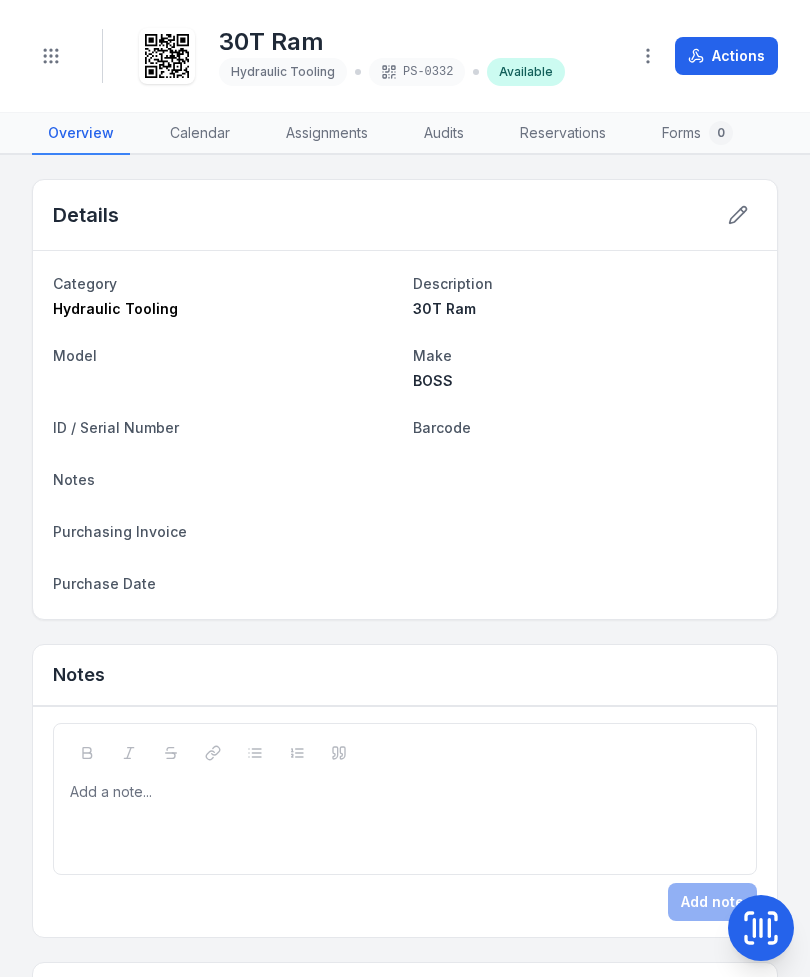 click 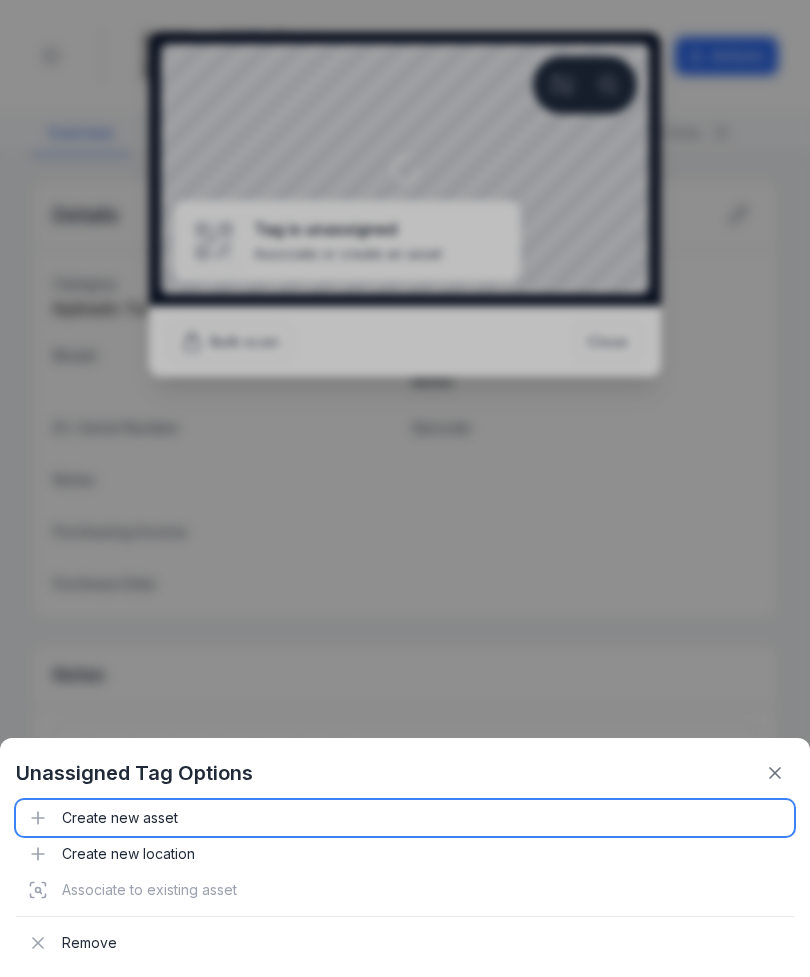 click on "Create new asset" at bounding box center (405, 818) 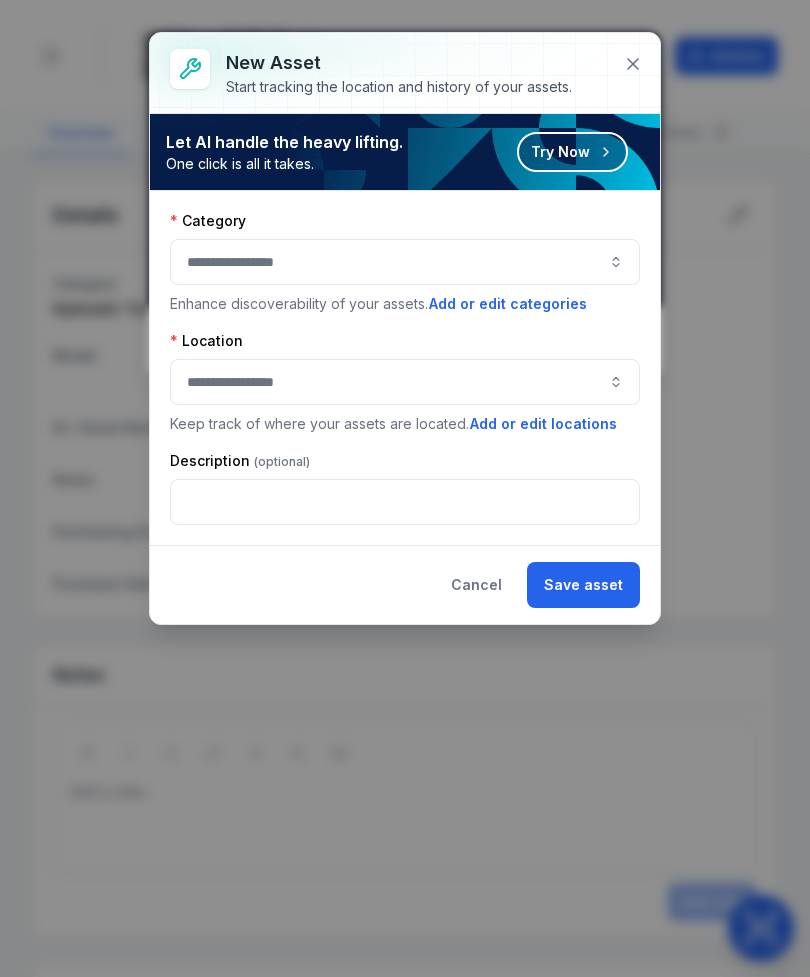 click at bounding box center [405, 262] 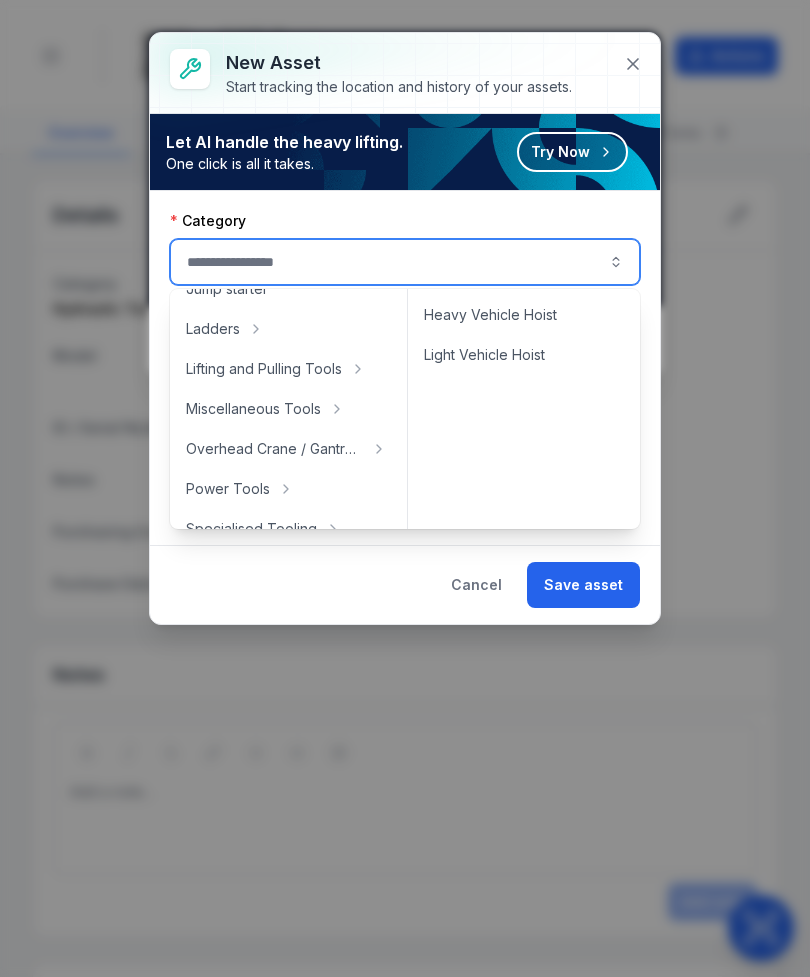 scroll, scrollTop: 590, scrollLeft: 0, axis: vertical 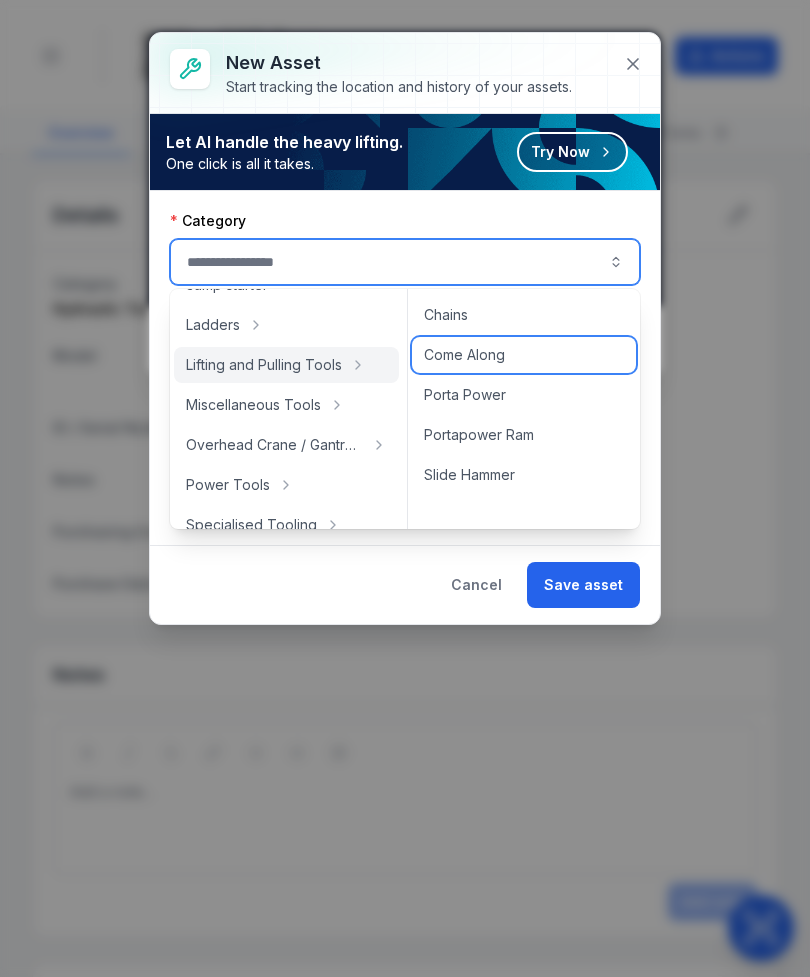 click on "Come Along" at bounding box center [464, 355] 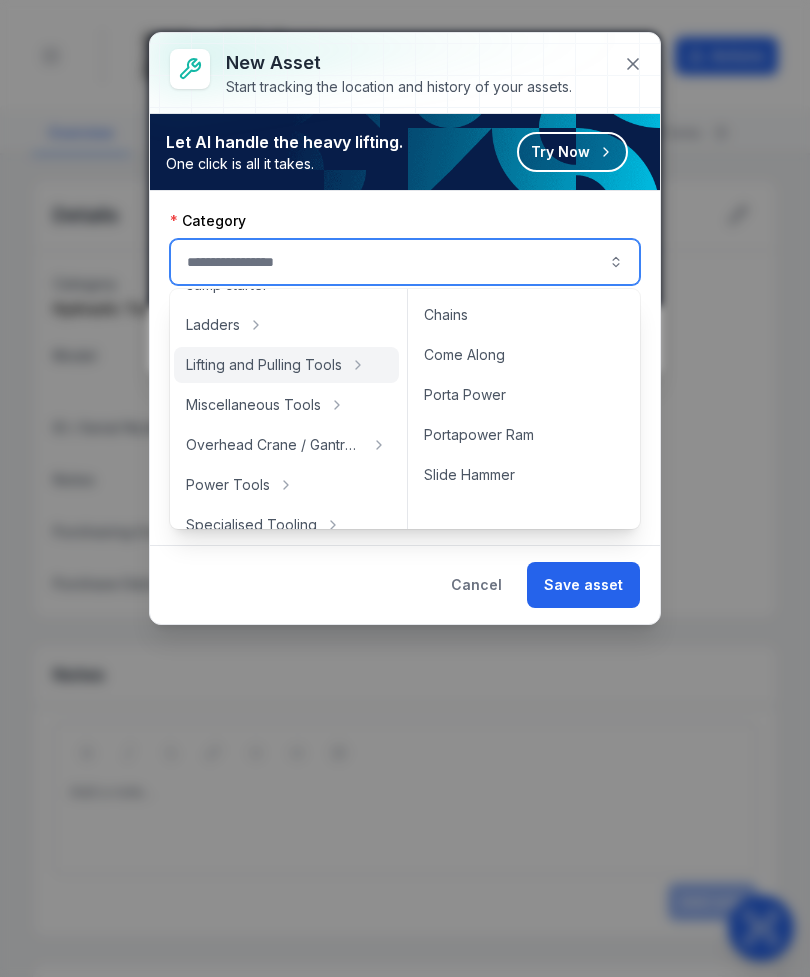 type on "**********" 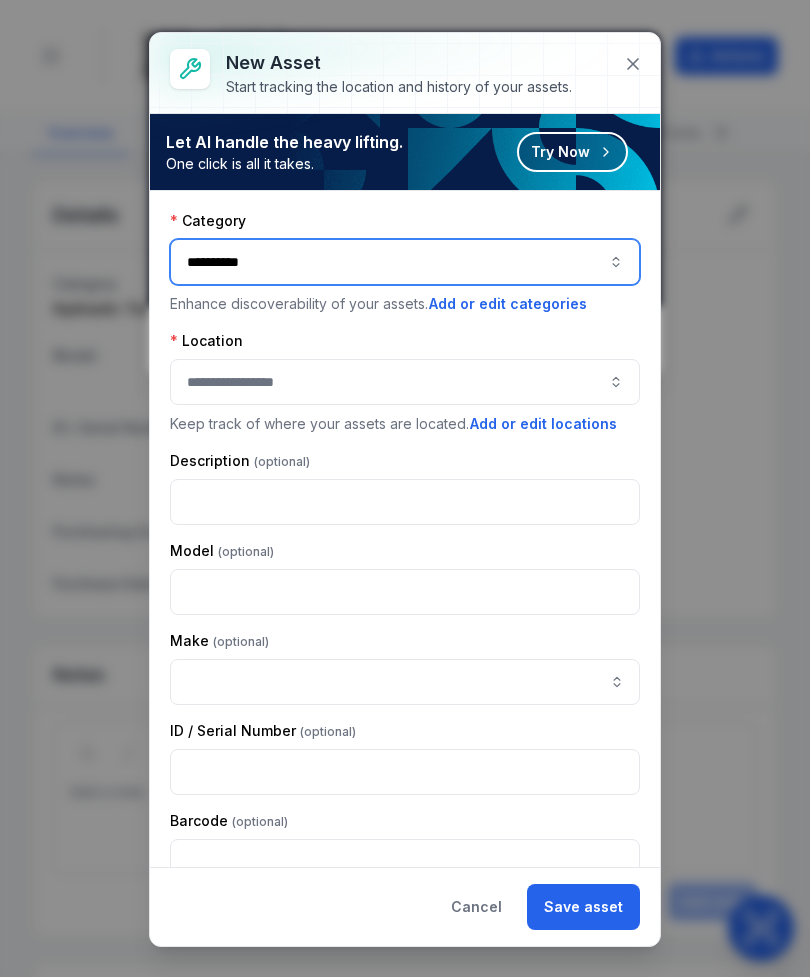 click at bounding box center (405, 382) 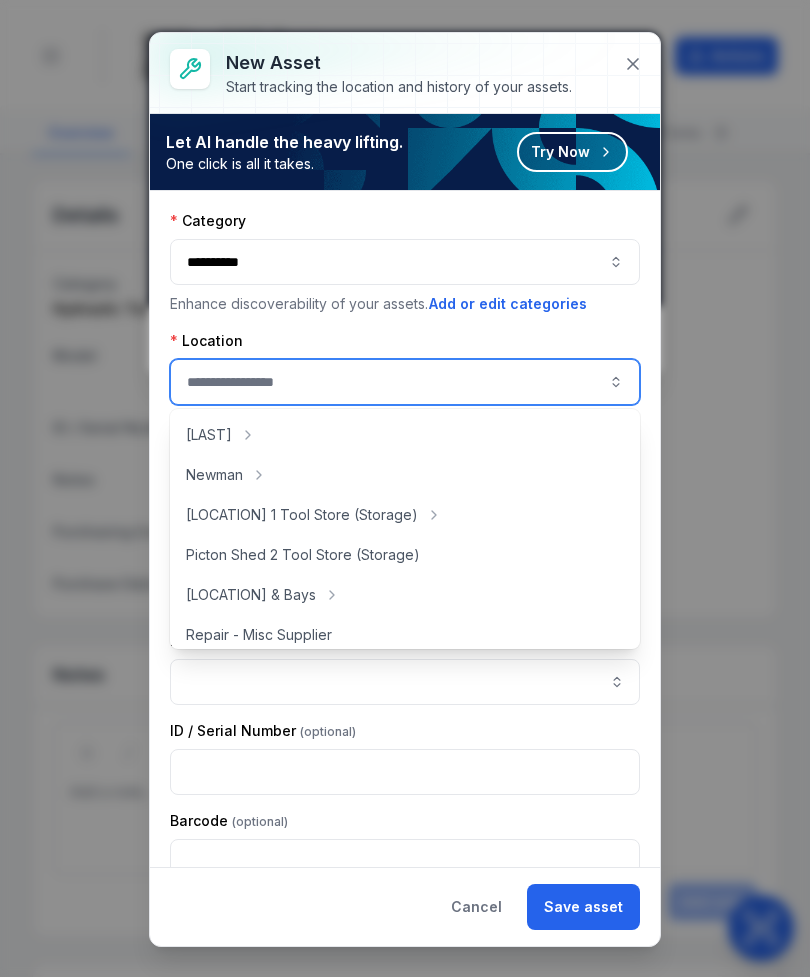 scroll, scrollTop: 324, scrollLeft: 0, axis: vertical 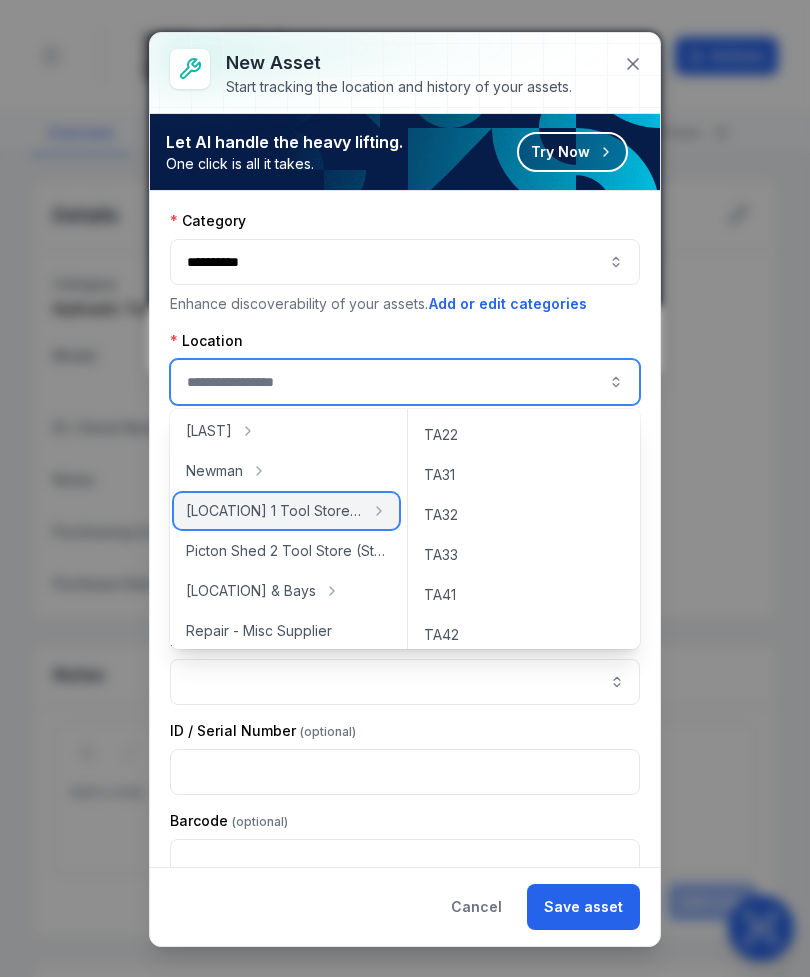 click on "[LOCATION] 1 Tool Store (Storage)" at bounding box center [286, 511] 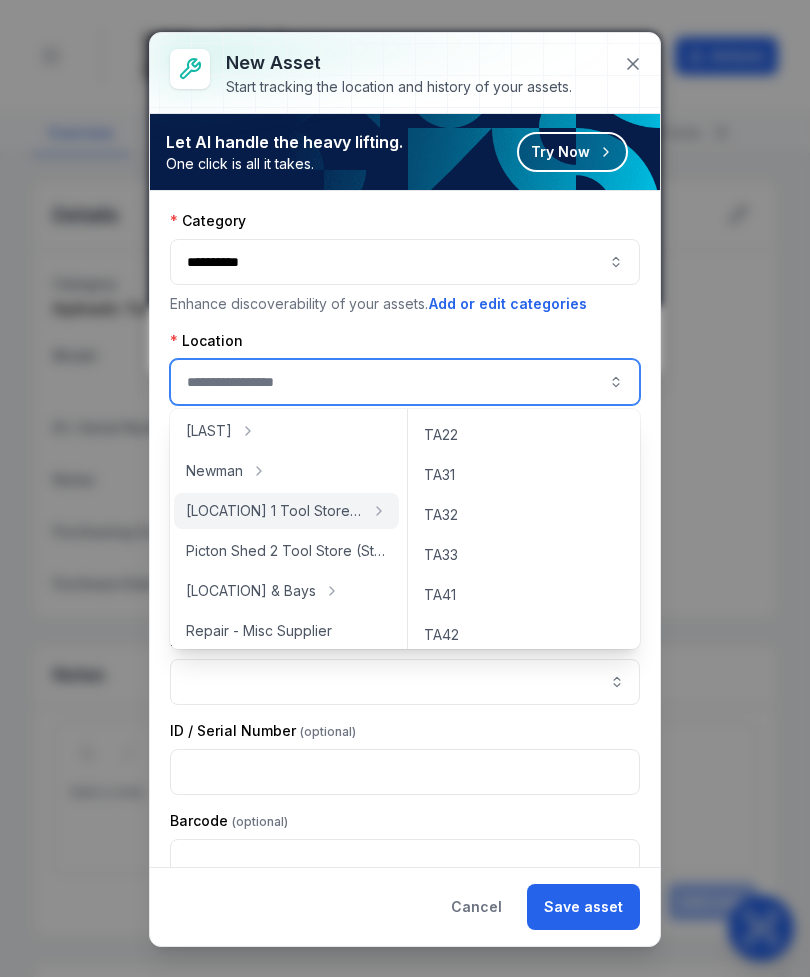 type on "**********" 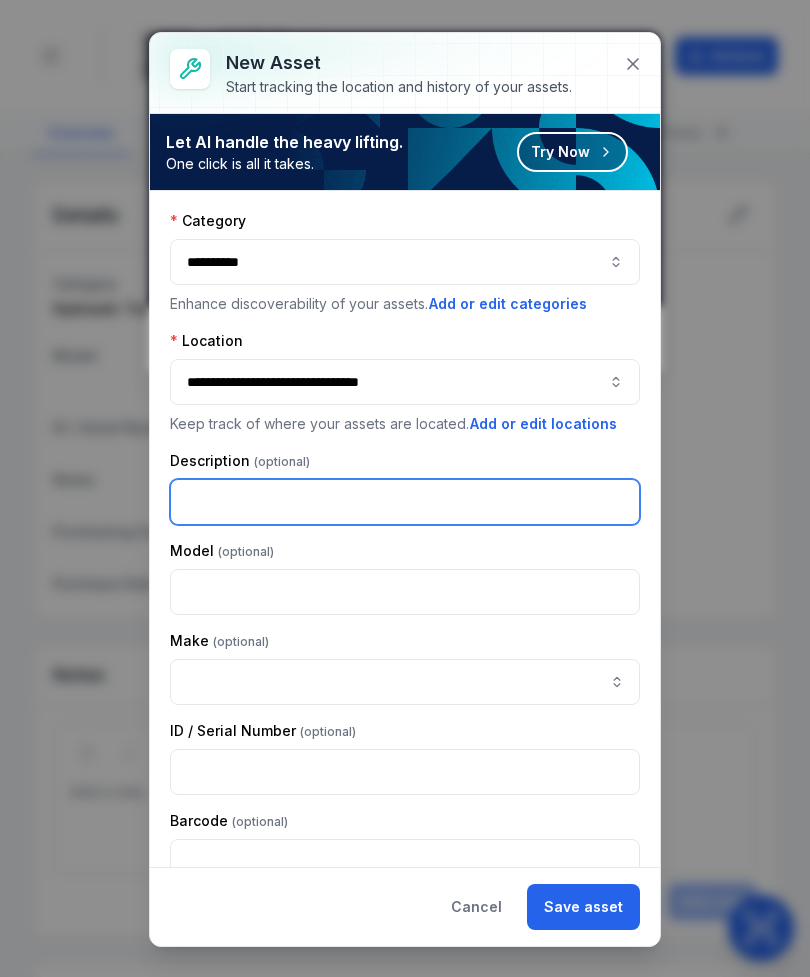 click at bounding box center (405, 502) 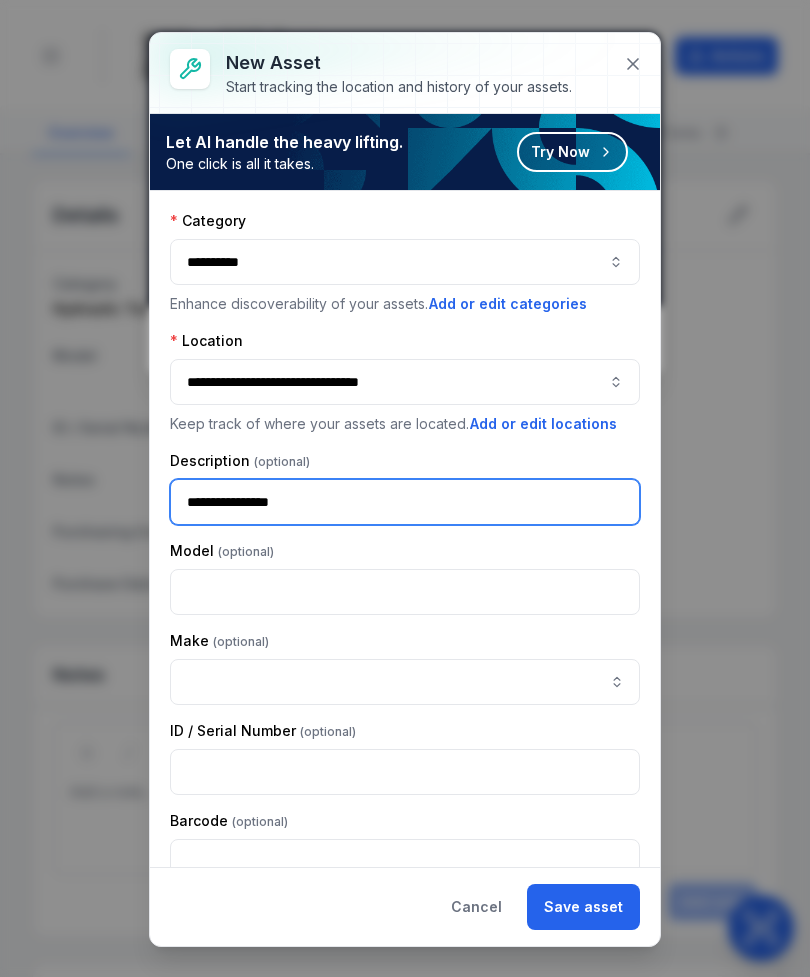 type on "**********" 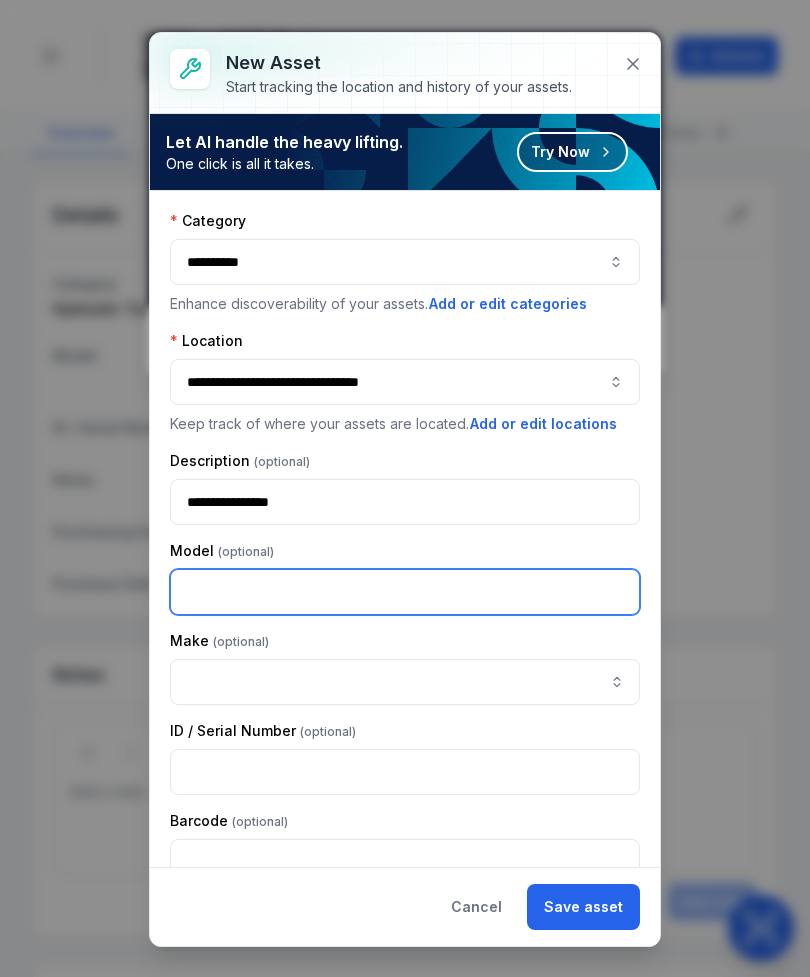click at bounding box center [405, 592] 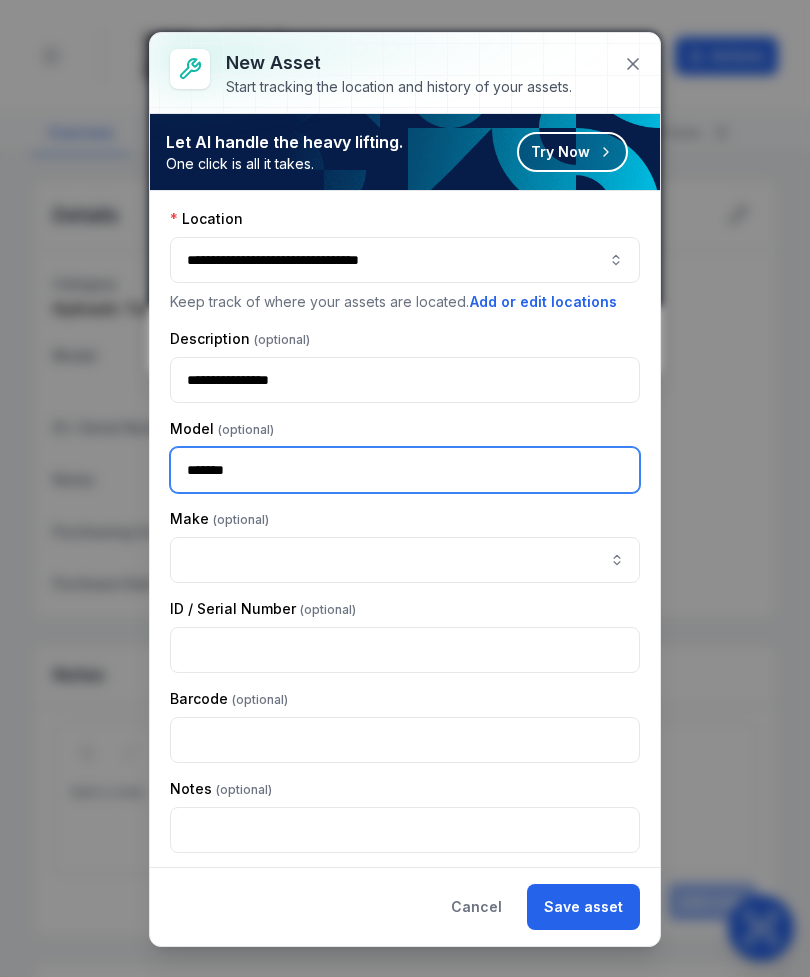 scroll, scrollTop: 125, scrollLeft: 0, axis: vertical 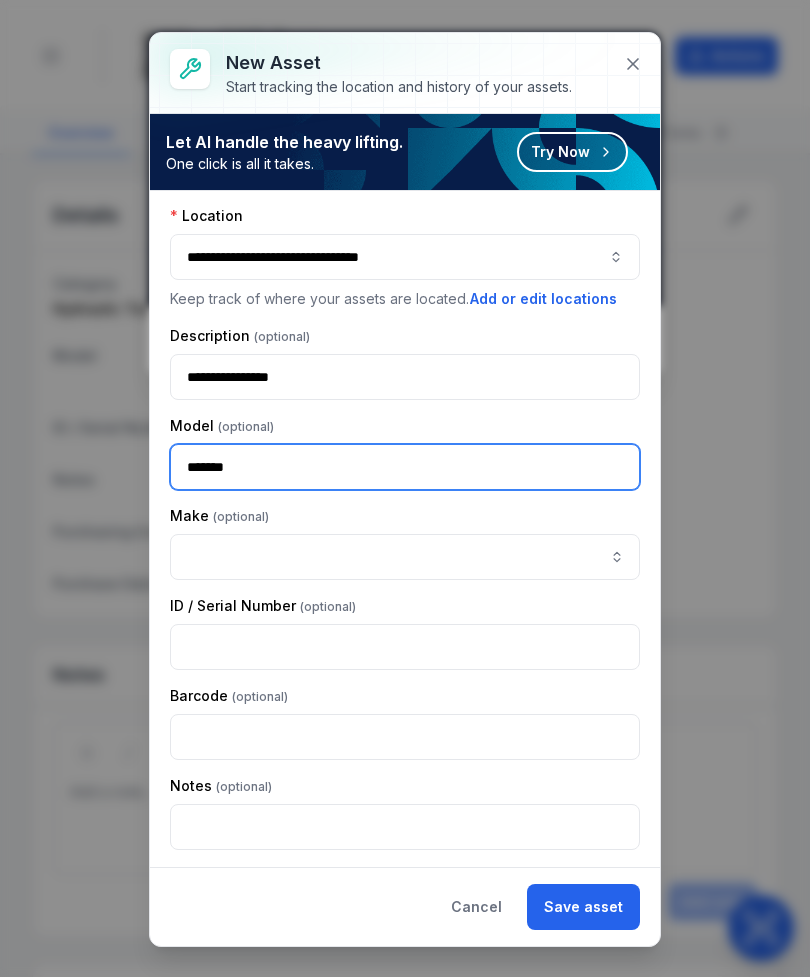 type on "*******" 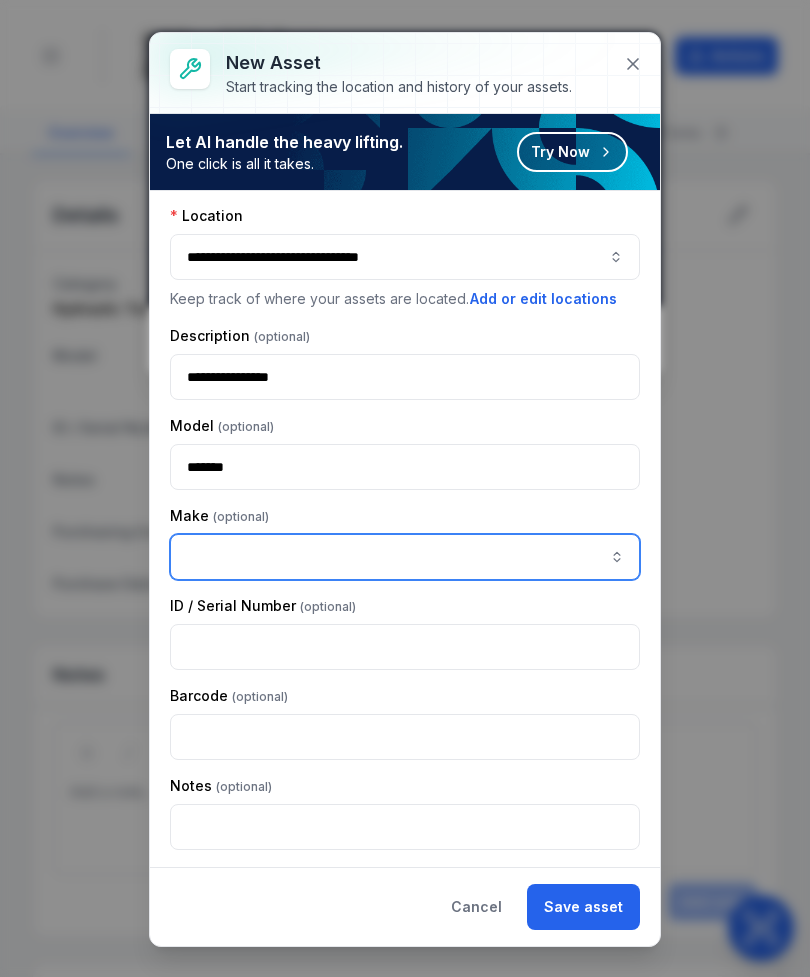 click at bounding box center [405, 557] 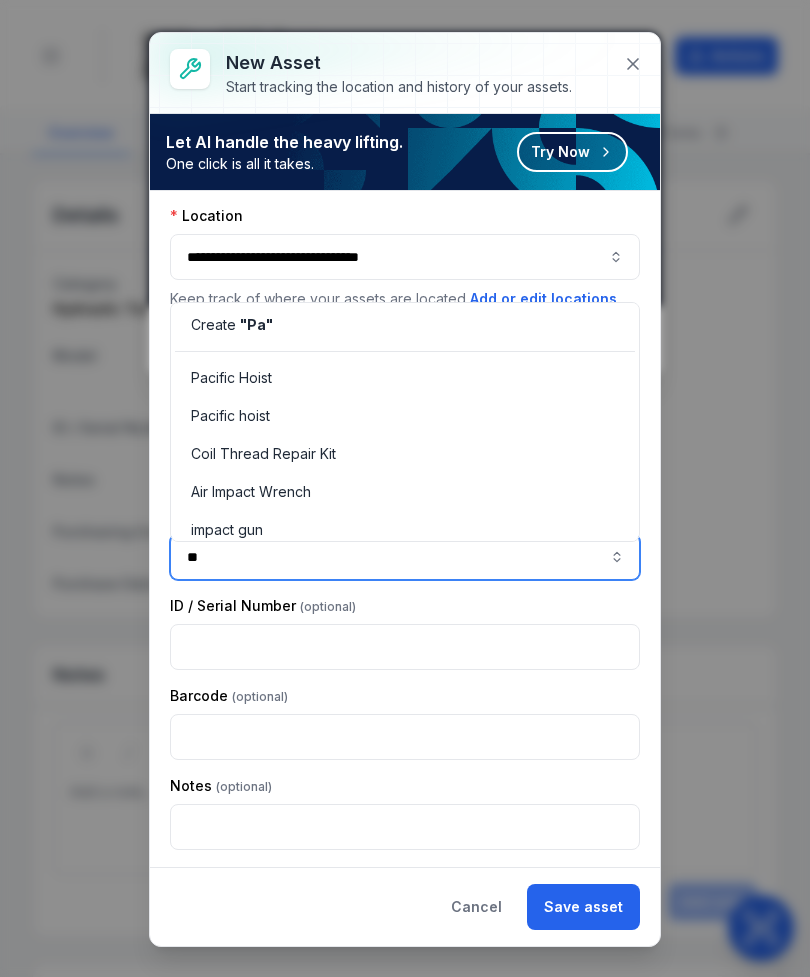 click on "Pacific Hoist" at bounding box center (231, 378) 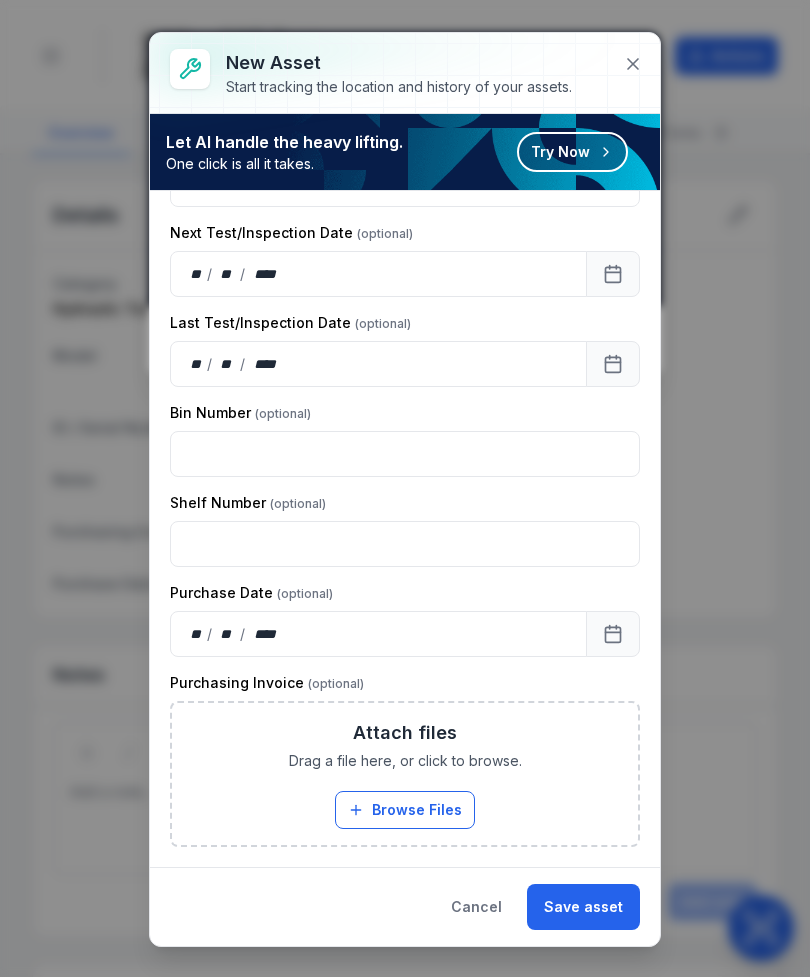 scroll, scrollTop: 768, scrollLeft: 0, axis: vertical 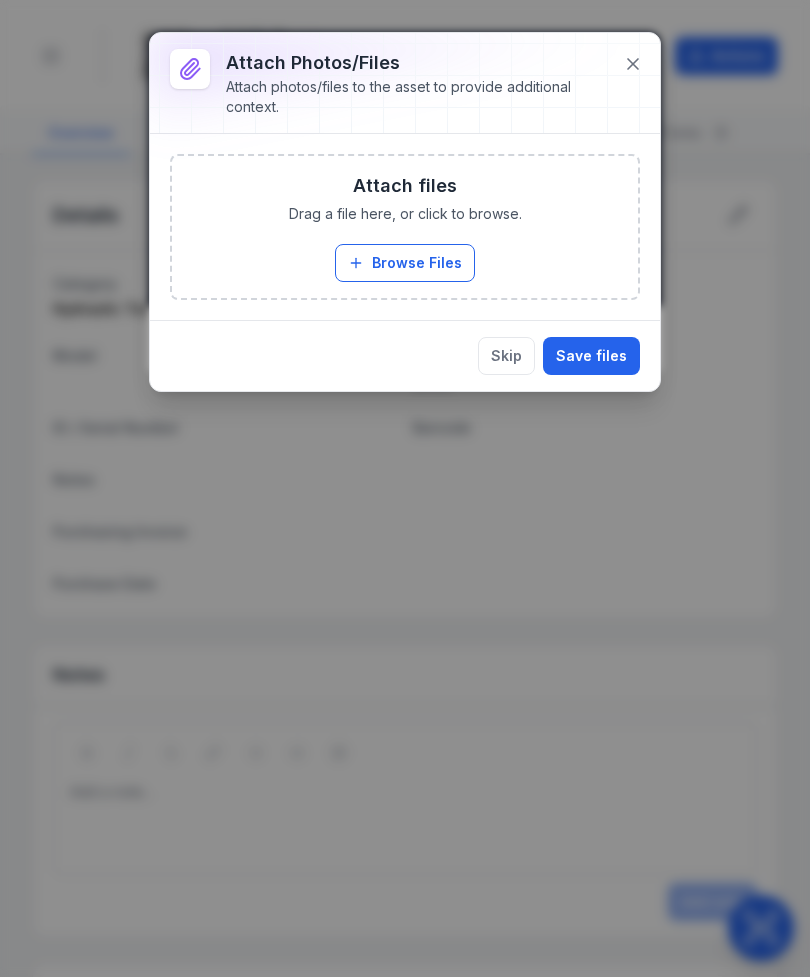 click on "Browse Files" at bounding box center (405, 263) 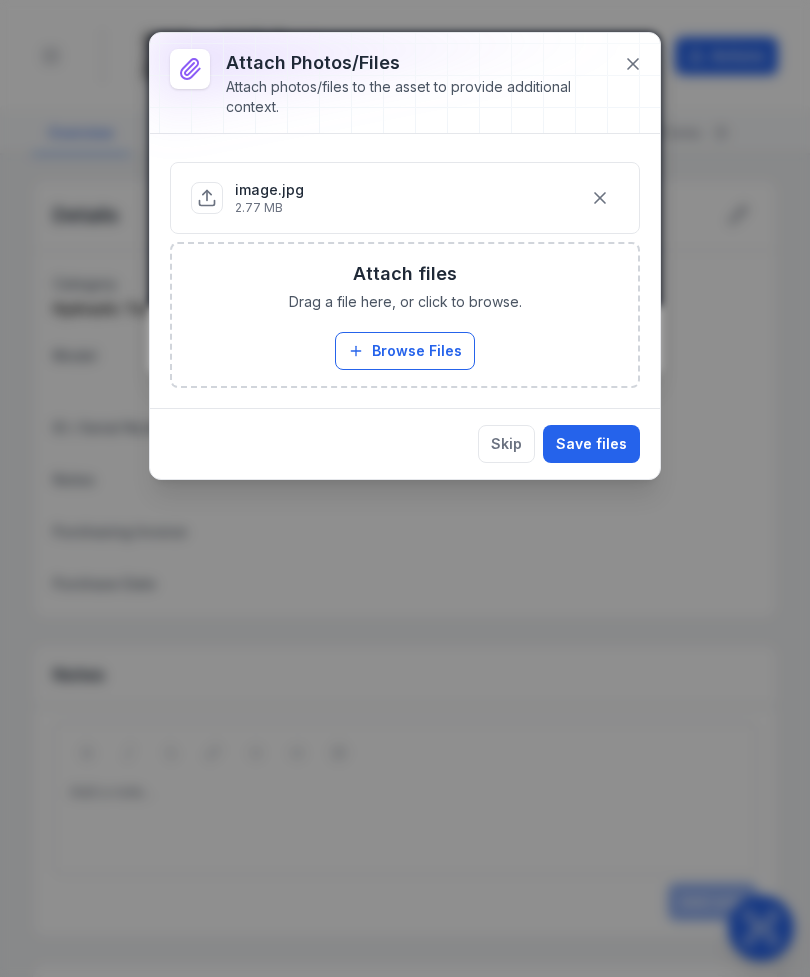 click on "Save files" at bounding box center [591, 444] 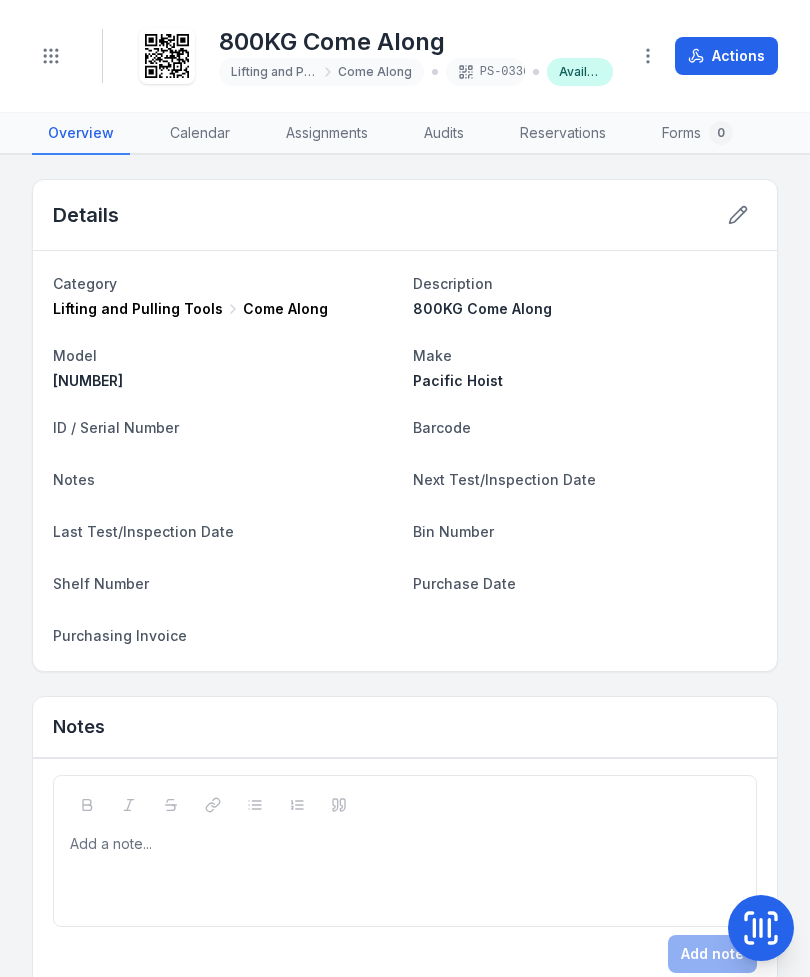 click at bounding box center (761, 928) 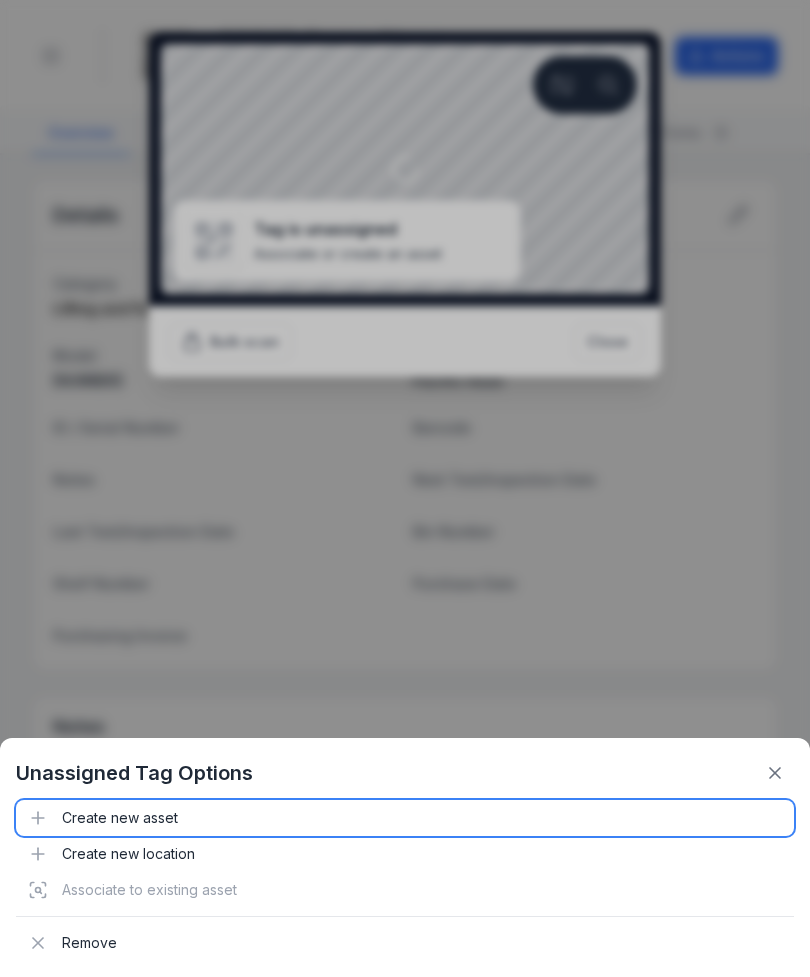 click on "Create new asset" at bounding box center (405, 818) 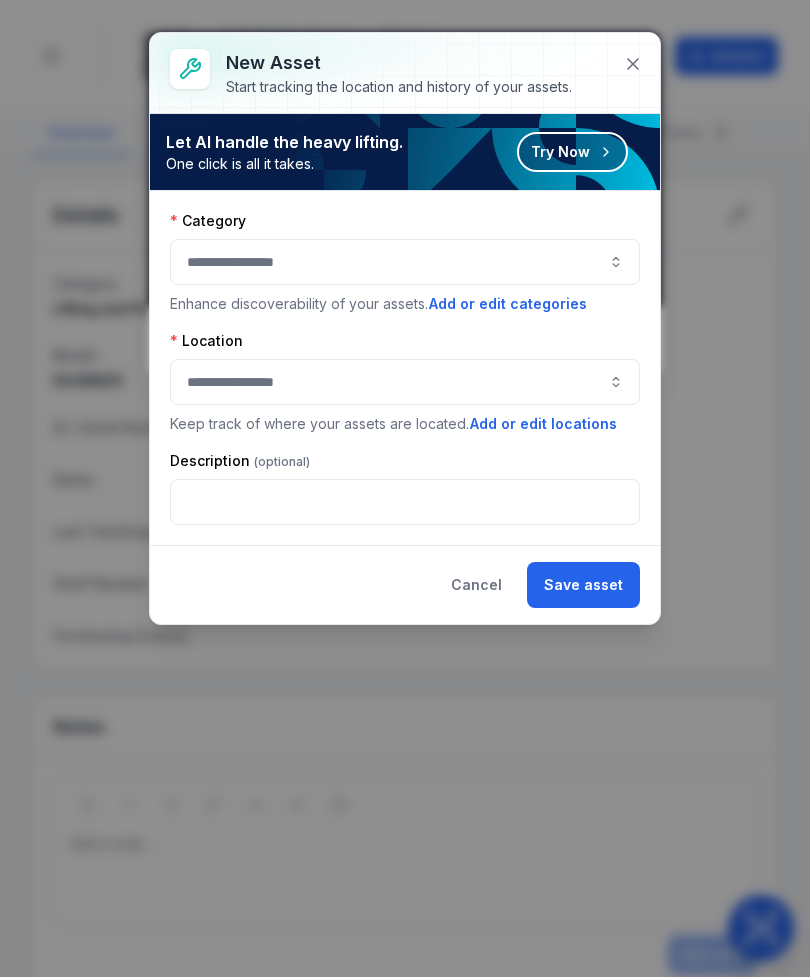 click at bounding box center [405, 262] 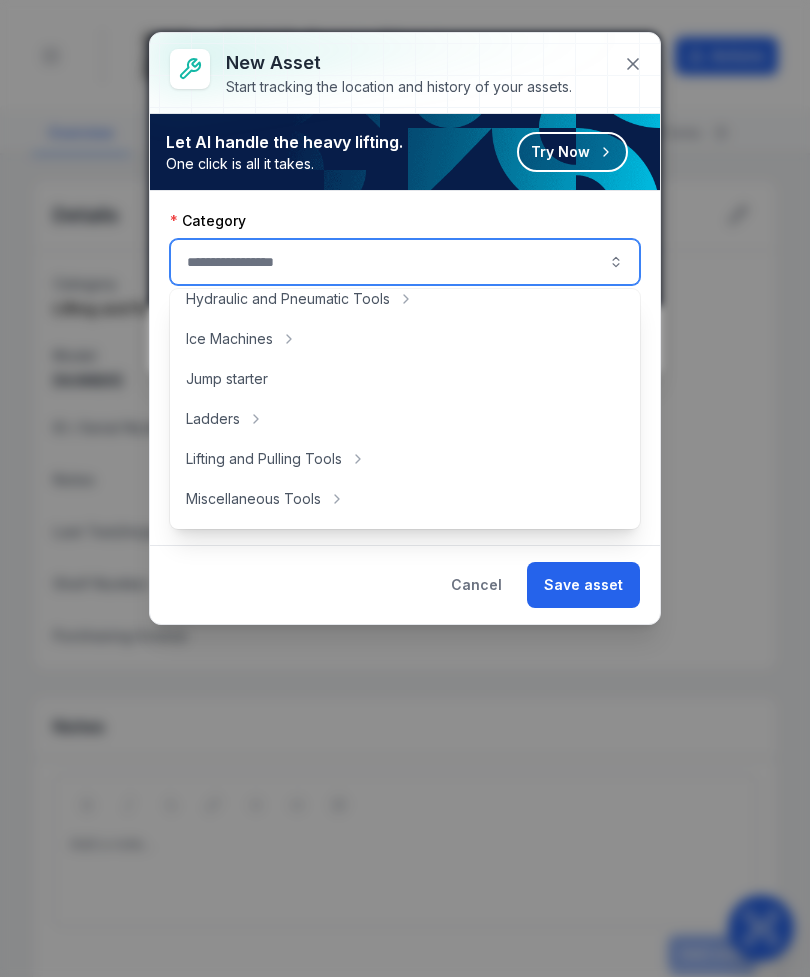 scroll, scrollTop: 502, scrollLeft: 0, axis: vertical 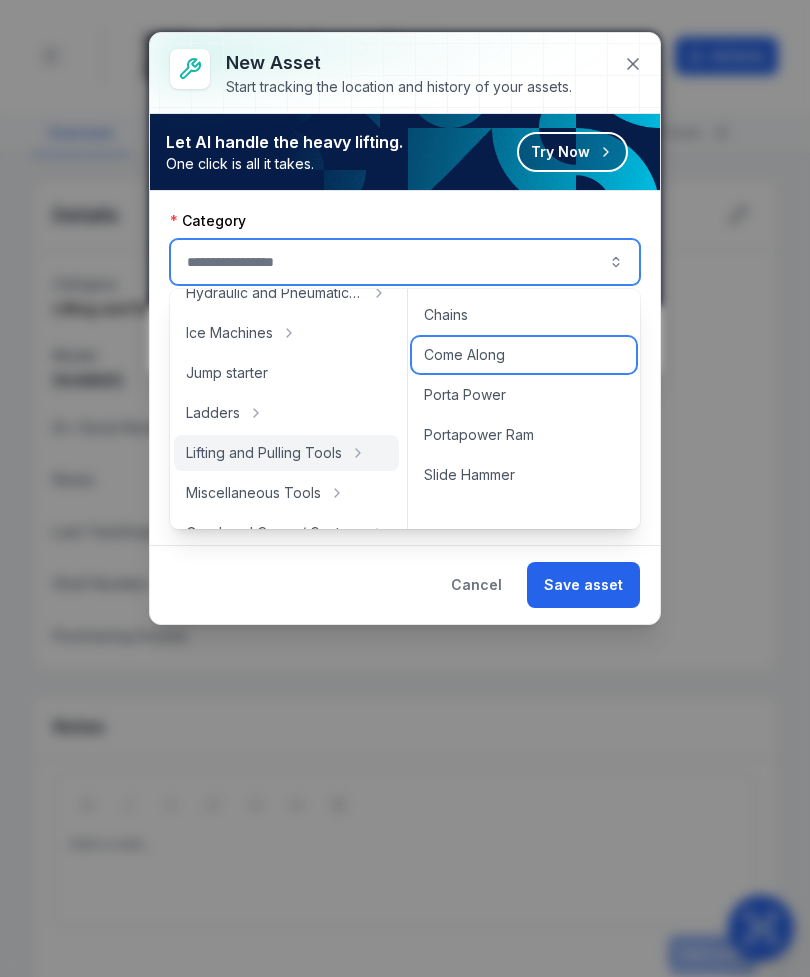 click on "Come Along" at bounding box center [524, 355] 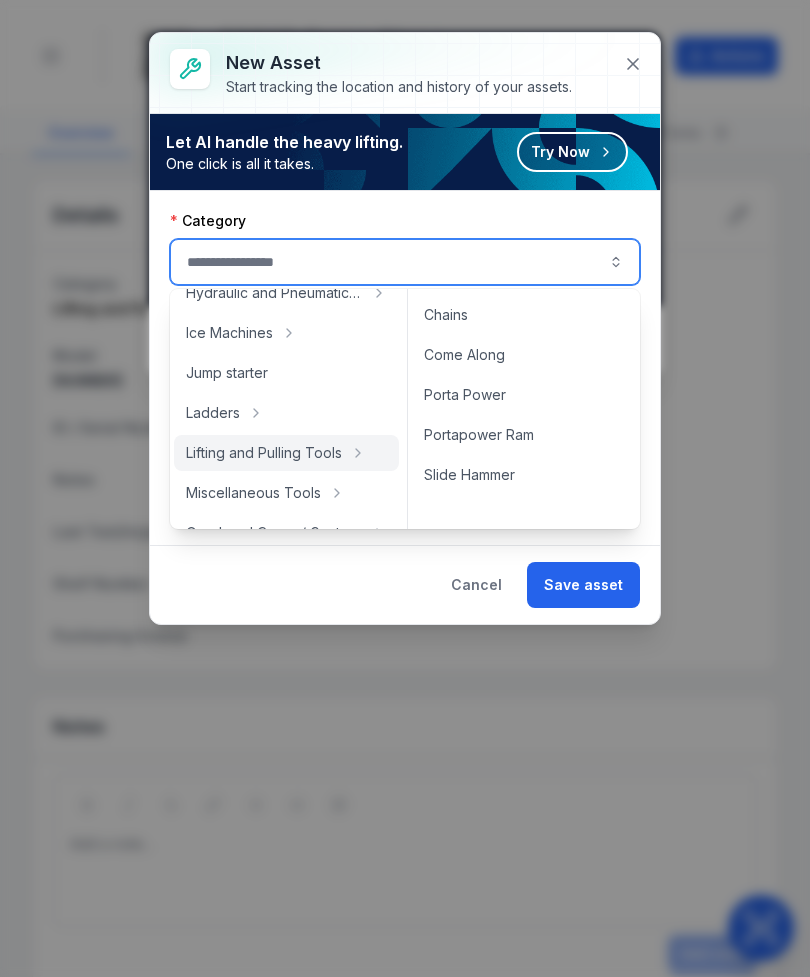 type on "**********" 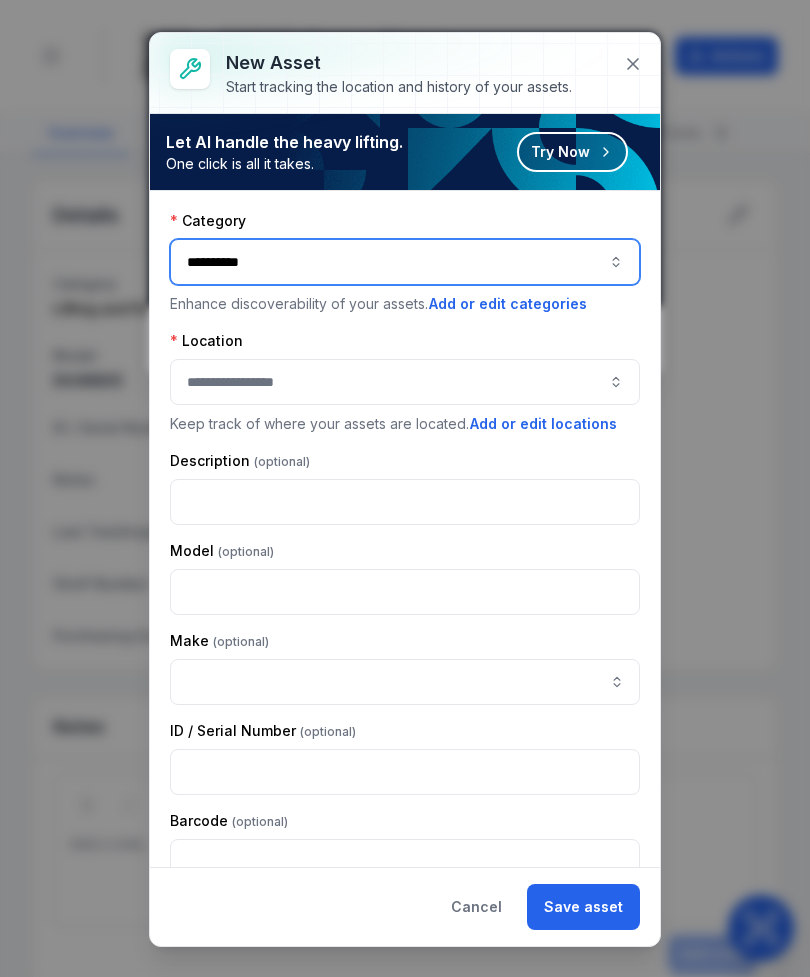 click at bounding box center [405, 382] 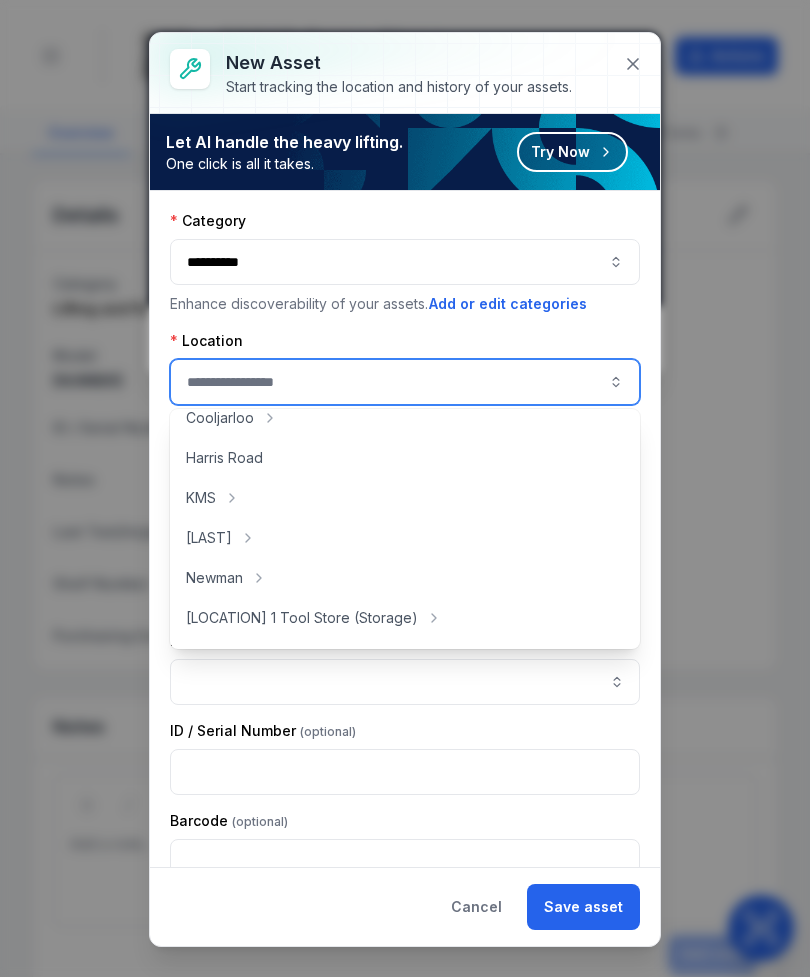 scroll, scrollTop: 256, scrollLeft: 0, axis: vertical 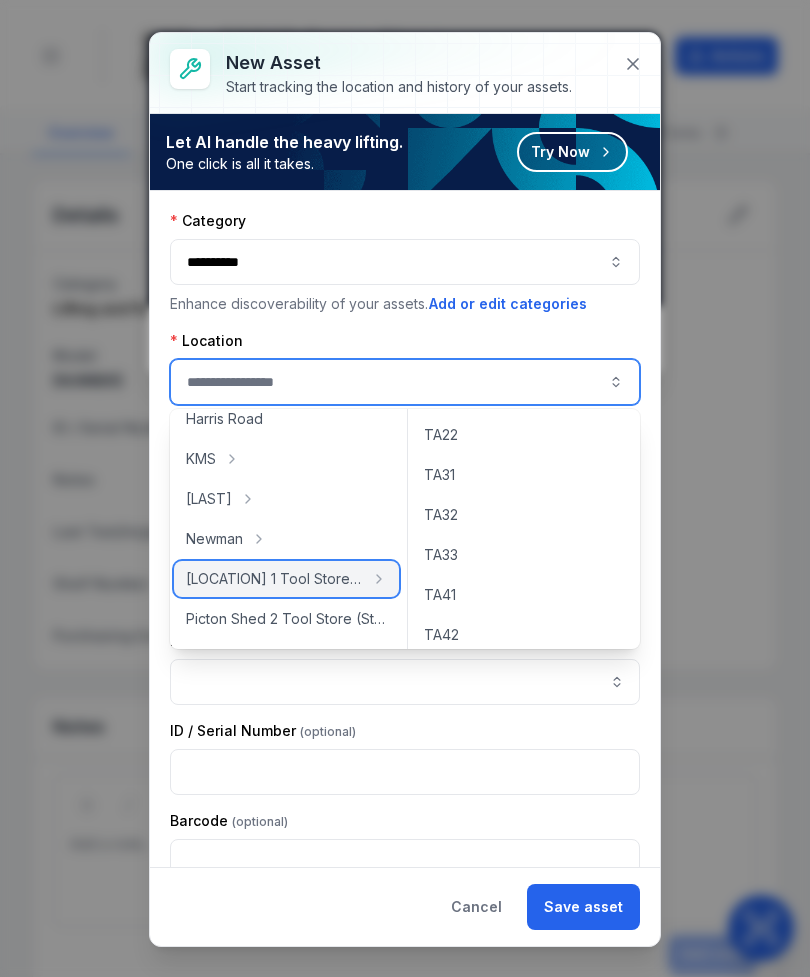 click on "[LOCATION] 1 Tool Store (Storage)" at bounding box center [274, 579] 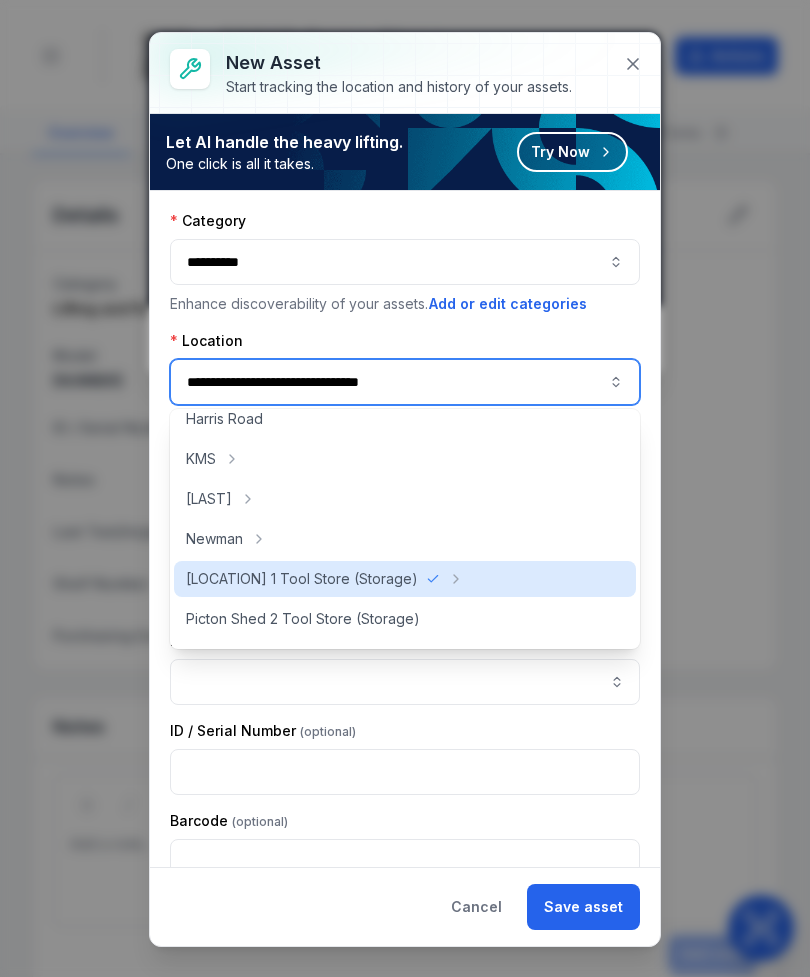 type on "**********" 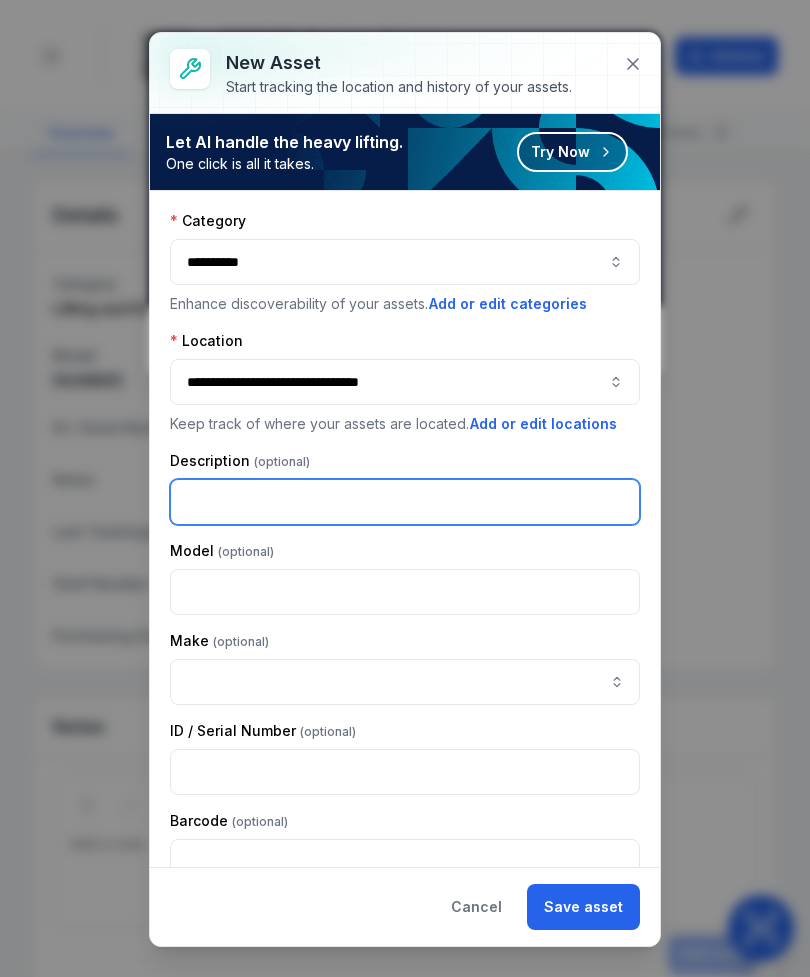 click at bounding box center [405, 502] 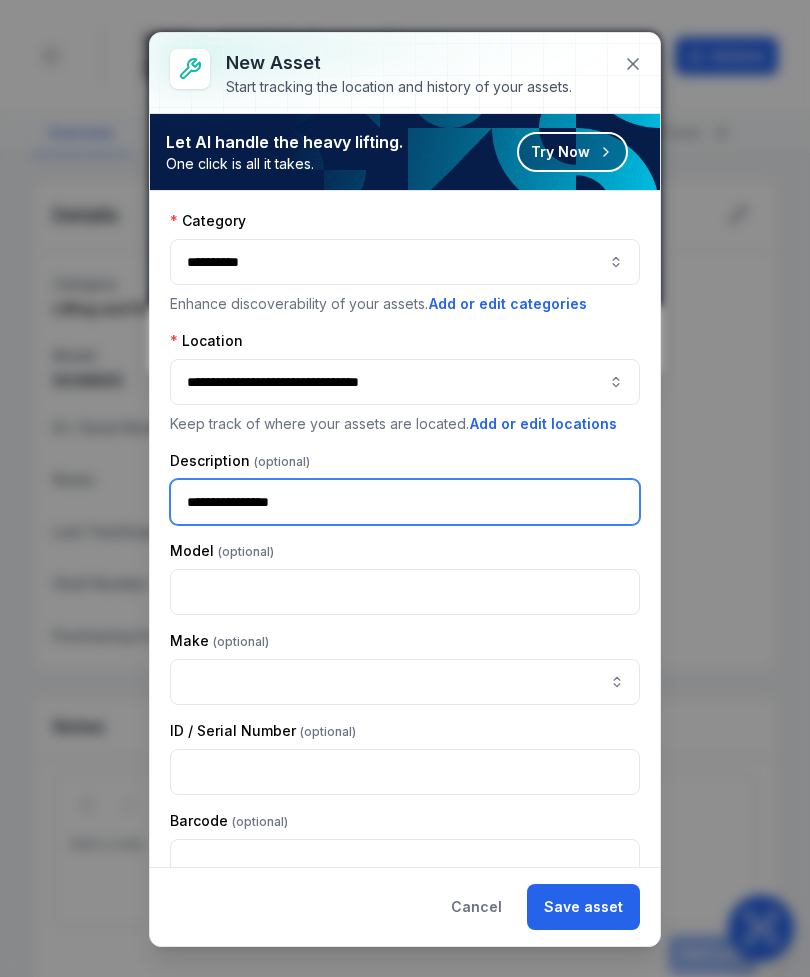type on "**********" 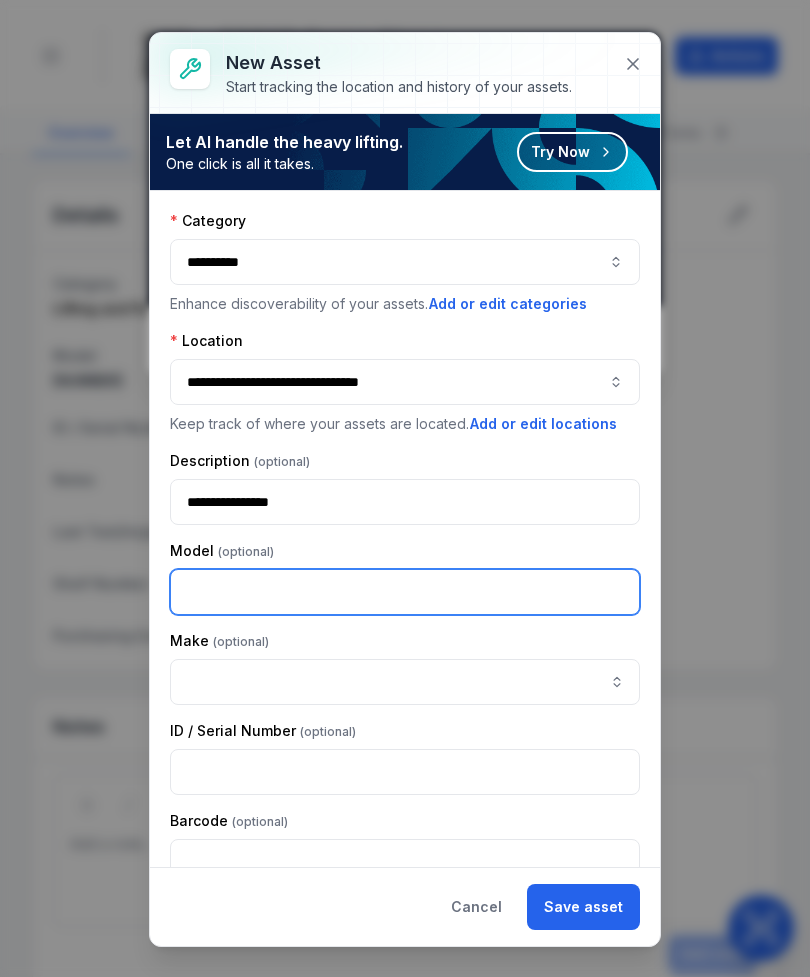 click at bounding box center [405, 592] 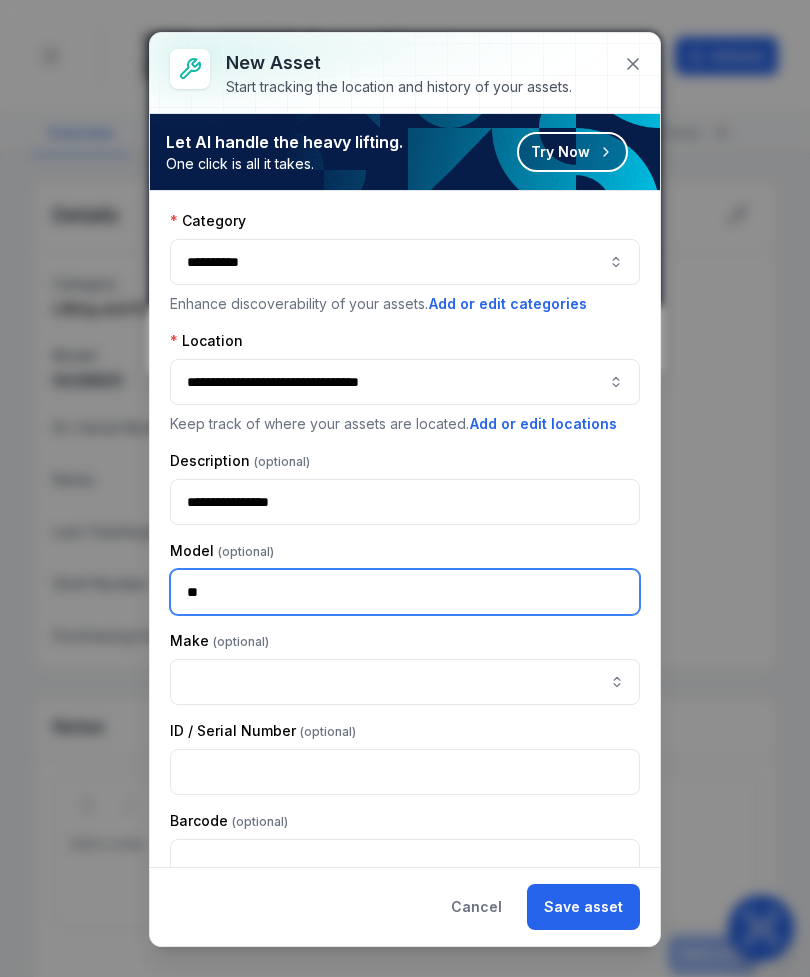 type on "*" 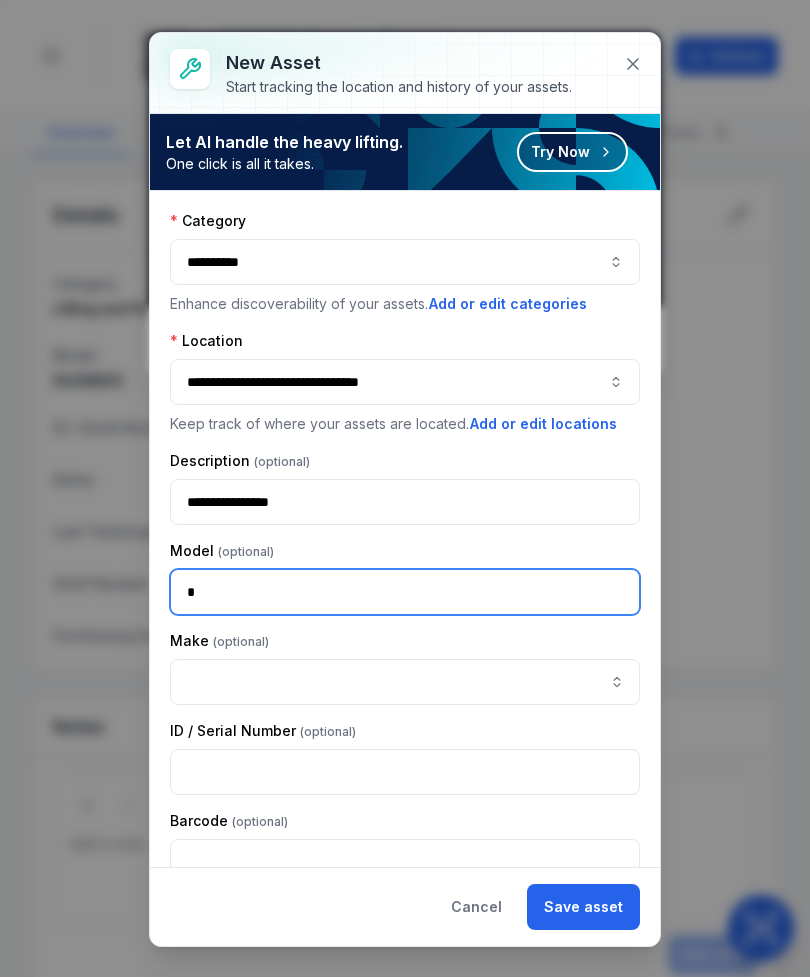 type 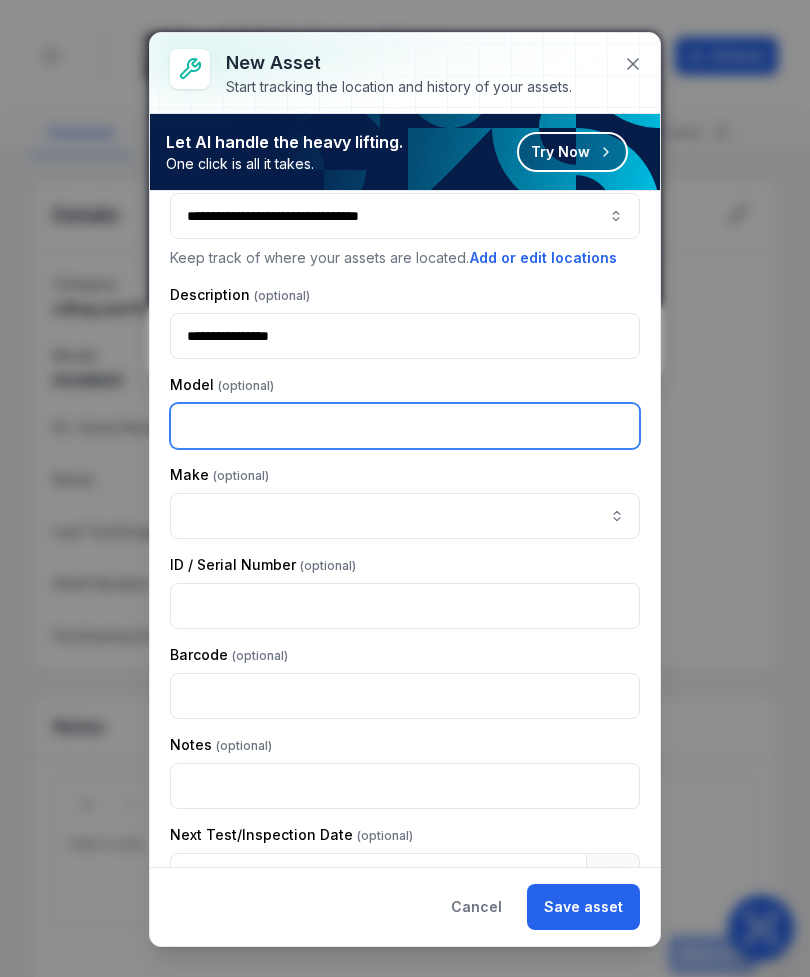 scroll, scrollTop: 157, scrollLeft: 0, axis: vertical 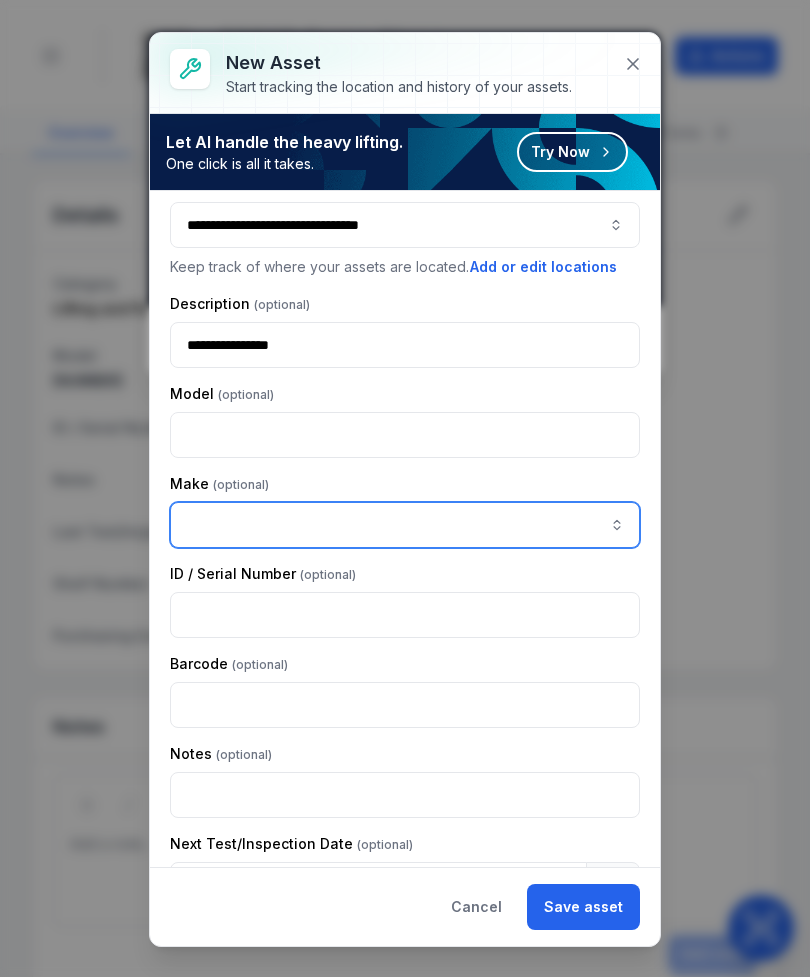click at bounding box center [405, 525] 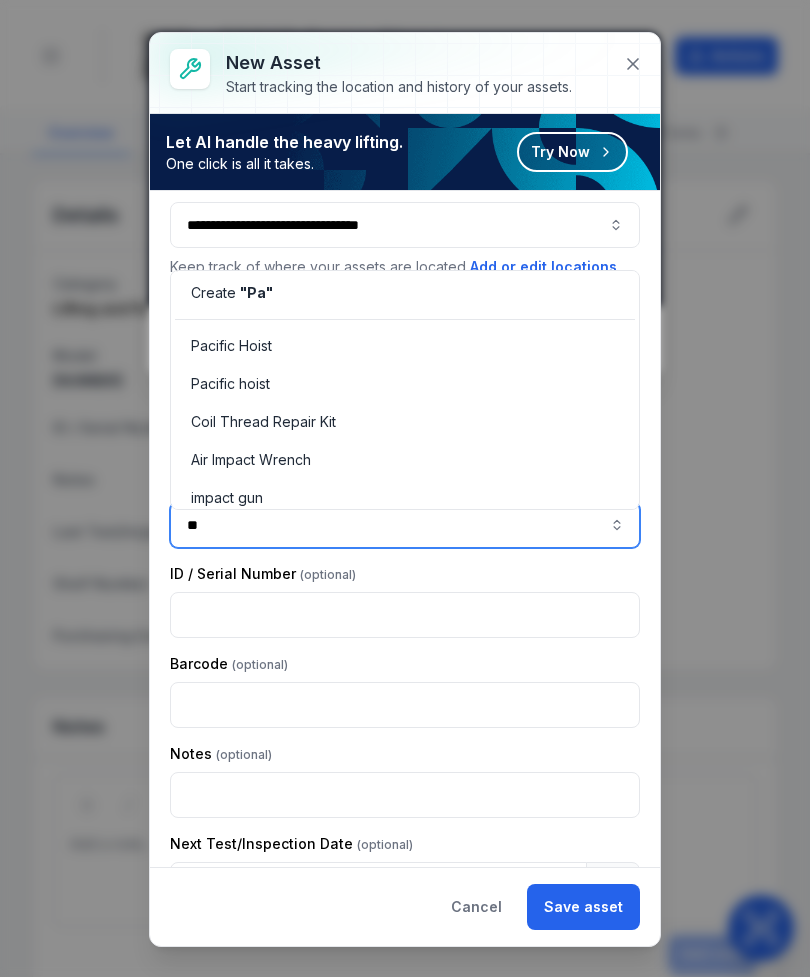 click on "Pacific Hoist" at bounding box center (231, 346) 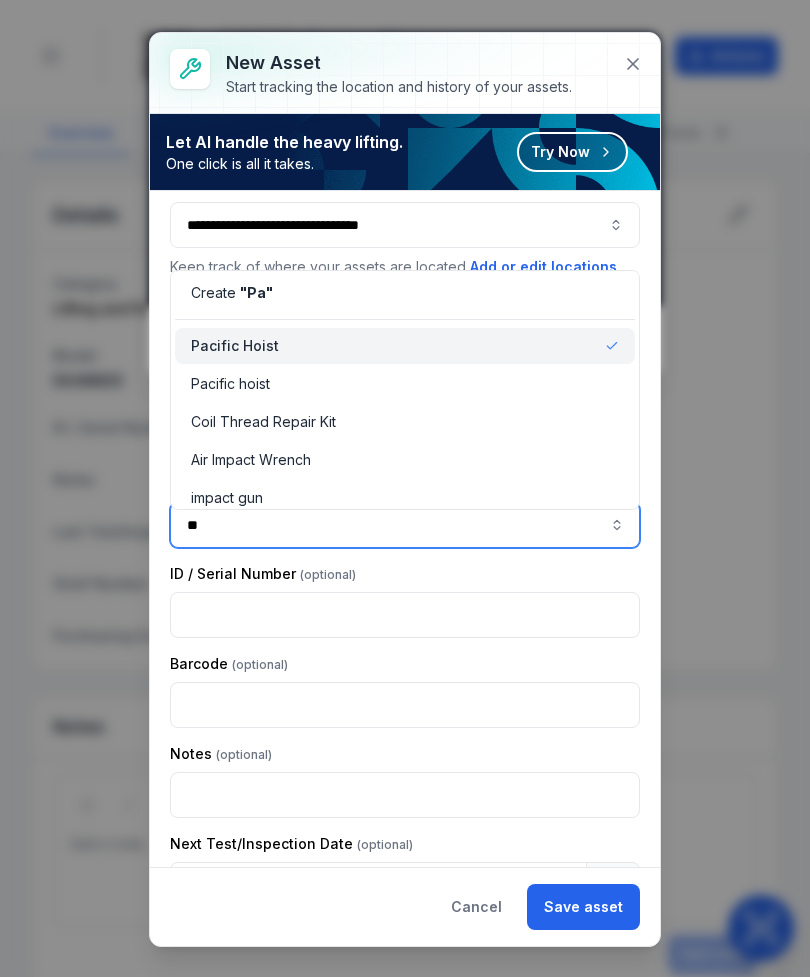type on "*" 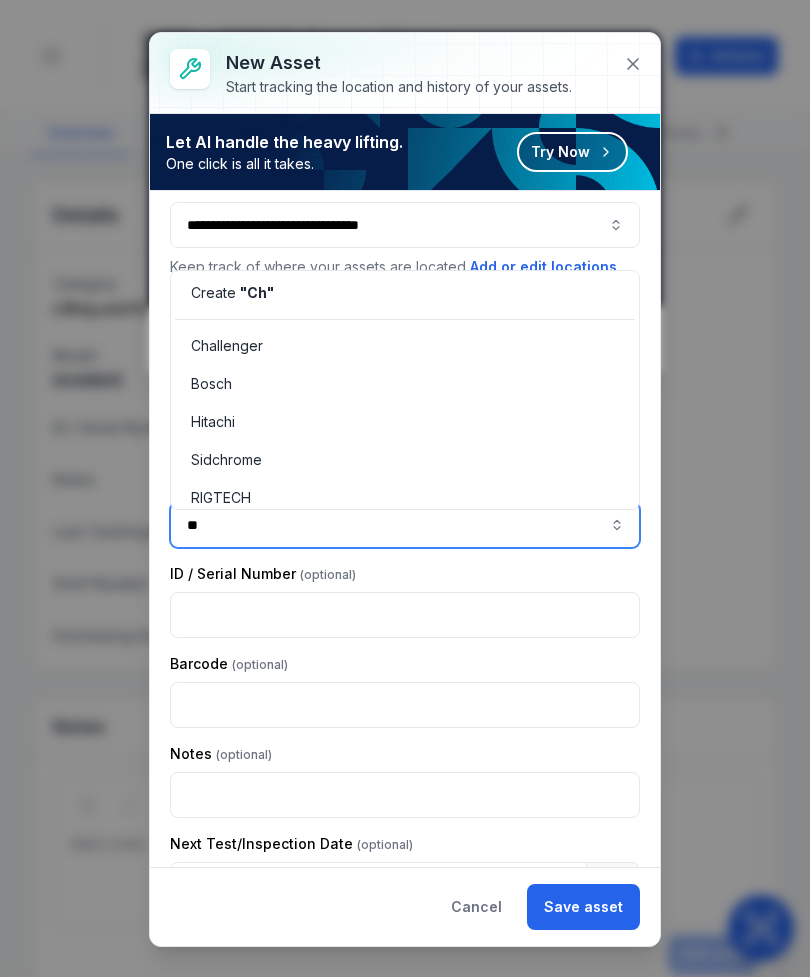 click on "Challenger" at bounding box center [227, 346] 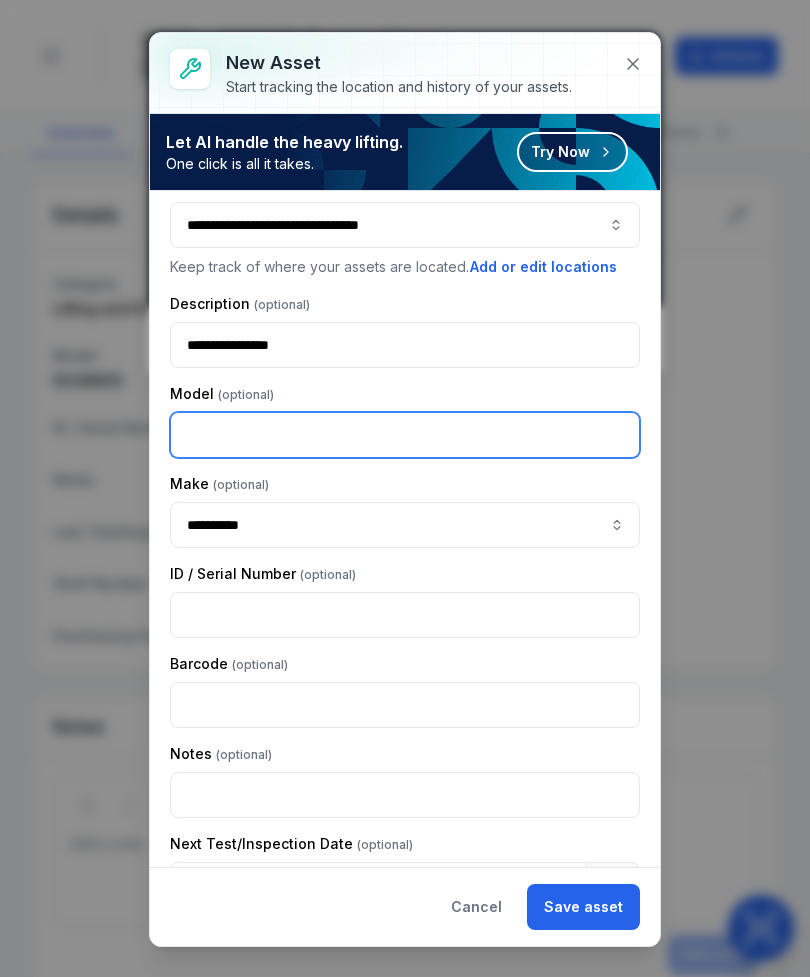 click at bounding box center [405, 435] 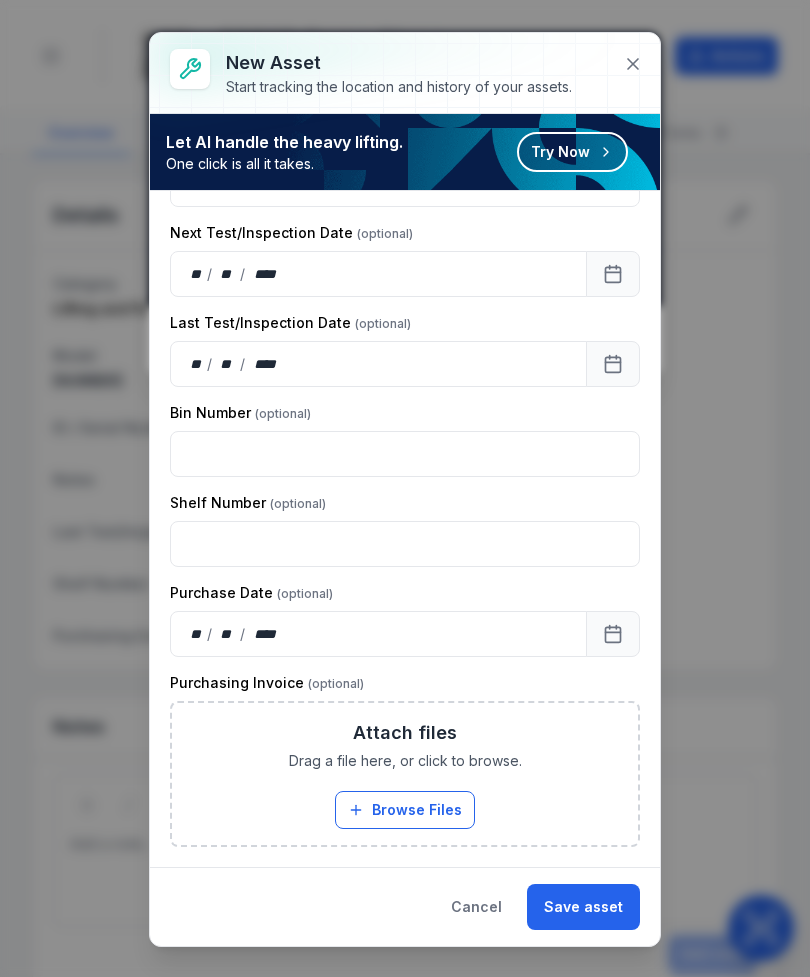 scroll, scrollTop: 768, scrollLeft: 0, axis: vertical 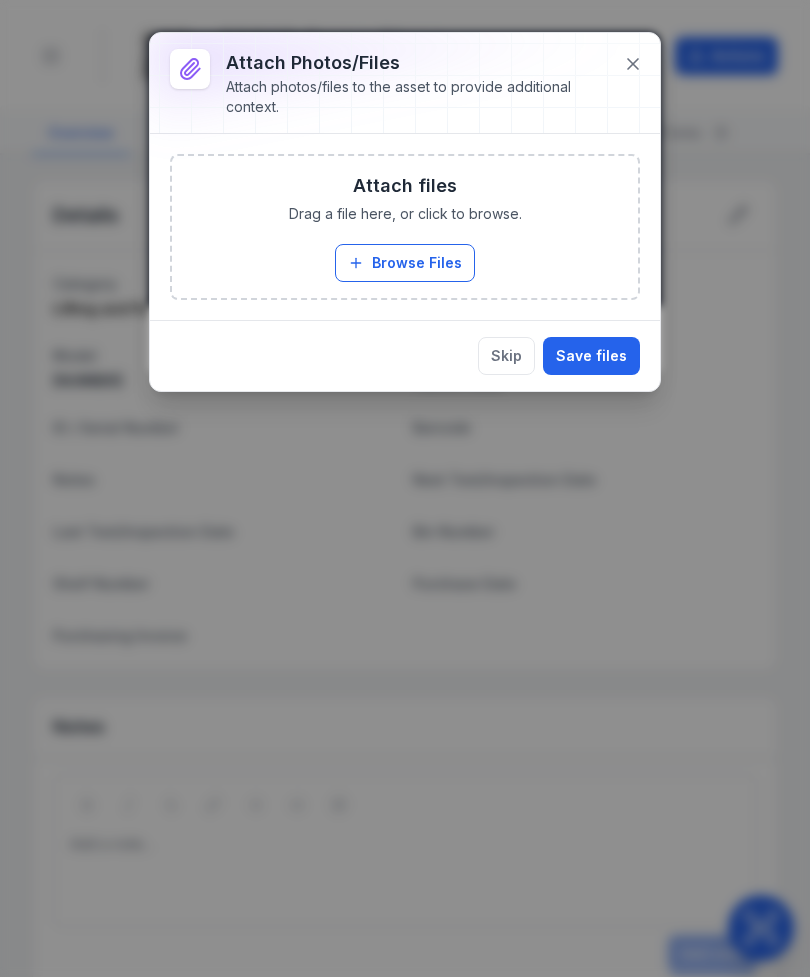 click on "Browse Files" at bounding box center [405, 263] 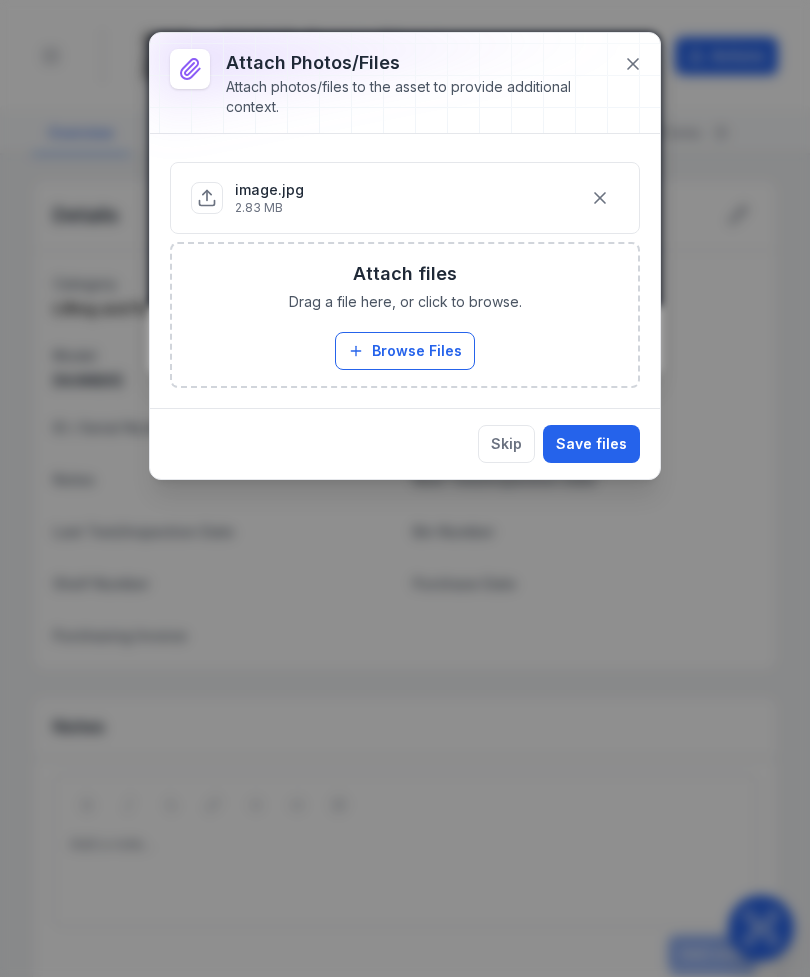 click on "Save files" at bounding box center [591, 444] 